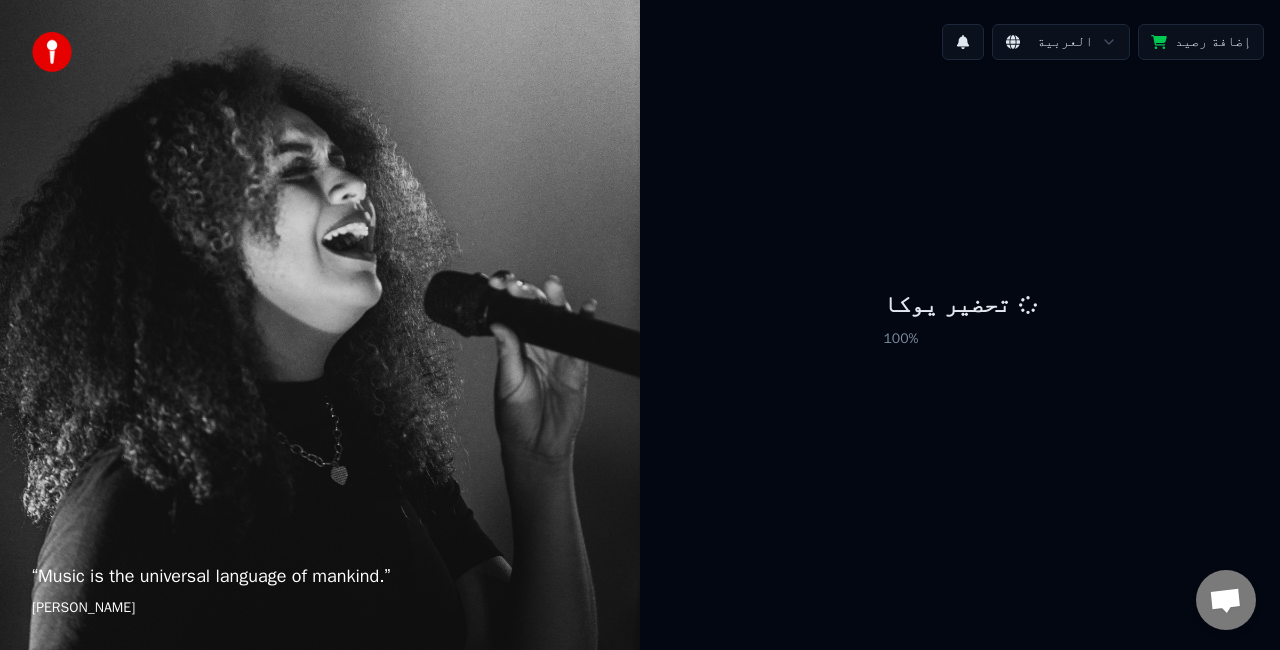 scroll, scrollTop: 0, scrollLeft: 0, axis: both 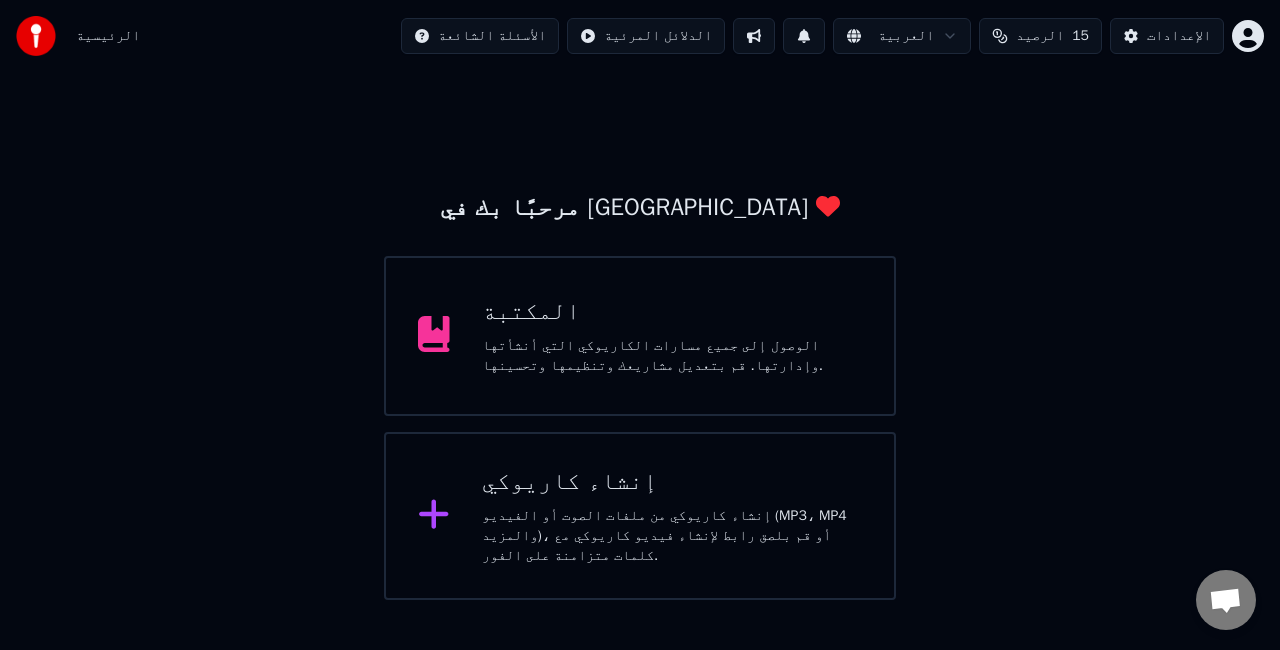 click on "إنشاء كاريوكي إنشاء كاريوكي من ملفات الصوت أو الفيديو (MP3، MP4 والمزيد)، أو قم بلصق رابط لإنشاء فيديو كاريوكي مع كلمات متزامنة على الفور." at bounding box center [640, 516] 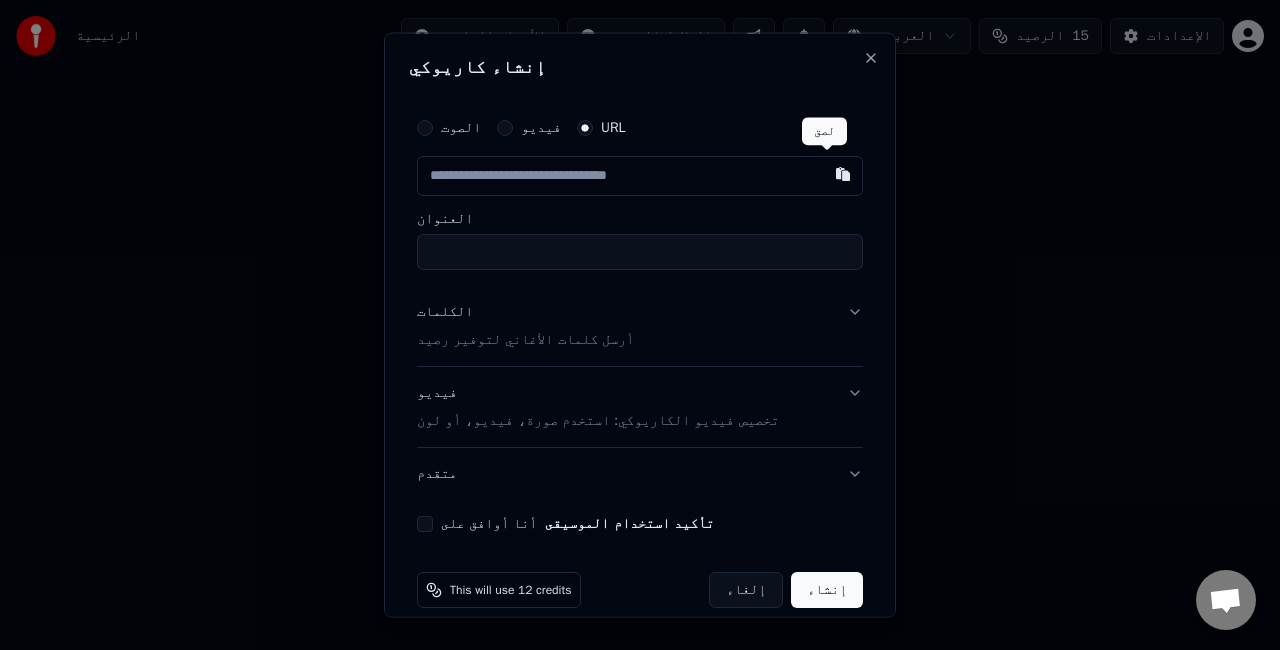click at bounding box center (843, 174) 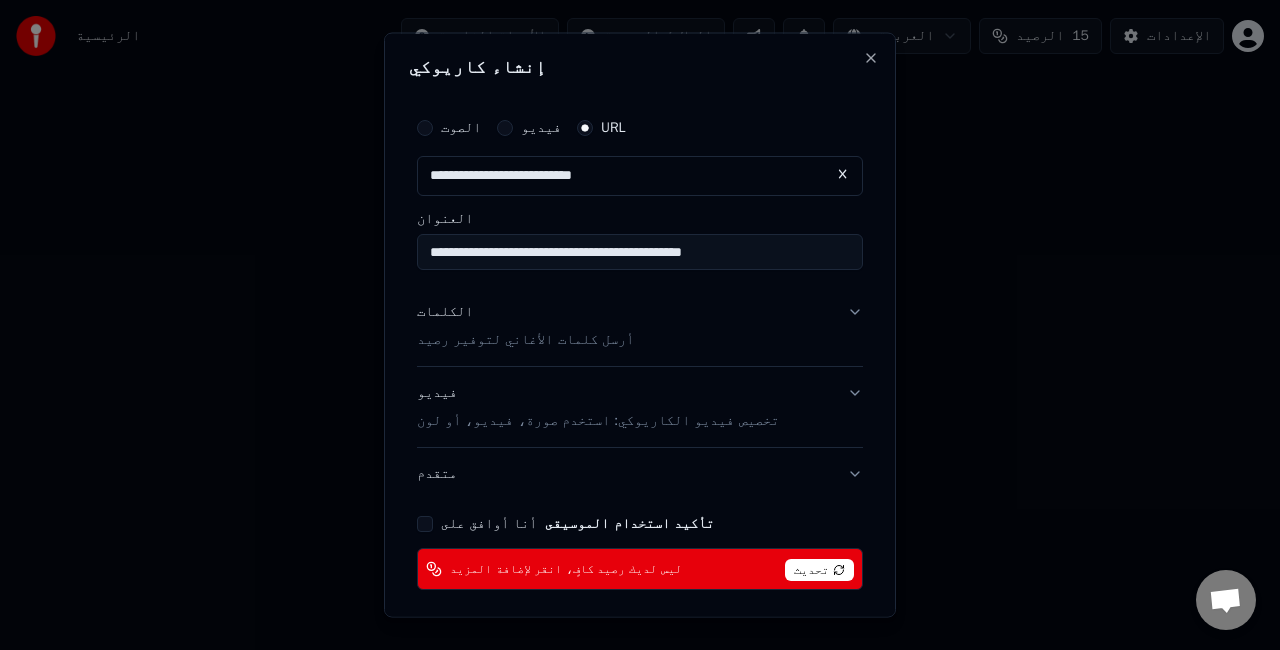 type on "**********" 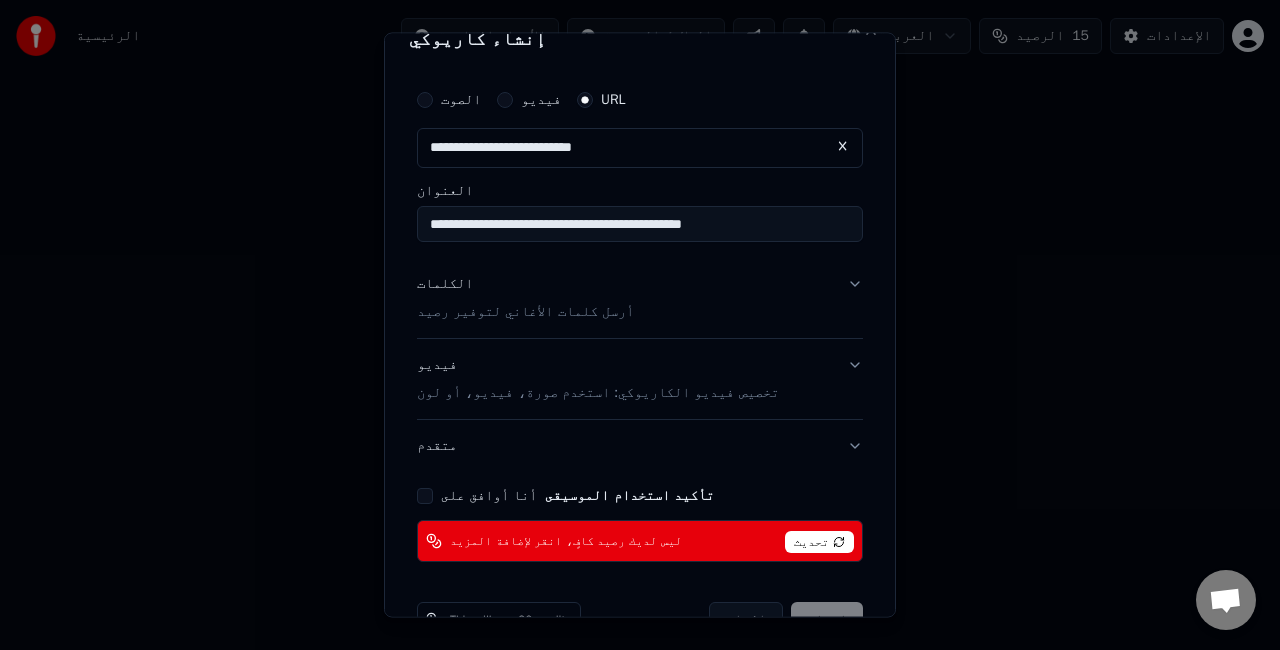 scroll, scrollTop: 0, scrollLeft: 0, axis: both 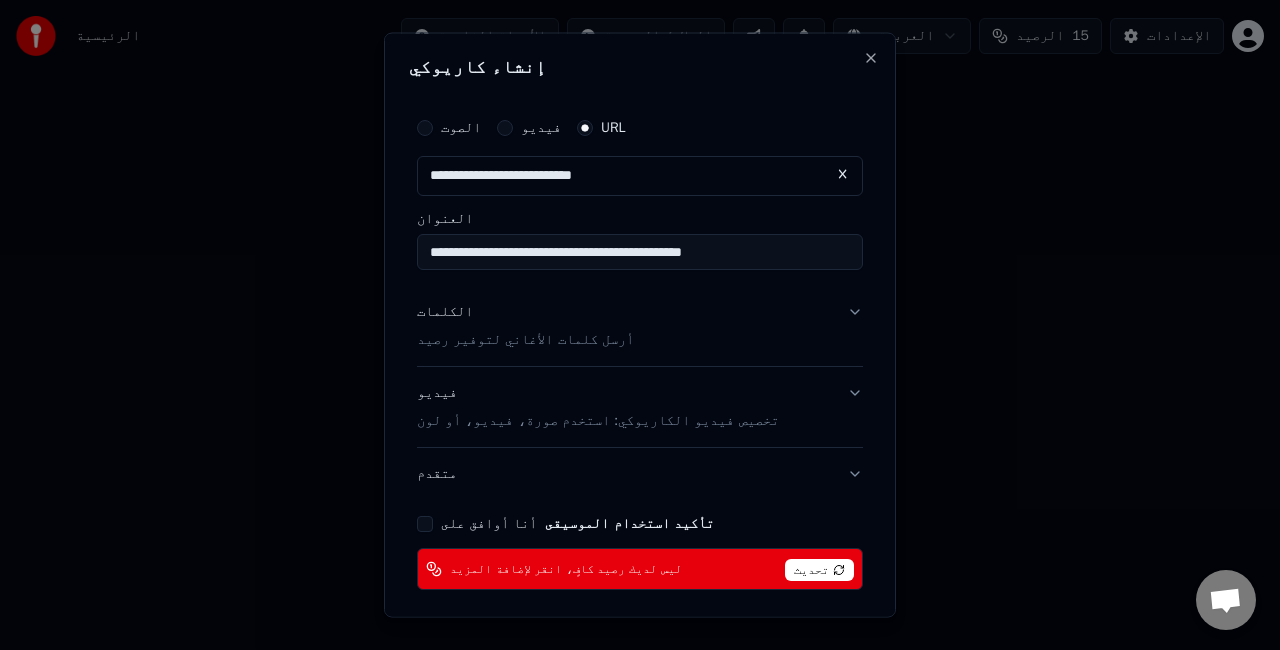 click on "فيديو" at bounding box center [505, 128] 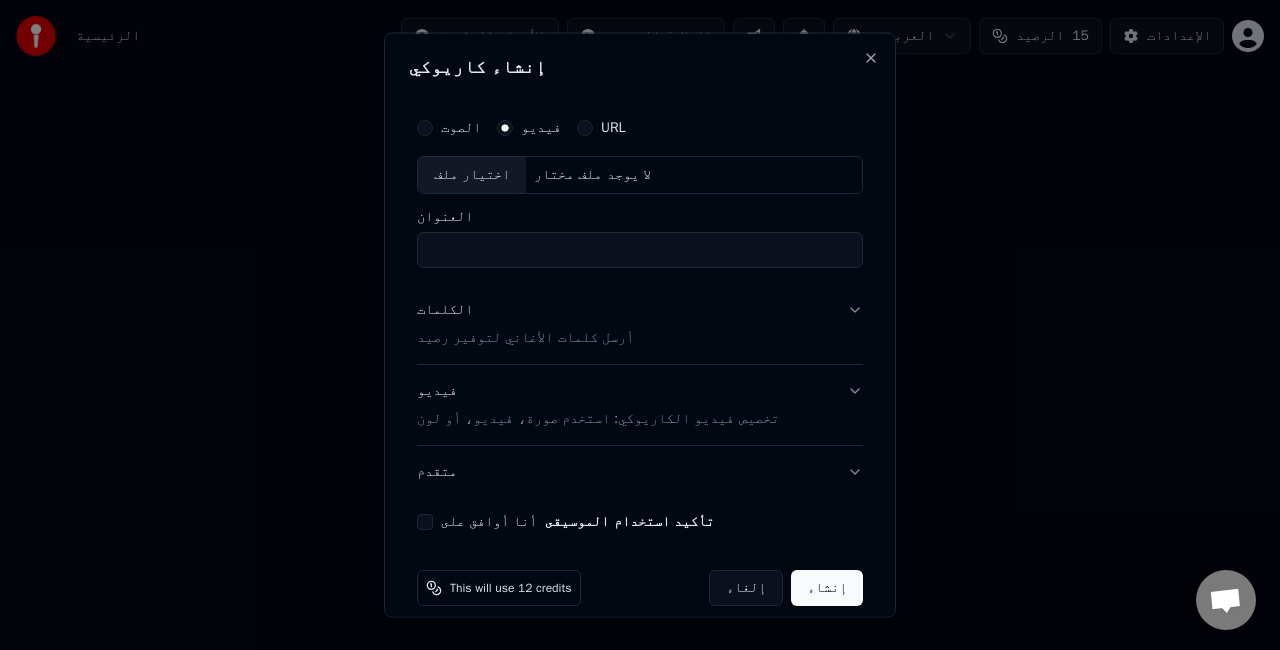 click on "العنوان" at bounding box center (640, 249) 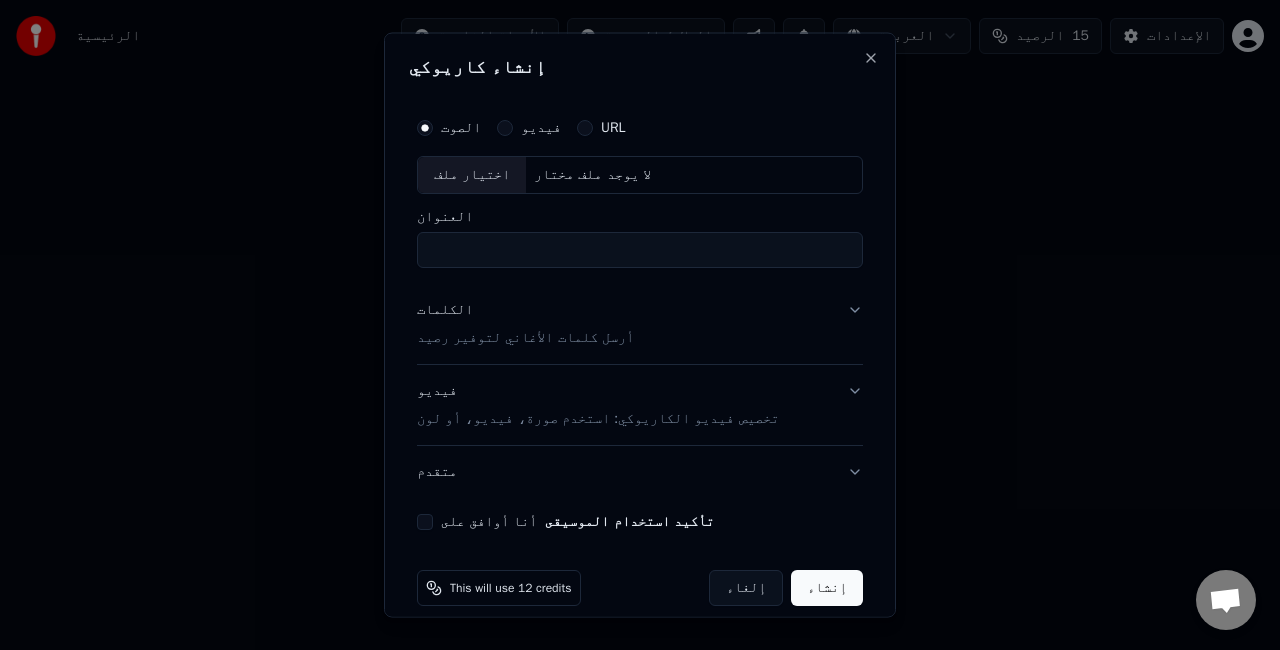 click on "العنوان" at bounding box center [640, 249] 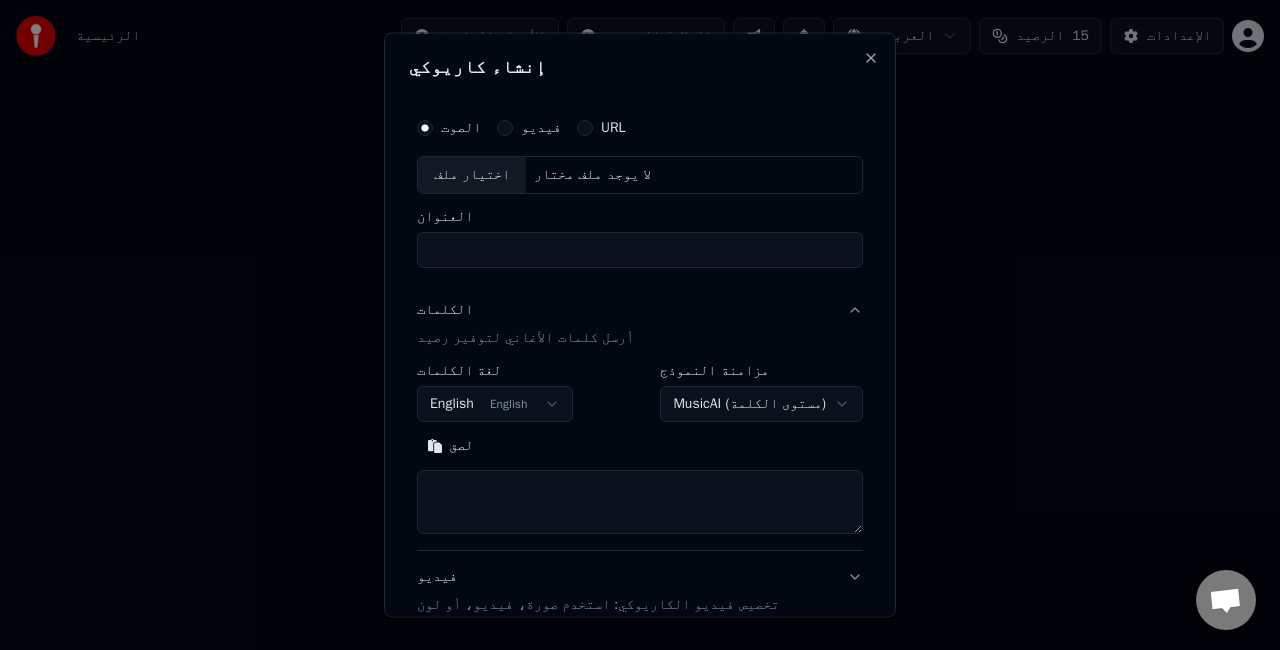 click on "الرئيسية الأسئلة الشائعة الدلائل المرئية العربية الرصيد 15 الإعدادات مرحبًا بك في يوكا المكتبة الوصول إلى جميع مسارات الكاريوكي التي أنشأتها وإدارتها. قم بتعديل مشاريعك وتنظيمها وتحسينها. إنشاء كاريوكي إنشاء كاريوكي من ملفات الصوت أو الفيديو (MP3، MP4 والمزيد)، أو قم بلصق رابط لإنشاء فيديو كاريوكي مع كلمات متزامنة على الفور. محادثة [PERSON_NAME] لديك إستفسار؟ تحدث معنا! فريق الدعم غير متاح حالياً بدون اتصال. إعادة الإتصال... لا يمكن استلام الرسائل أو إرسالها في الوقت الحالي. Youka Desktop مرحبًا! كيف أستطيع مساعدتك  أرسل ملف أدخل رمز تعبيري أرسل ملف سجل رسالة صوتية We run on Crisp الصوت" at bounding box center [640, 300] 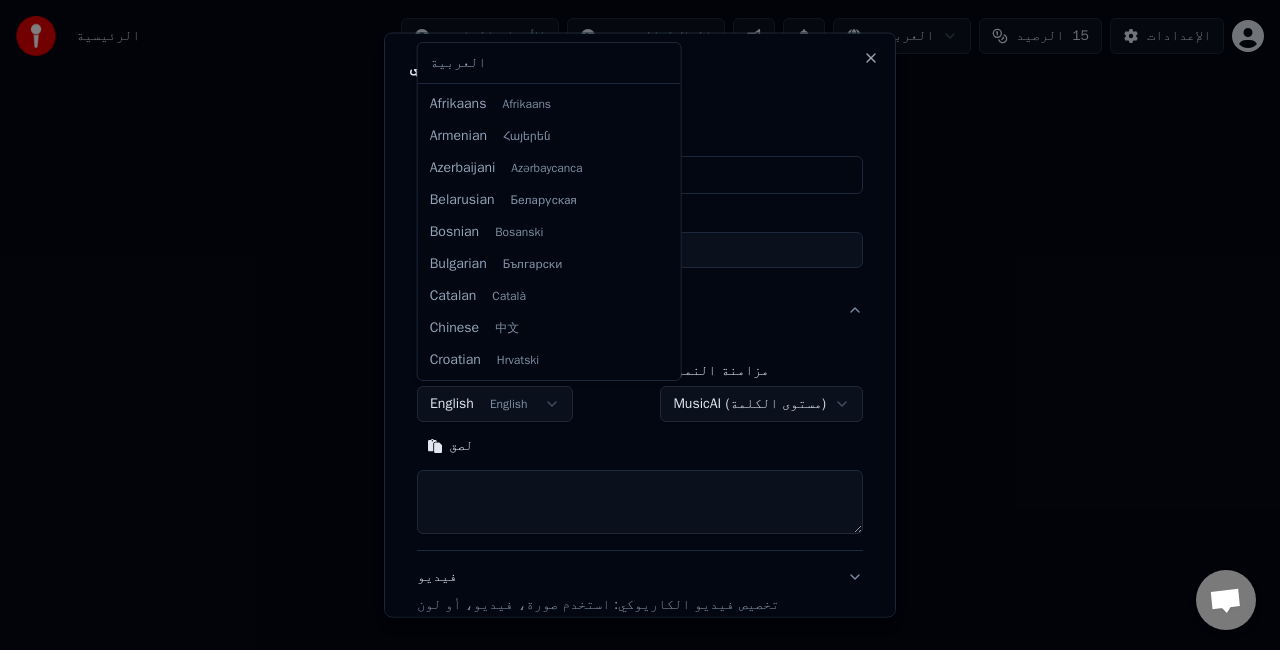 scroll, scrollTop: 128, scrollLeft: 0, axis: vertical 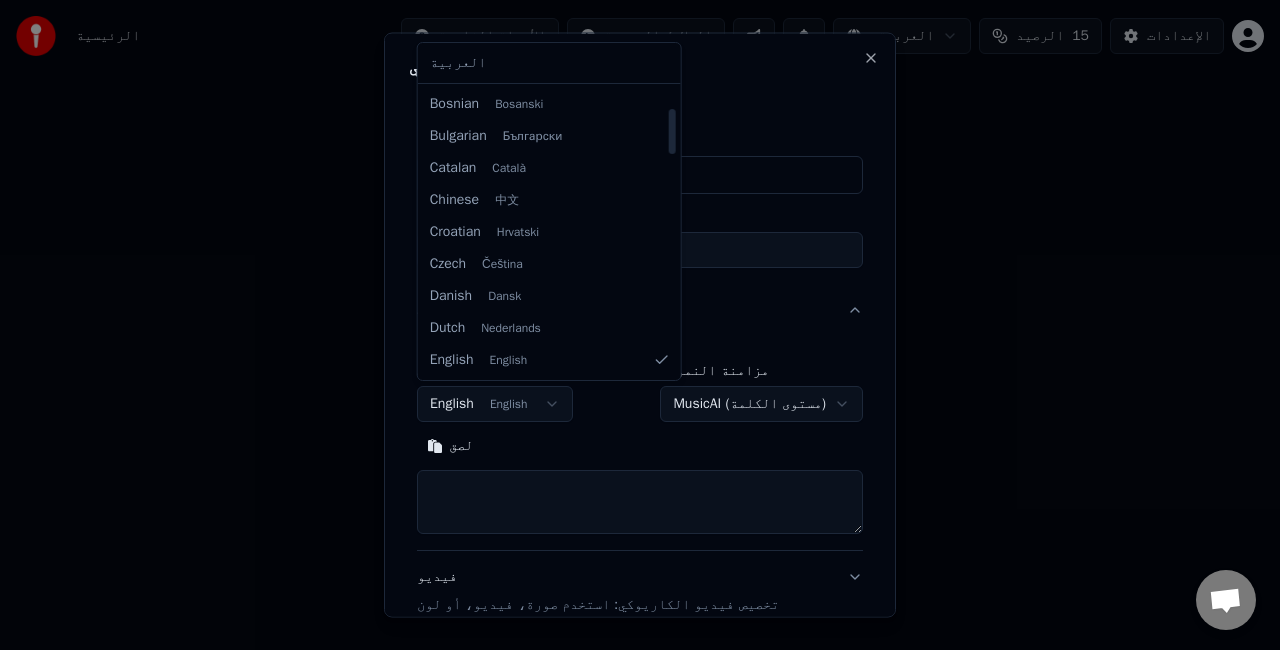 select on "**" 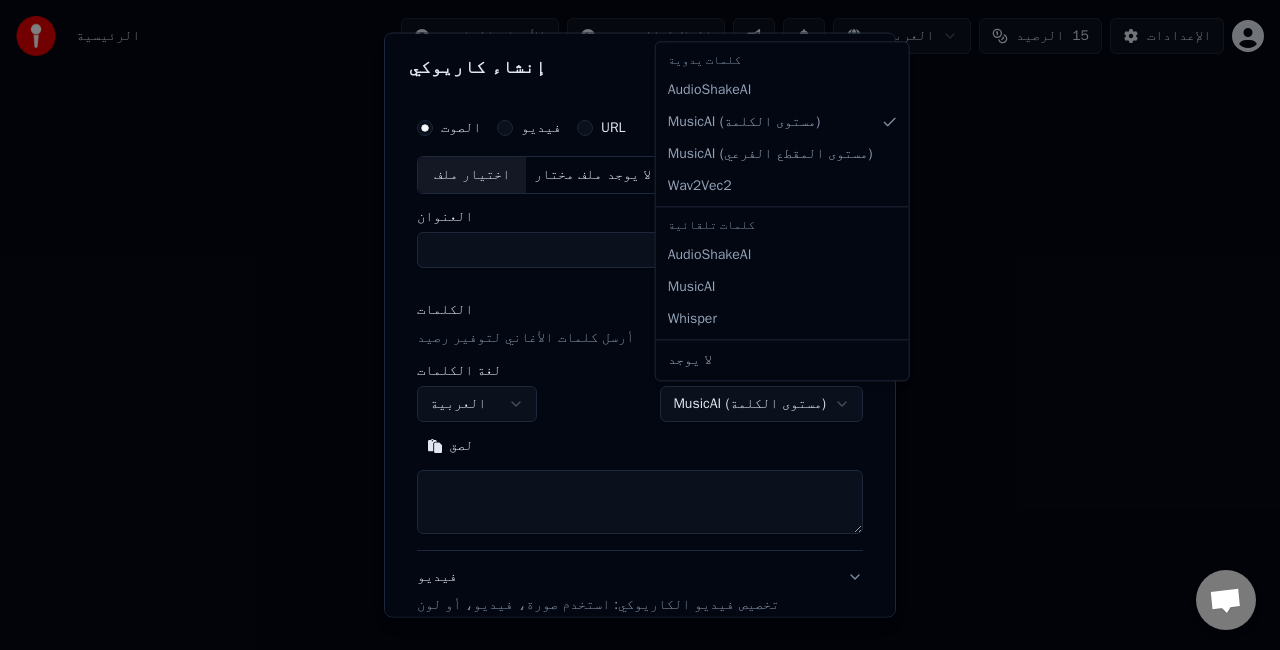 click on "الرئيسية الأسئلة الشائعة الدلائل المرئية العربية الرصيد 15 الإعدادات مرحبًا بك في يوكا المكتبة الوصول إلى جميع مسارات الكاريوكي التي أنشأتها وإدارتها. قم بتعديل مشاريعك وتنظيمها وتحسينها. إنشاء كاريوكي إنشاء كاريوكي من ملفات الصوت أو الفيديو (MP3، MP4 والمزيد)، أو قم بلصق رابط لإنشاء فيديو كاريوكي مع كلمات متزامنة على الفور. محادثة [PERSON_NAME] لديك إستفسار؟ تحدث معنا! فريق الدعم غير متاح حالياً بدون اتصال. إعادة الإتصال... لا يمكن استلام الرسائل أو إرسالها في الوقت الحالي. Youka Desktop مرحبًا! كيف أستطيع مساعدتك  أرسل ملف أدخل رمز تعبيري أرسل ملف سجل رسالة صوتية We run on Crisp الصوت" at bounding box center (640, 300) 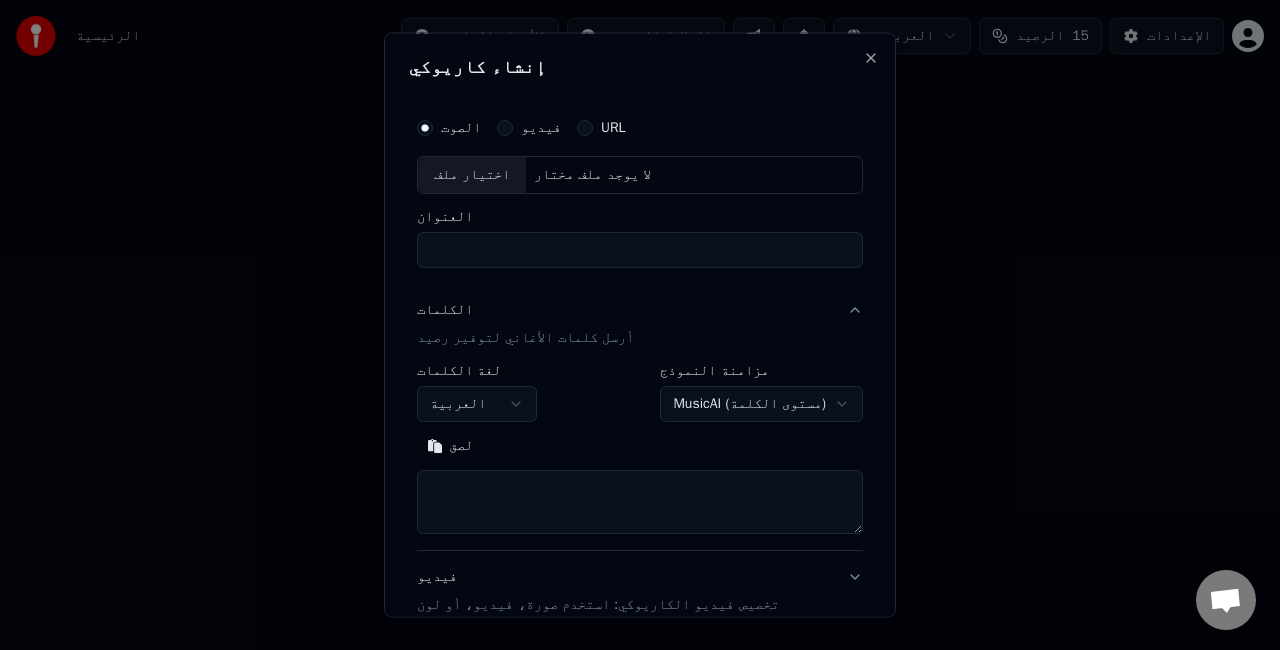 click on "الرئيسية الأسئلة الشائعة الدلائل المرئية العربية الرصيد 15 الإعدادات مرحبًا بك في يوكا المكتبة الوصول إلى جميع مسارات الكاريوكي التي أنشأتها وإدارتها. قم بتعديل مشاريعك وتنظيمها وتحسينها. إنشاء كاريوكي إنشاء كاريوكي من ملفات الصوت أو الفيديو (MP3، MP4 والمزيد)، أو قم بلصق رابط لإنشاء فيديو كاريوكي مع كلمات متزامنة على الفور. محادثة [PERSON_NAME] لديك إستفسار؟ تحدث معنا! فريق الدعم غير متاح حالياً بدون اتصال. إعادة الإتصال... لا يمكن استلام الرسائل أو إرسالها في الوقت الحالي. Youka Desktop مرحبًا! كيف أستطيع مساعدتك  أرسل ملف أدخل رمز تعبيري أرسل ملف سجل رسالة صوتية We run on Crisp الصوت" at bounding box center (640, 300) 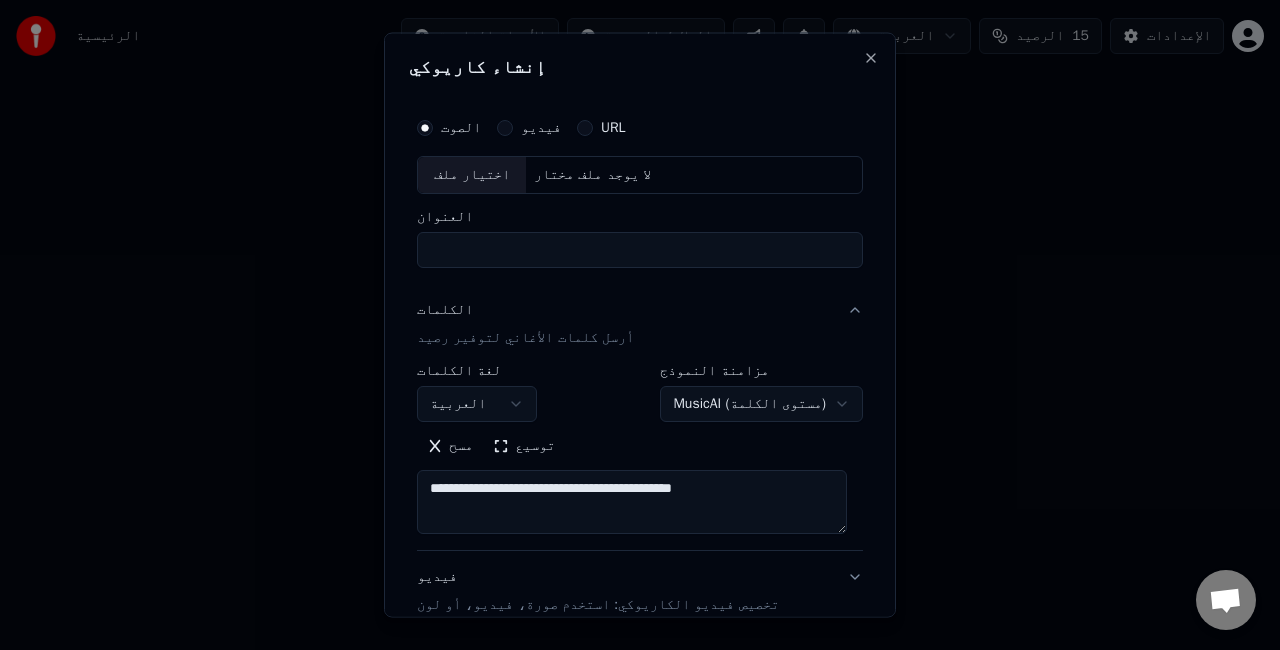 click on "العنوان" at bounding box center [640, 249] 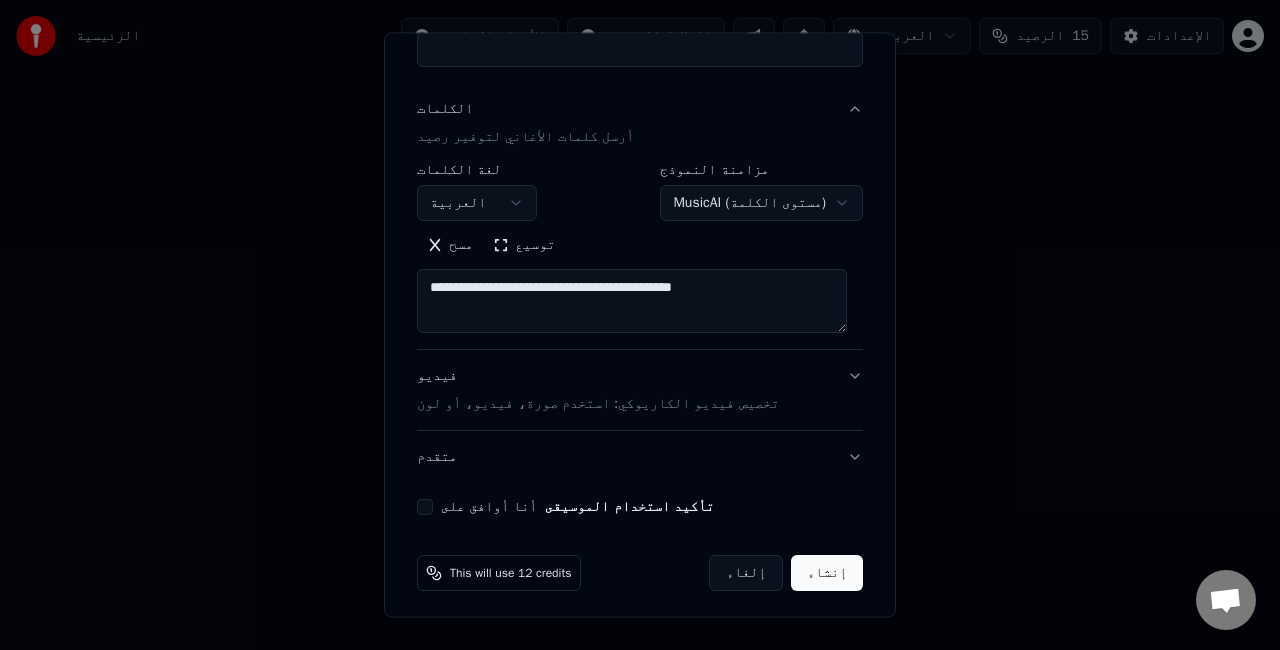 click on "أنا أوافق على   تأكيد استخدام الموسيقى" at bounding box center (640, 507) 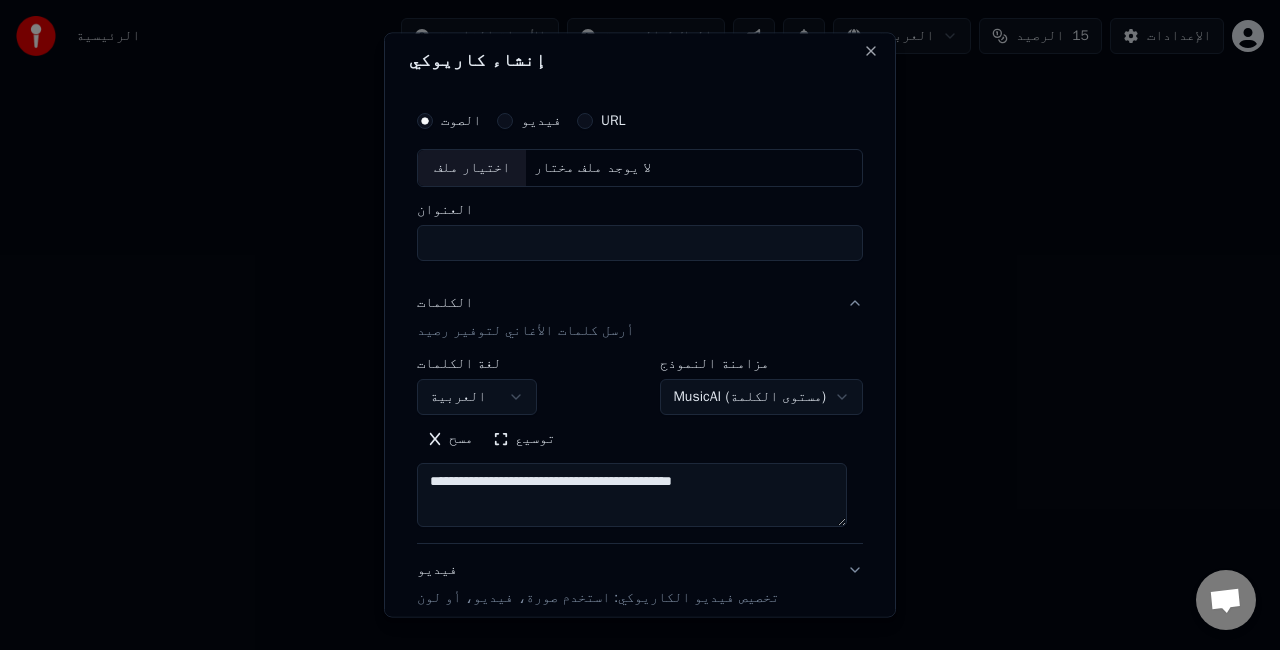 scroll, scrollTop: 0, scrollLeft: 0, axis: both 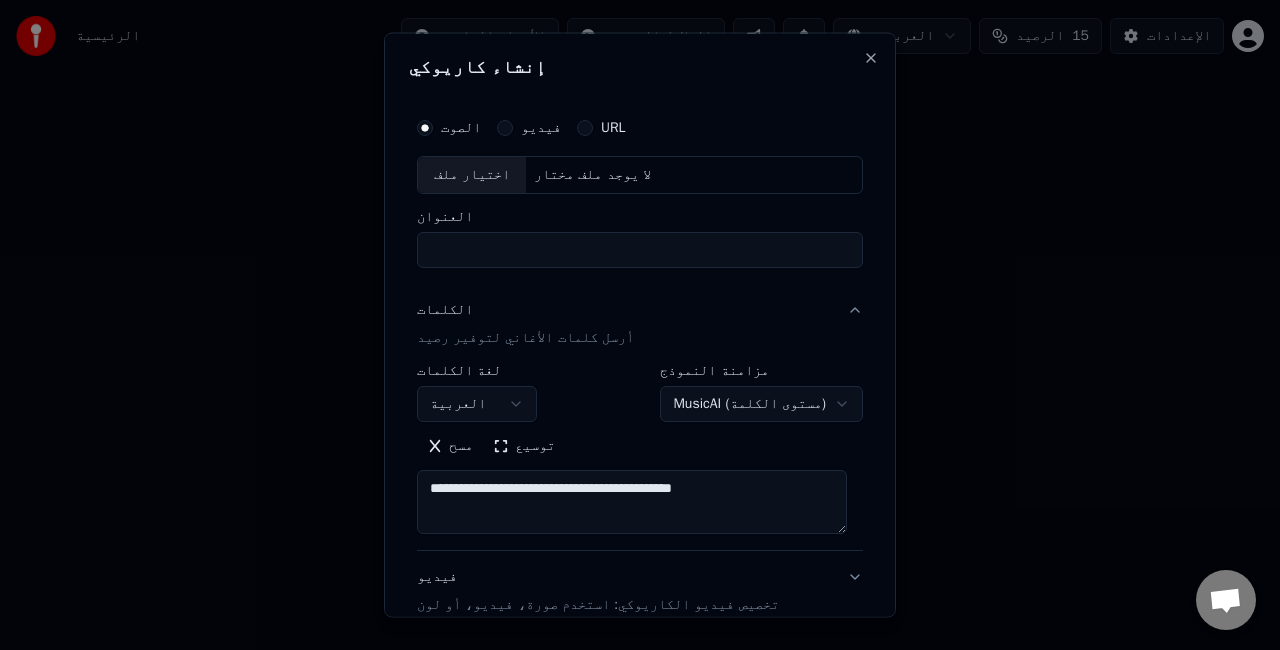 click on "العنوان" at bounding box center (640, 249) 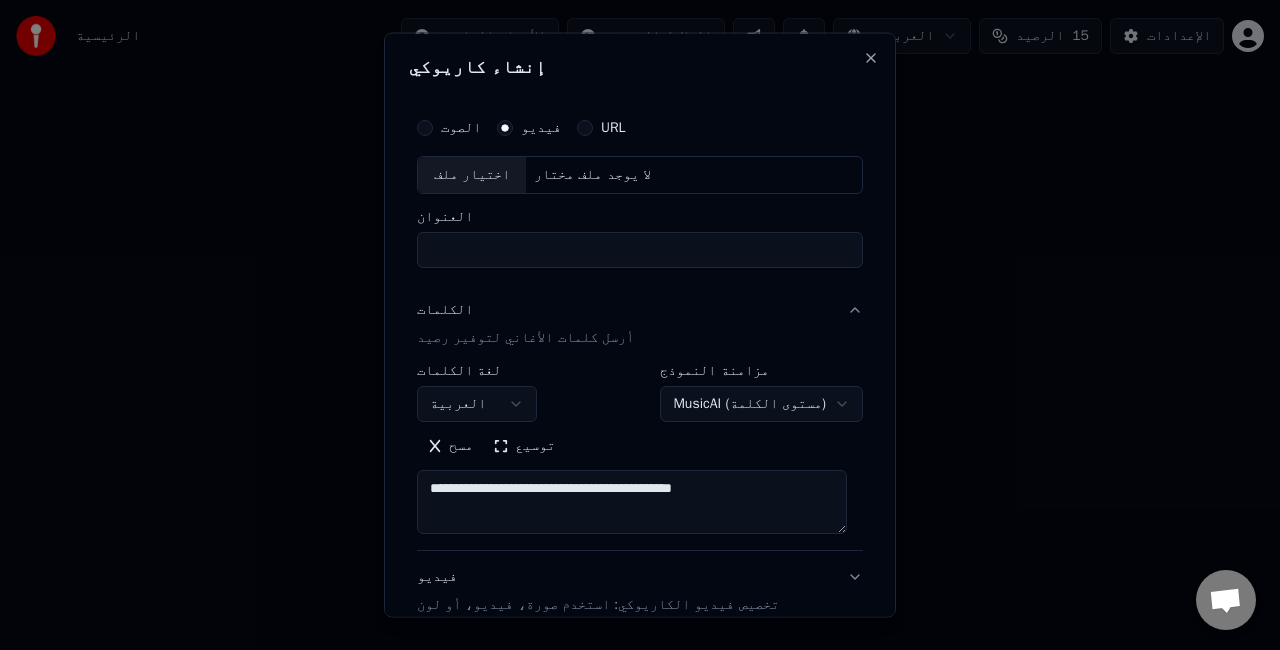 scroll, scrollTop: 0, scrollLeft: 0, axis: both 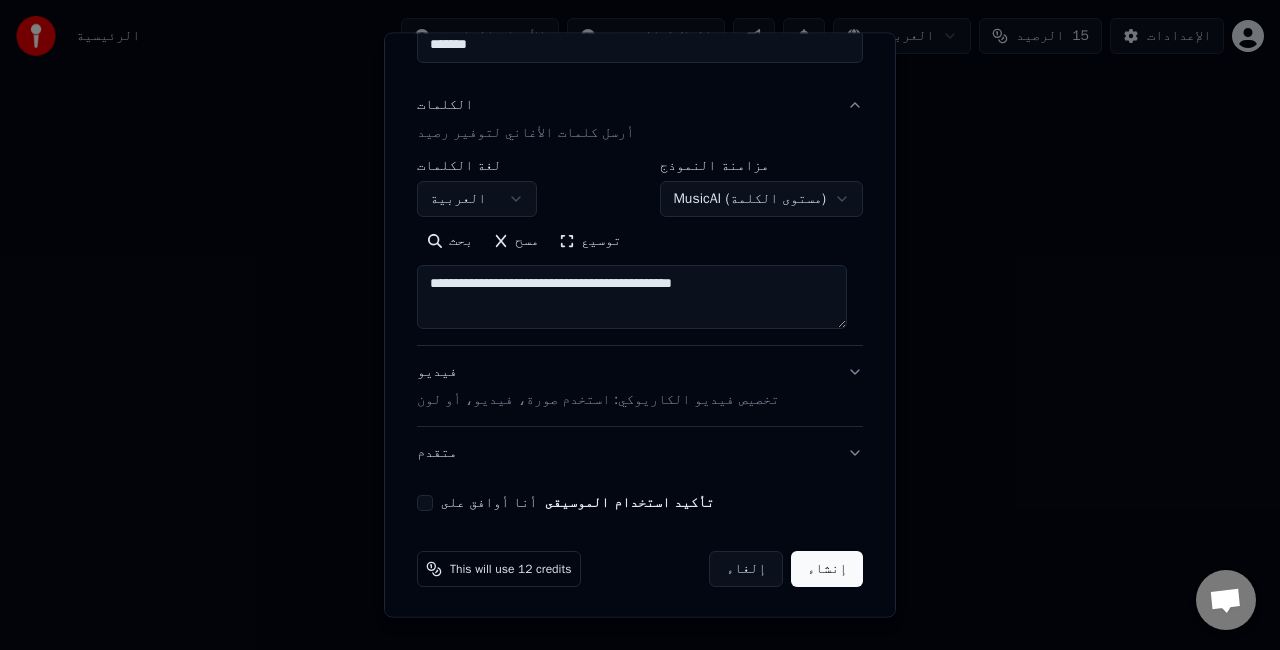 type on "*******" 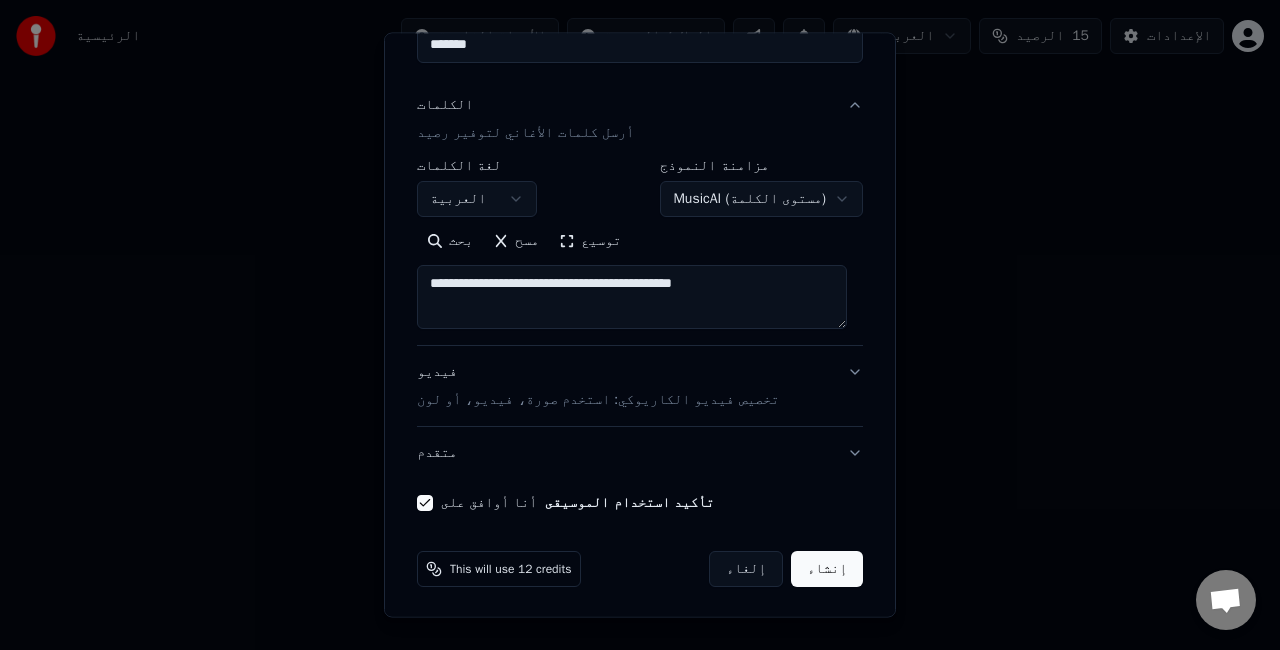 click on "تخصيص فيديو الكاريوكي: استخدم صورة، فيديو، أو لون" at bounding box center [598, 400] 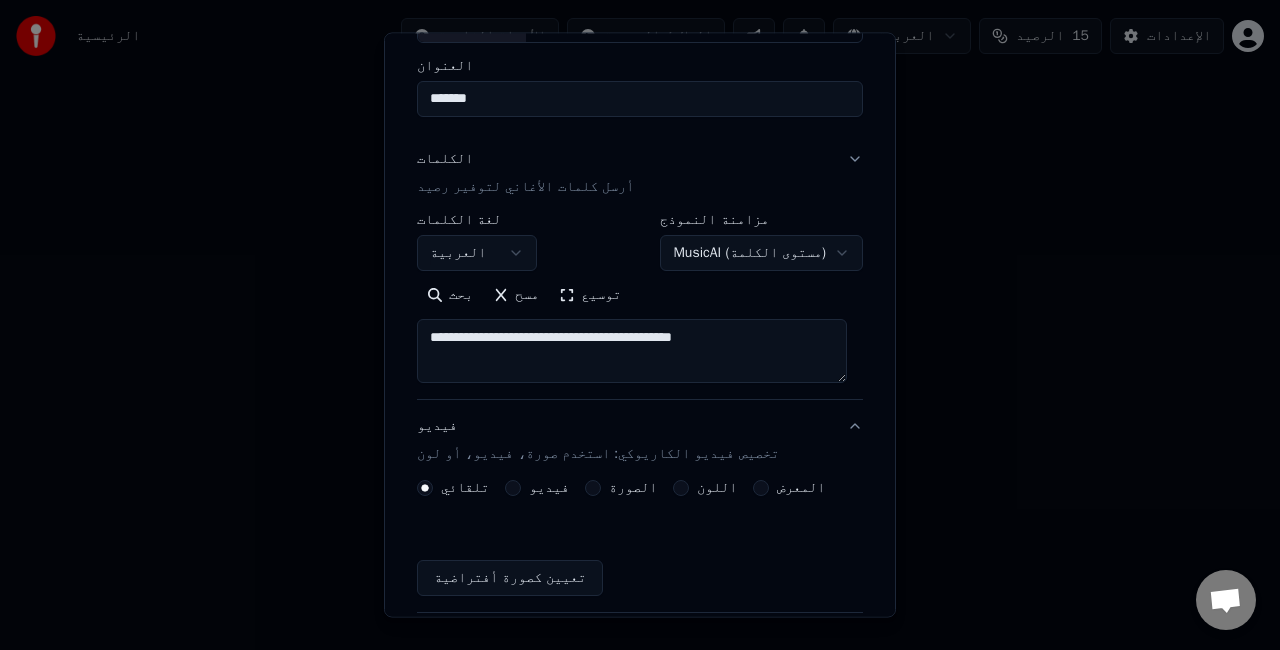 scroll, scrollTop: 150, scrollLeft: 0, axis: vertical 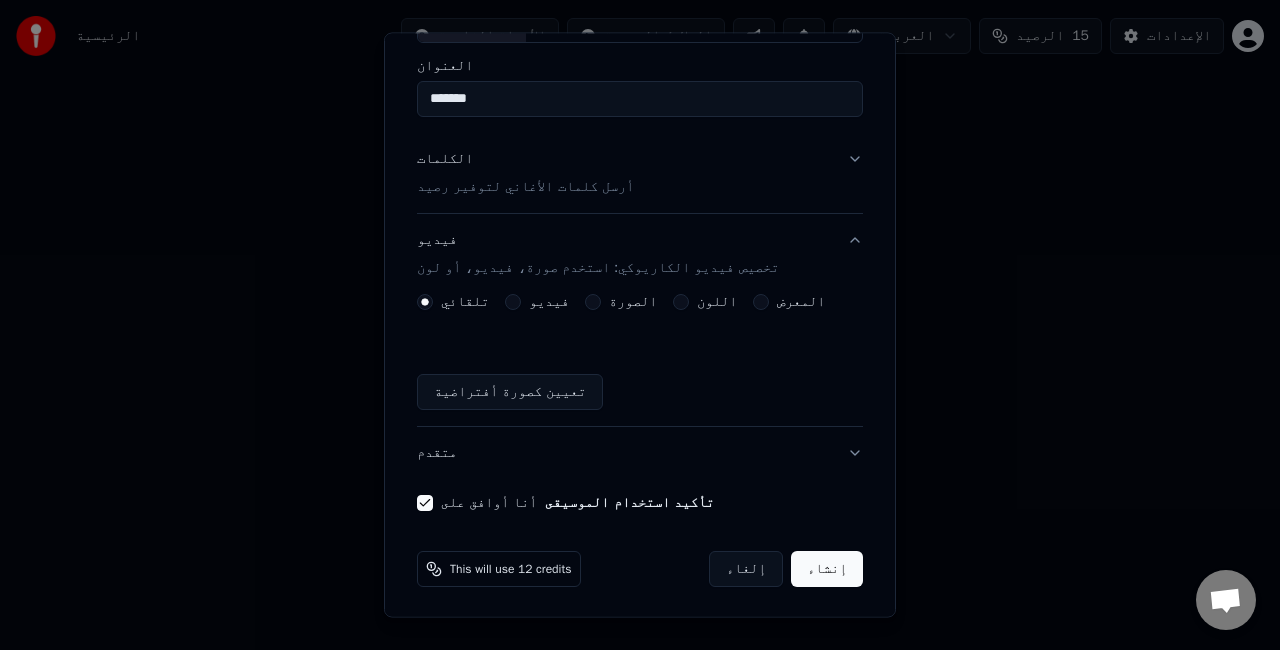click on "فيديو" at bounding box center [537, 302] 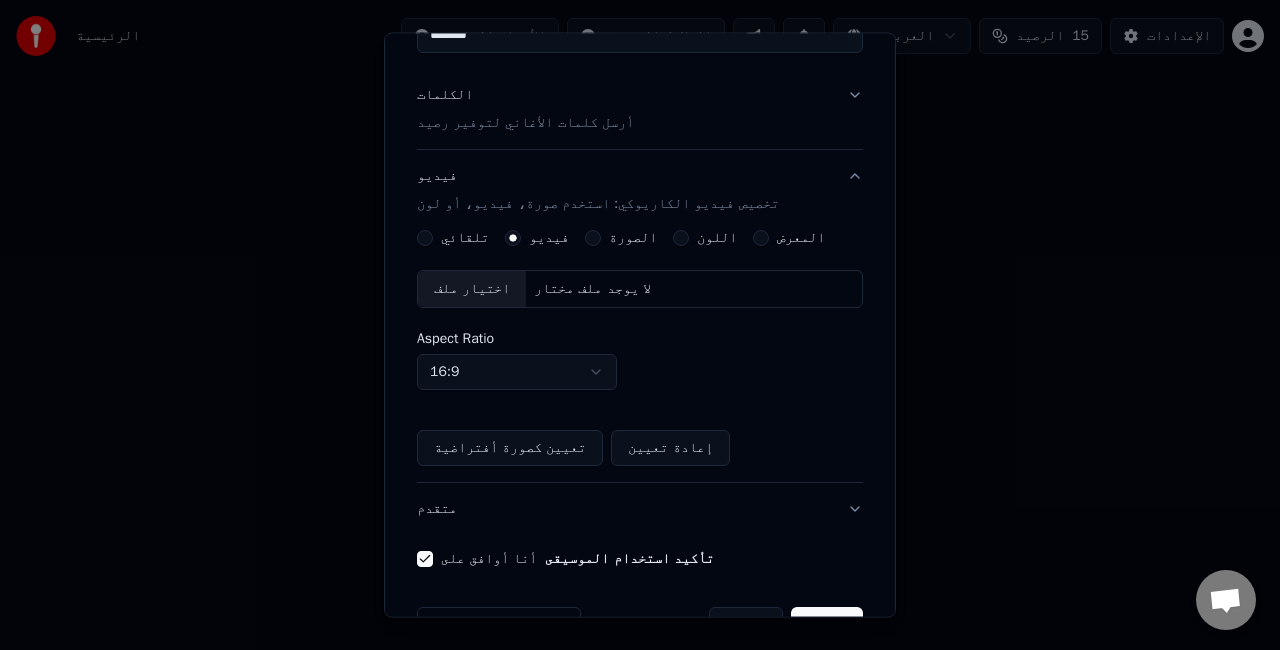 scroll, scrollTop: 270, scrollLeft: 0, axis: vertical 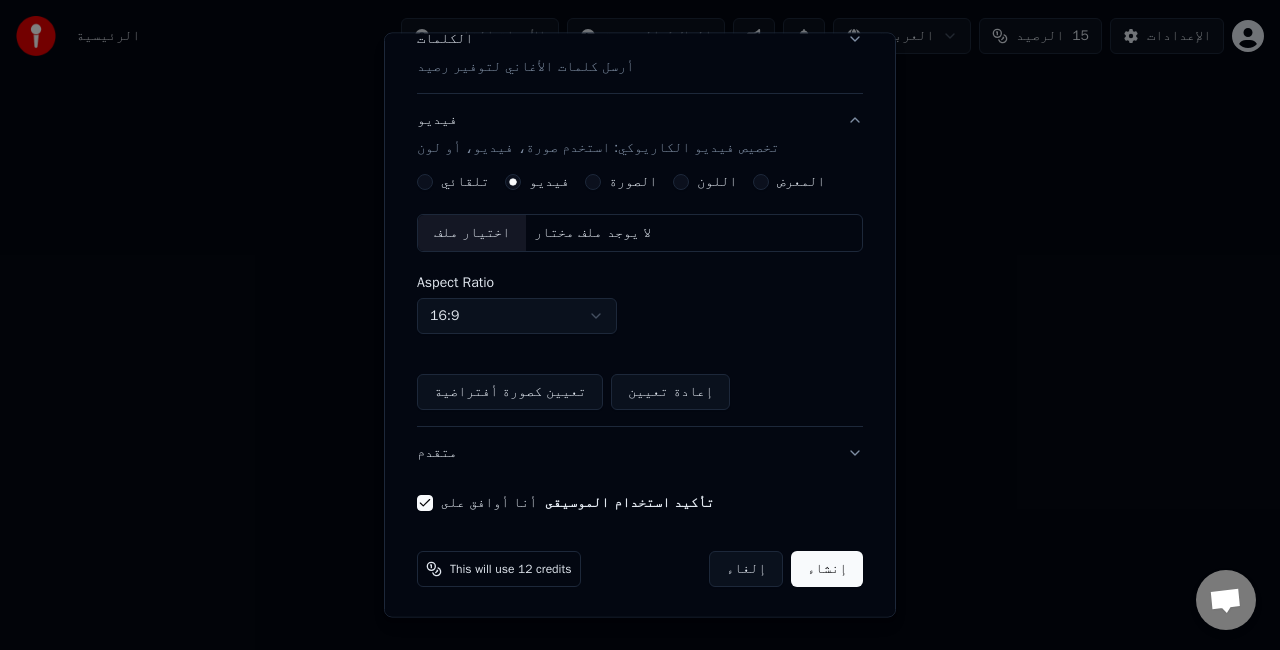 click on "الرئيسية الأسئلة الشائعة الدلائل المرئية العربية الرصيد 15 الإعدادات مرحبًا بك في يوكا المكتبة الوصول إلى جميع مسارات الكاريوكي التي أنشأتها وإدارتها. قم بتعديل مشاريعك وتنظيمها وتحسينها. إنشاء كاريوكي إنشاء كاريوكي من ملفات الصوت أو الفيديو (MP3، MP4 والمزيد)، أو قم بلصق رابط لإنشاء فيديو كاريوكي مع كلمات متزامنة على الفور. محادثة [PERSON_NAME] لديك إستفسار؟ تحدث معنا! فريق الدعم غير متاح حالياً بدون اتصال. إعادة الإتصال... لا يمكن استلام الرسائل أو إرسالها في الوقت الحالي. Youka Desktop مرحبًا! كيف أستطيع مساعدتك  أرسل ملف أدخل رمز تعبيري أرسل ملف سجل رسالة صوتية We run on Crisp الصوت" at bounding box center (640, 300) 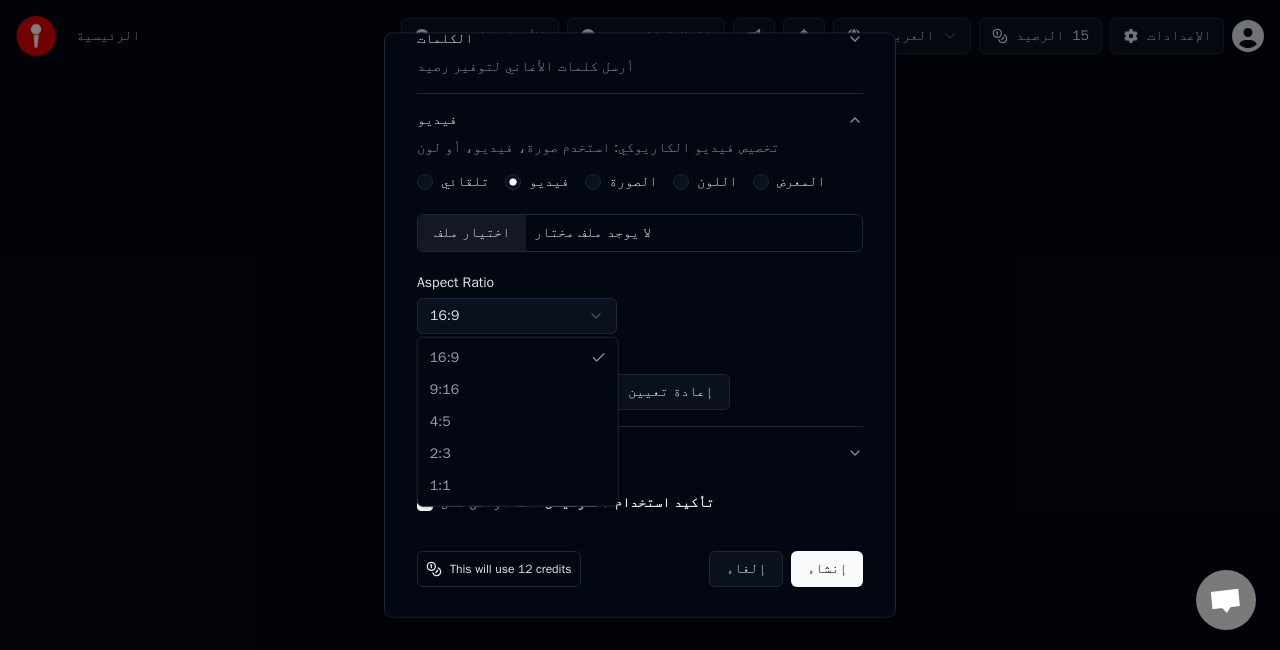 click on "الرئيسية الأسئلة الشائعة الدلائل المرئية العربية الرصيد 15 الإعدادات مرحبًا بك في يوكا المكتبة الوصول إلى جميع مسارات الكاريوكي التي أنشأتها وإدارتها. قم بتعديل مشاريعك وتنظيمها وتحسينها. إنشاء كاريوكي إنشاء كاريوكي من ملفات الصوت أو الفيديو (MP3، MP4 والمزيد)، أو قم بلصق رابط لإنشاء فيديو كاريوكي مع كلمات متزامنة على الفور. محادثة [PERSON_NAME] لديك إستفسار؟ تحدث معنا! فريق الدعم غير متاح حالياً بدون اتصال. إعادة الإتصال... لا يمكن استلام الرسائل أو إرسالها في الوقت الحالي. Youka Desktop مرحبًا! كيف أستطيع مساعدتك  أرسل ملف أدخل رمز تعبيري أرسل ملف سجل رسالة صوتية We run on Crisp الصوت" at bounding box center (640, 300) 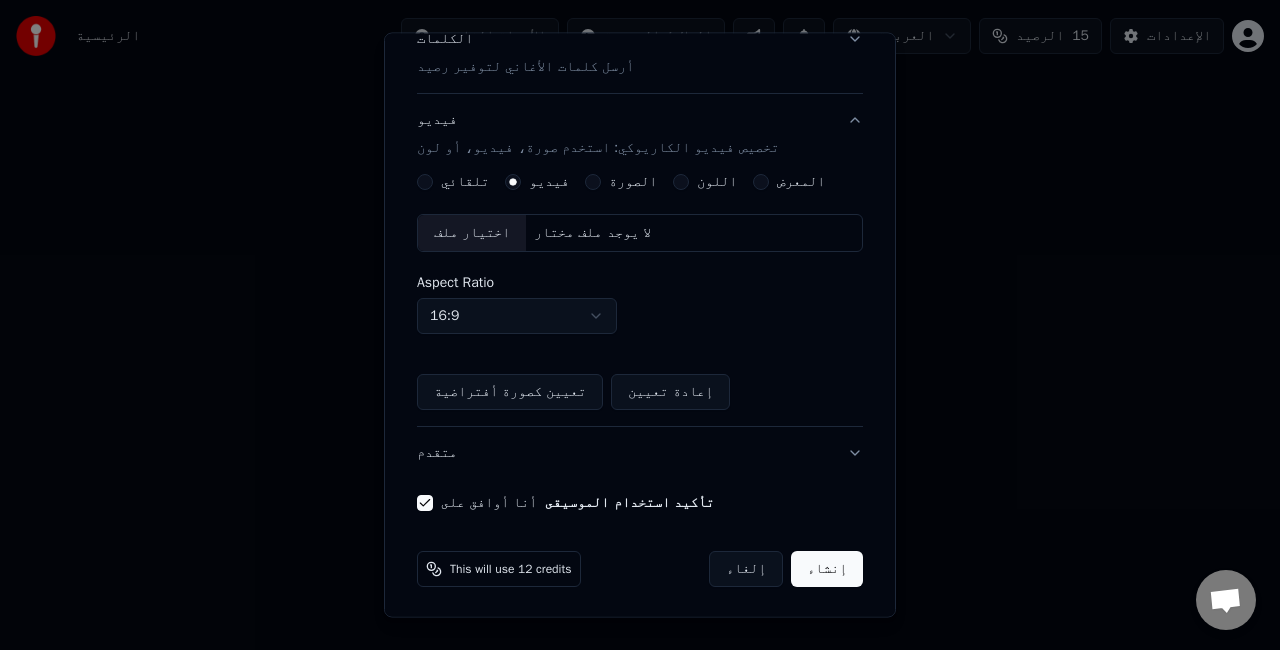 click on "متقدم" at bounding box center [640, 453] 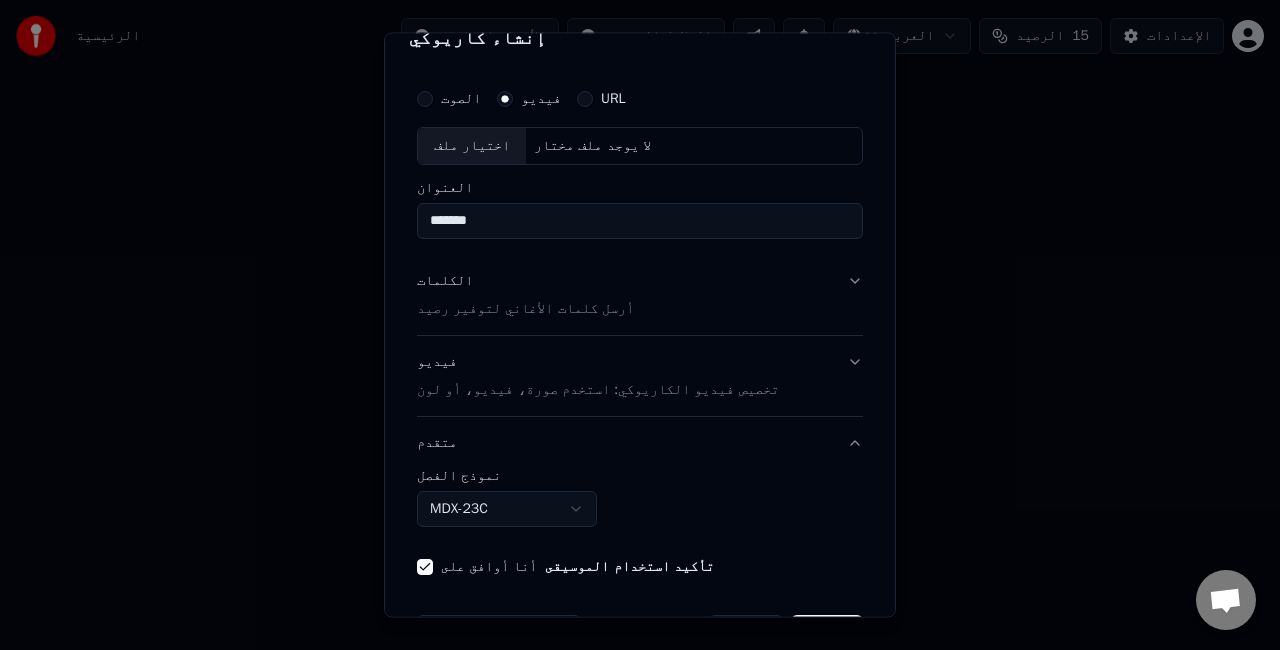 scroll, scrollTop: 0, scrollLeft: 0, axis: both 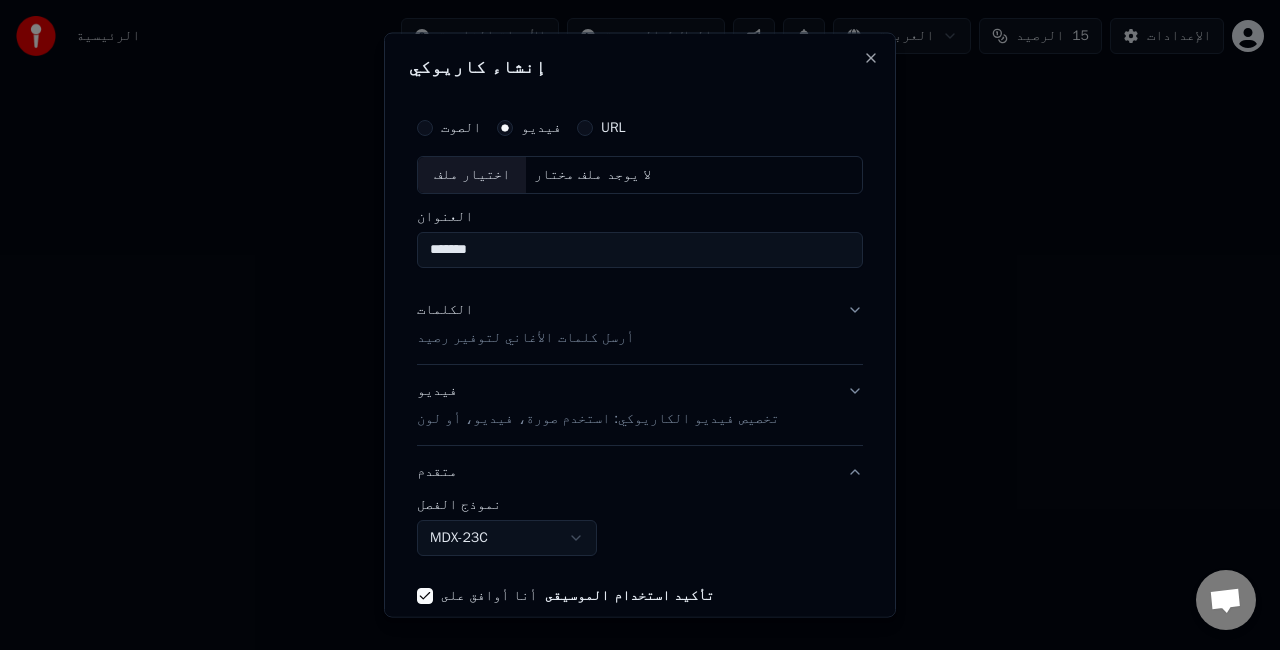 click on "الكلمات أرسل كلمات الأغاني لتوفير رصيد" at bounding box center (640, 323) 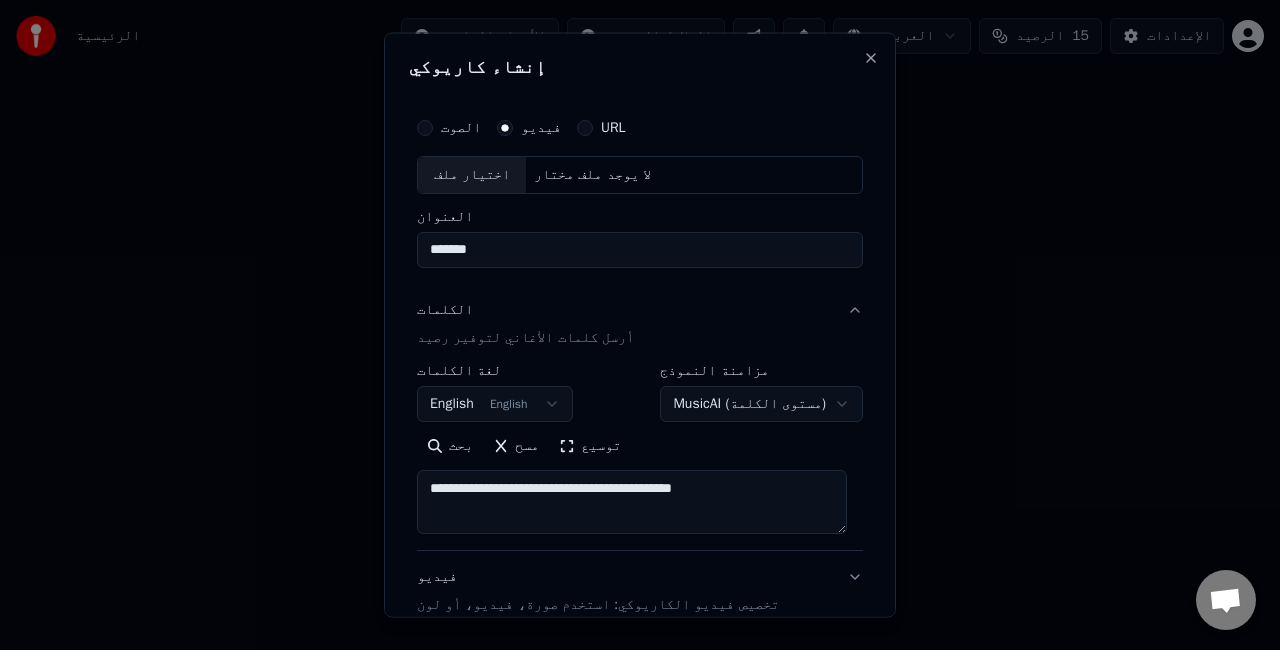click on "الرئيسية الأسئلة الشائعة الدلائل المرئية العربية الرصيد 15 الإعدادات مرحبًا بك في يوكا المكتبة الوصول إلى جميع مسارات الكاريوكي التي أنشأتها وإدارتها. قم بتعديل مشاريعك وتنظيمها وتحسينها. إنشاء كاريوكي إنشاء كاريوكي من ملفات الصوت أو الفيديو (MP3، MP4 والمزيد)، أو قم بلصق رابط لإنشاء فيديو كاريوكي مع كلمات متزامنة على الفور. محادثة [PERSON_NAME] لديك إستفسار؟ تحدث معنا! فريق الدعم غير متاح حالياً بدون اتصال. إعادة الإتصال... لا يمكن استلام الرسائل أو إرسالها في الوقت الحالي. Youka Desktop مرحبًا! كيف أستطيع مساعدتك  أرسل ملف أدخل رمز تعبيري أرسل ملف سجل رسالة صوتية We run on Crisp الصوت" at bounding box center [640, 300] 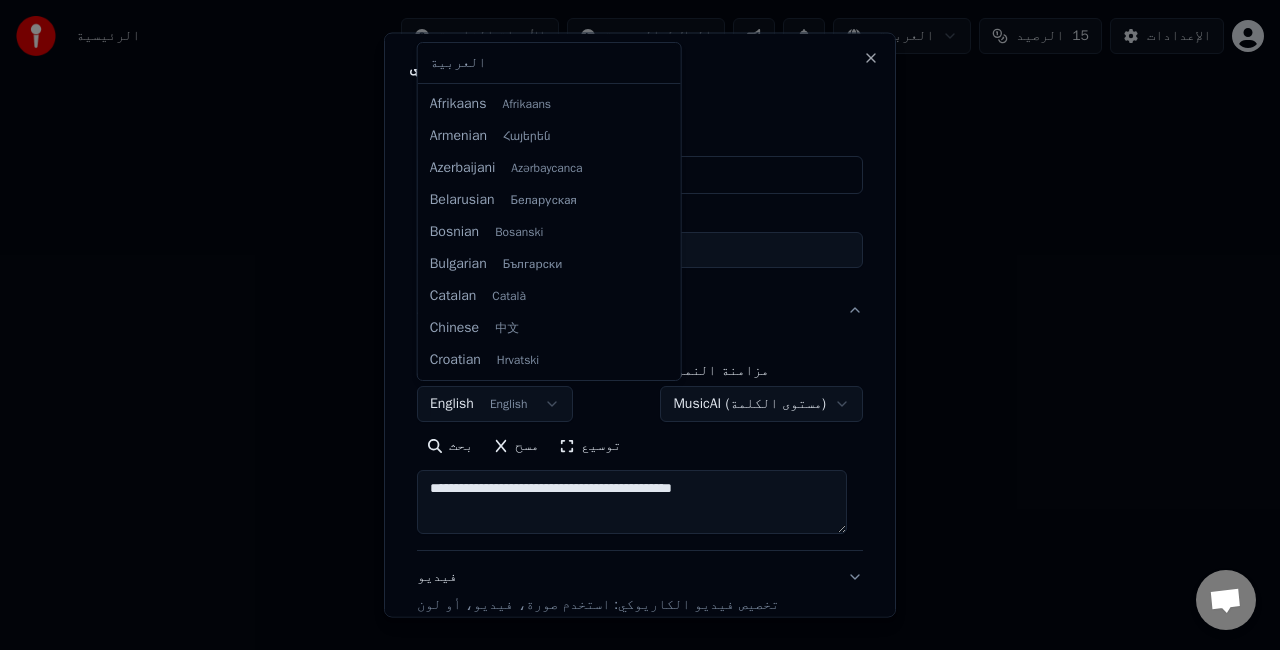 scroll, scrollTop: 128, scrollLeft: 0, axis: vertical 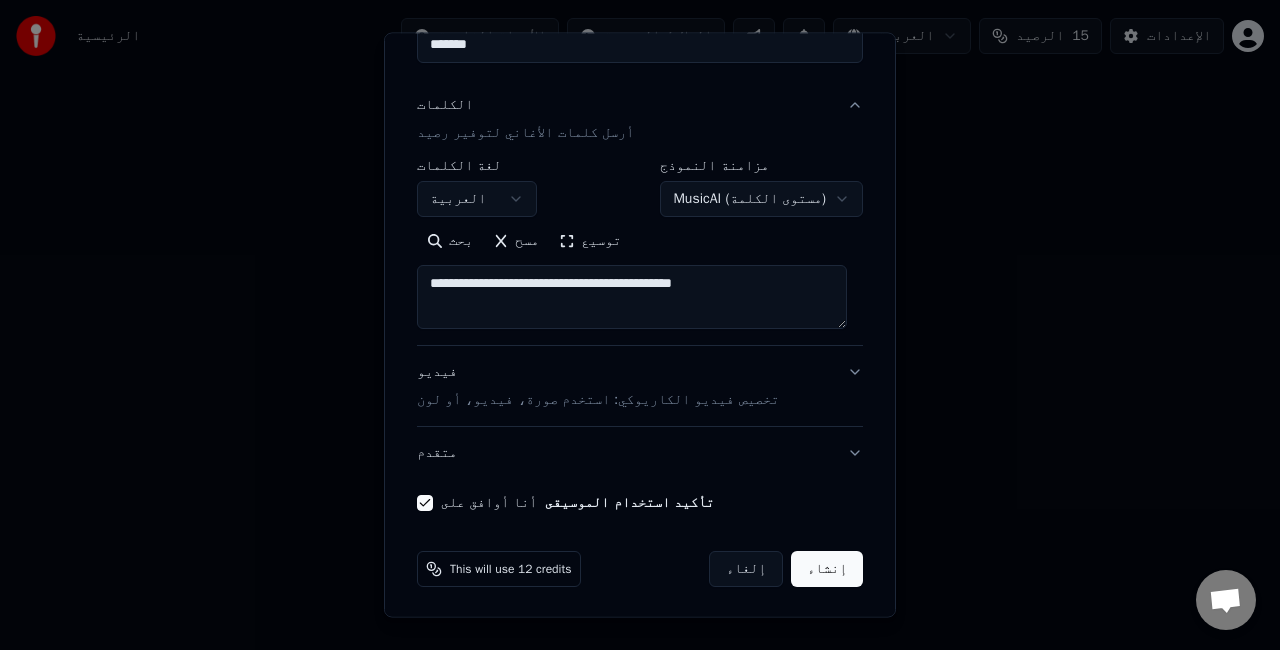 click on "إنشاء" at bounding box center [827, 569] 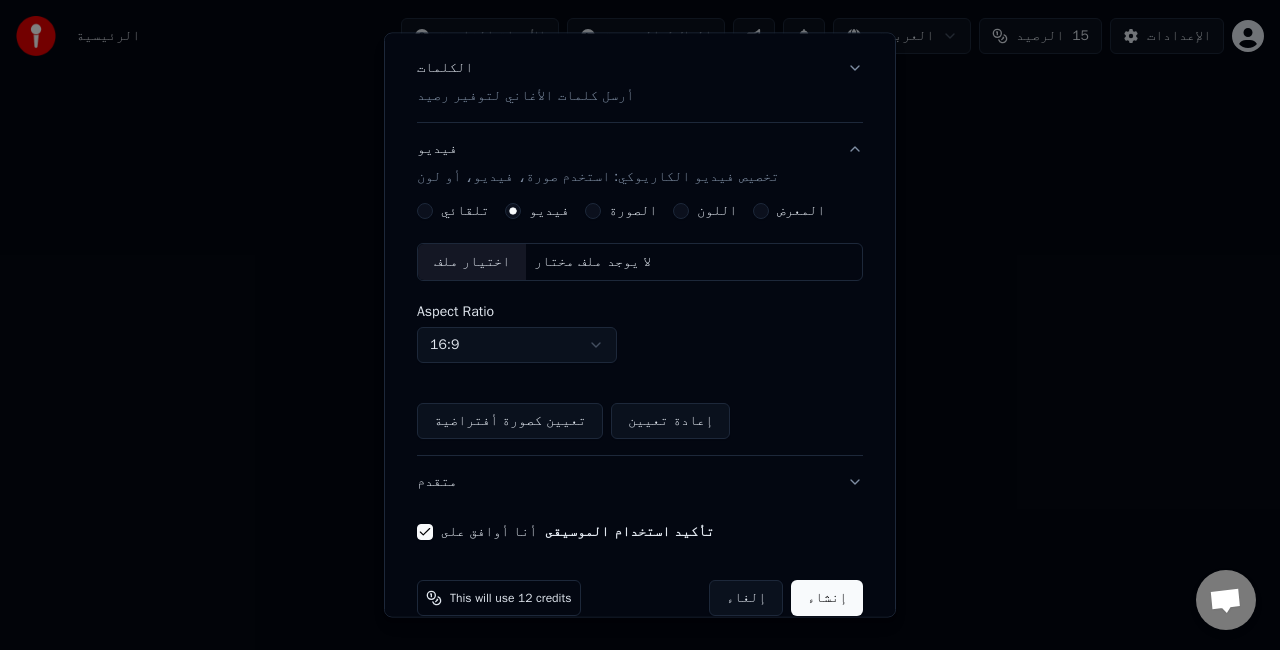 scroll, scrollTop: 298, scrollLeft: 0, axis: vertical 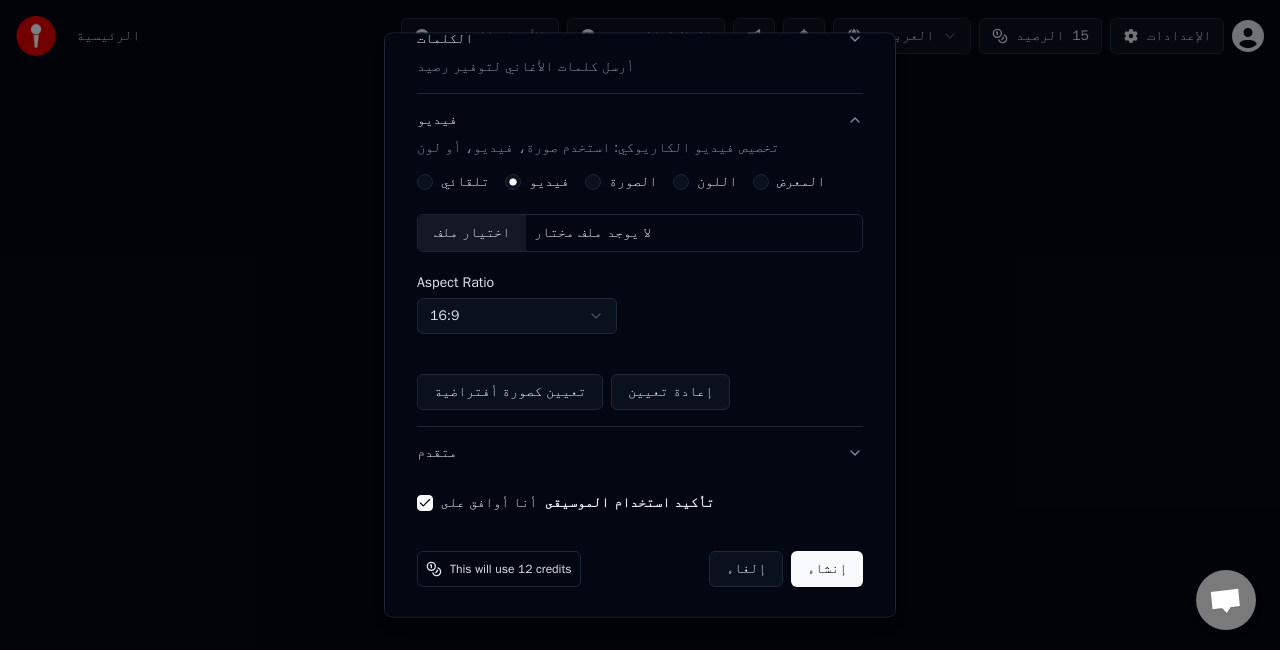 click on "إنشاء" at bounding box center [827, 569] 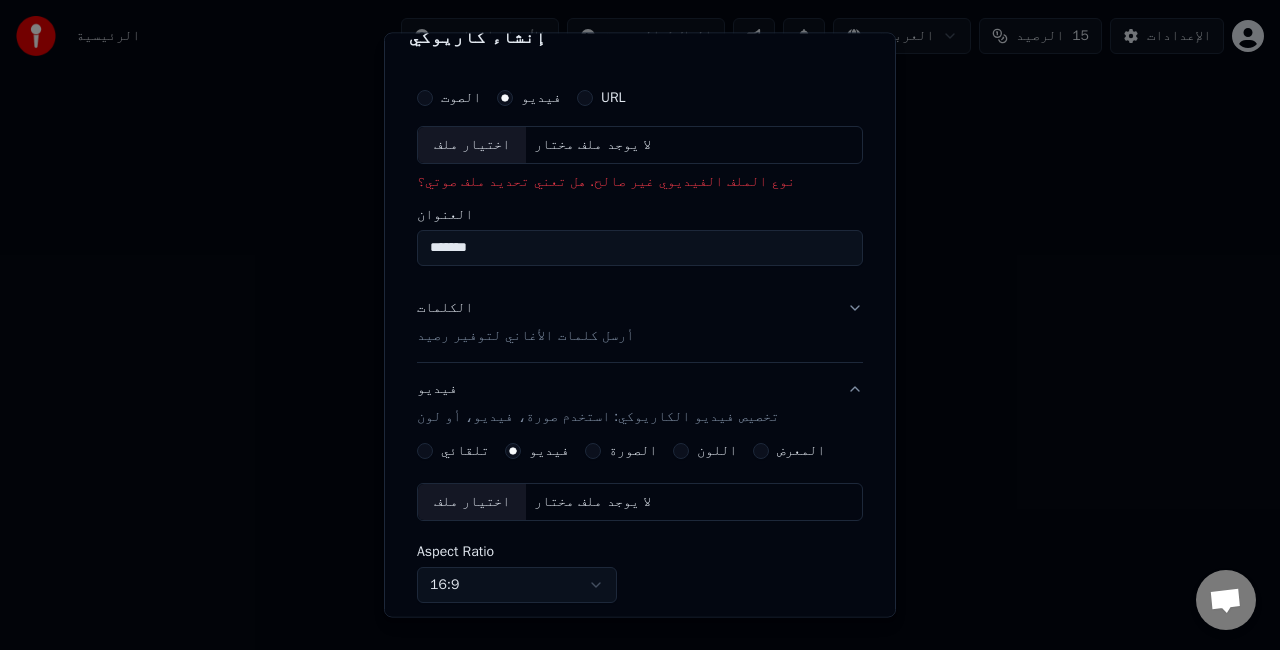 scroll, scrollTop: 0, scrollLeft: 0, axis: both 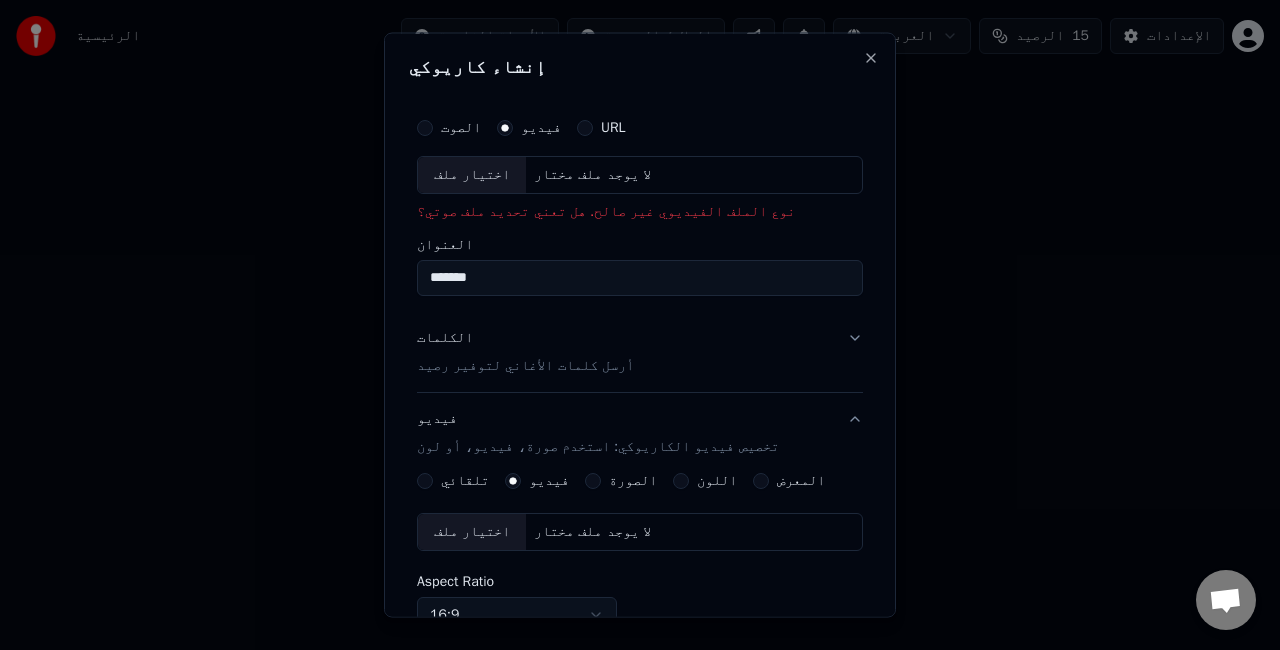 click on "URL" at bounding box center [601, 128] 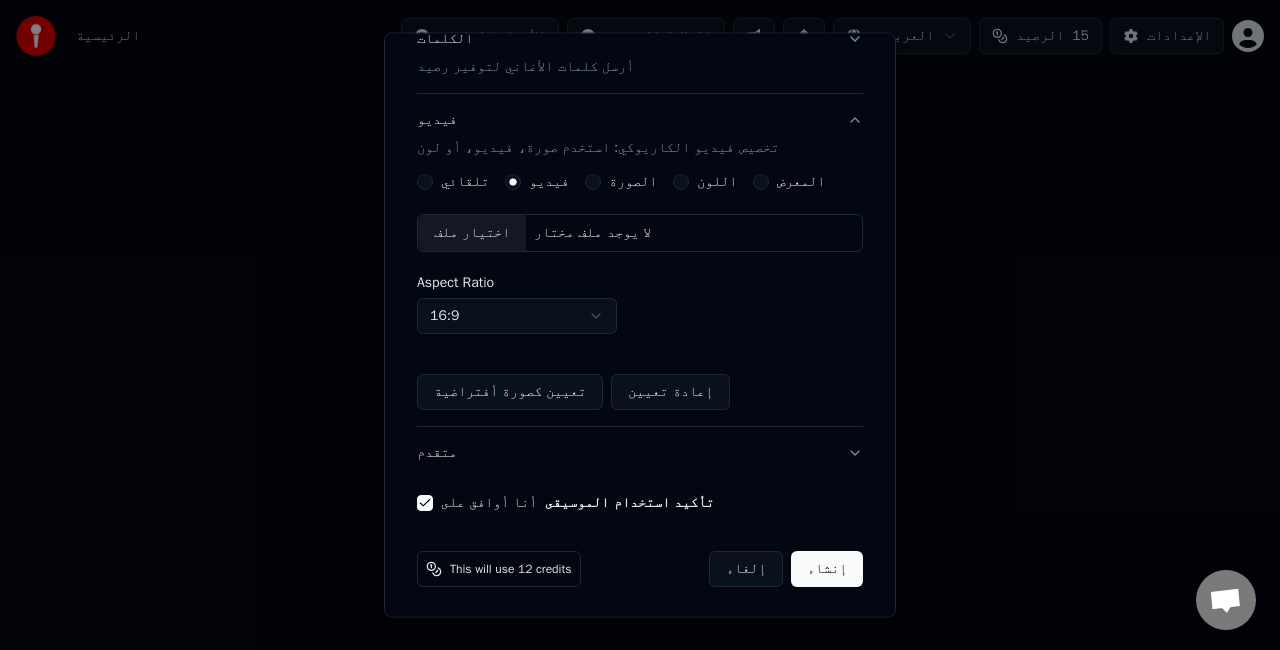scroll, scrollTop: 0, scrollLeft: 0, axis: both 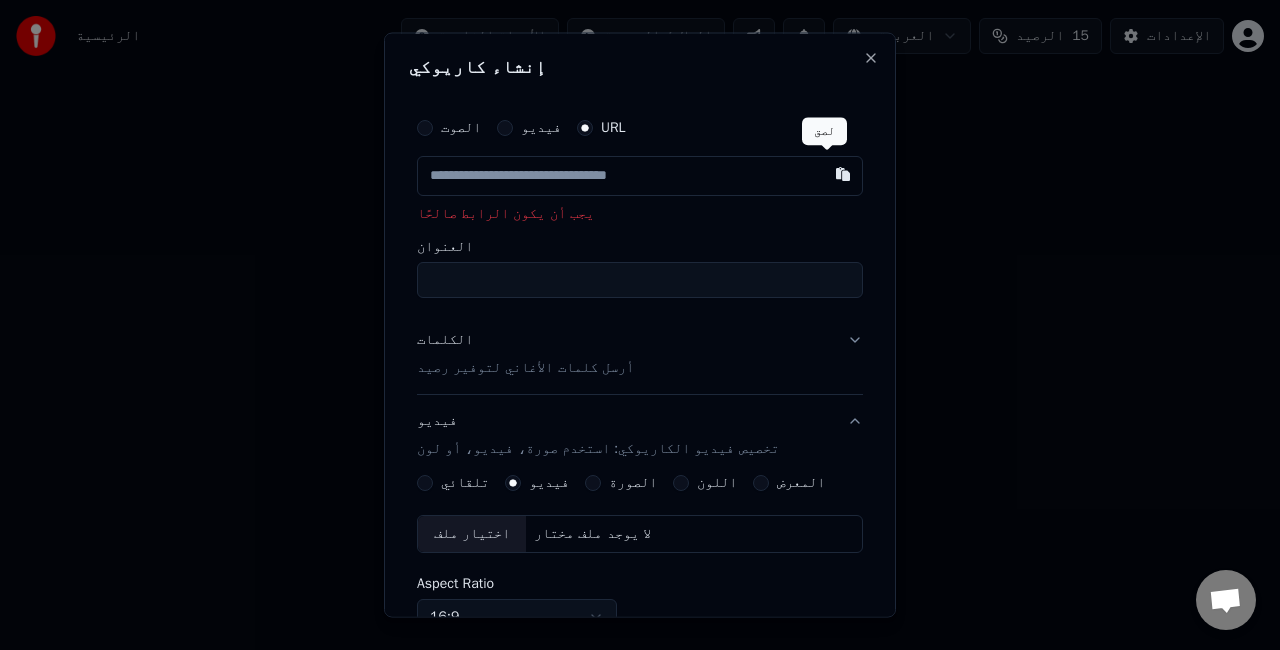 click at bounding box center [843, 174] 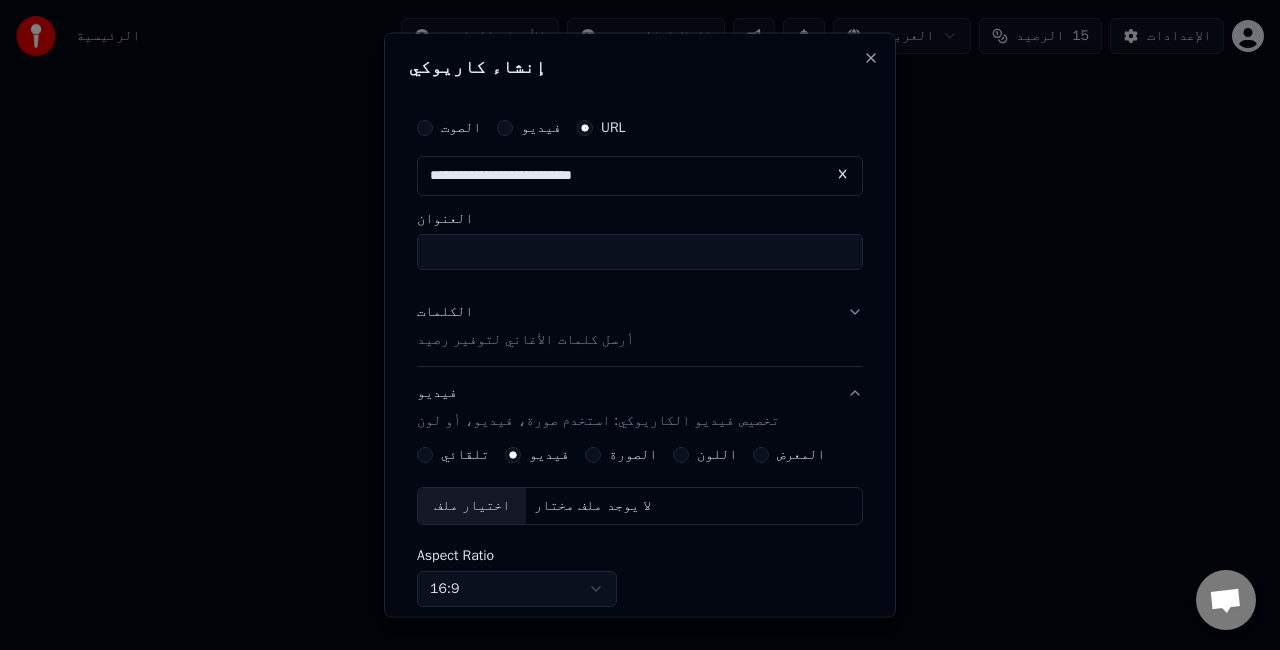 type on "**********" 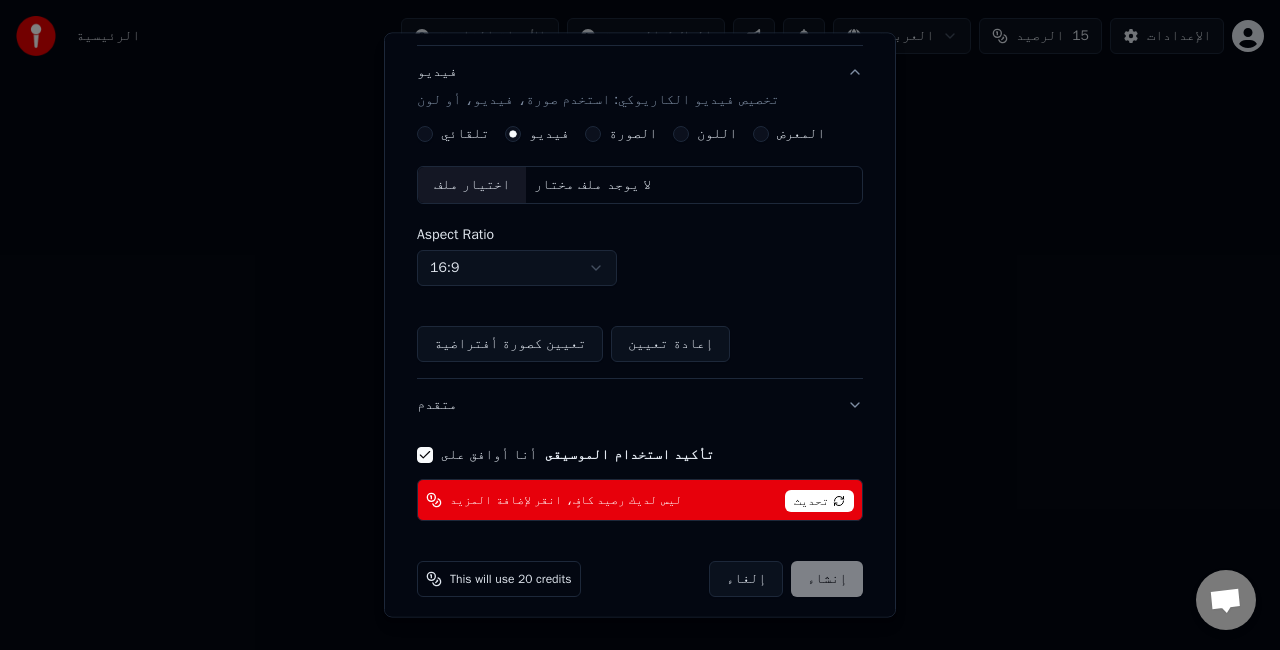 scroll, scrollTop: 330, scrollLeft: 0, axis: vertical 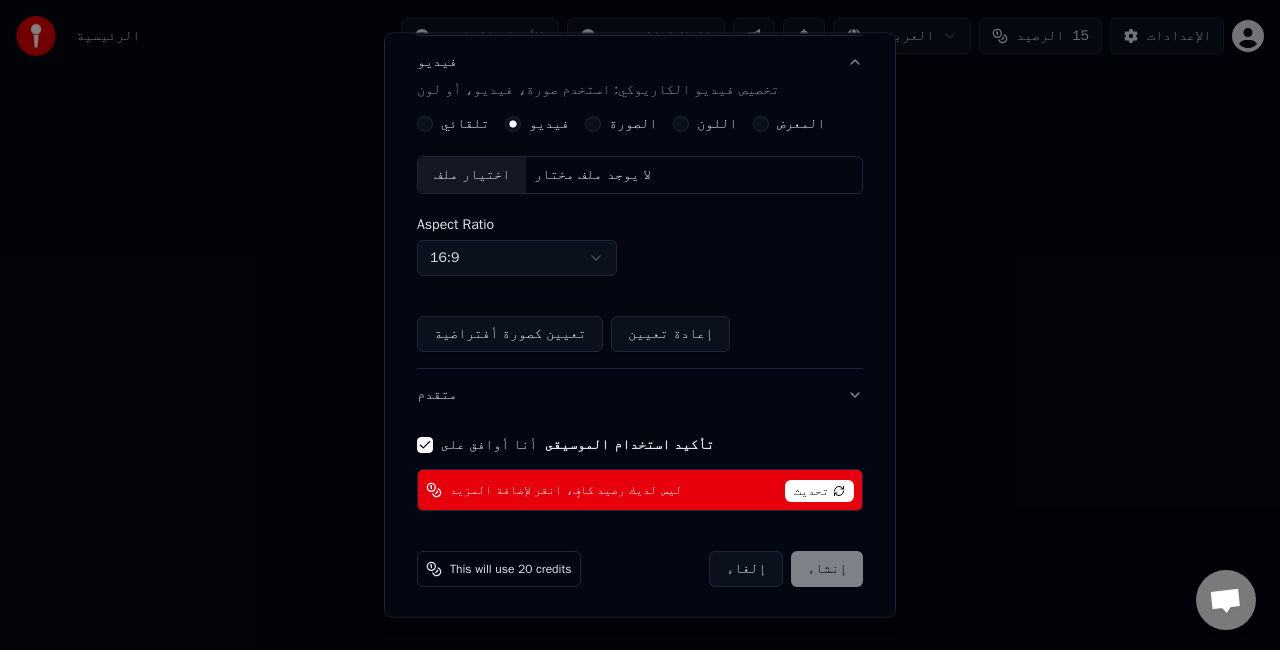 click on "تلقائي فيديو الصورة اللون المعرض اختيار ملف لا يوجد ملف مختار Aspect Ratio 16:9 **** **** *** *** *** تعيين كصورة أفتراضية إعادة تعيين" at bounding box center [640, 234] 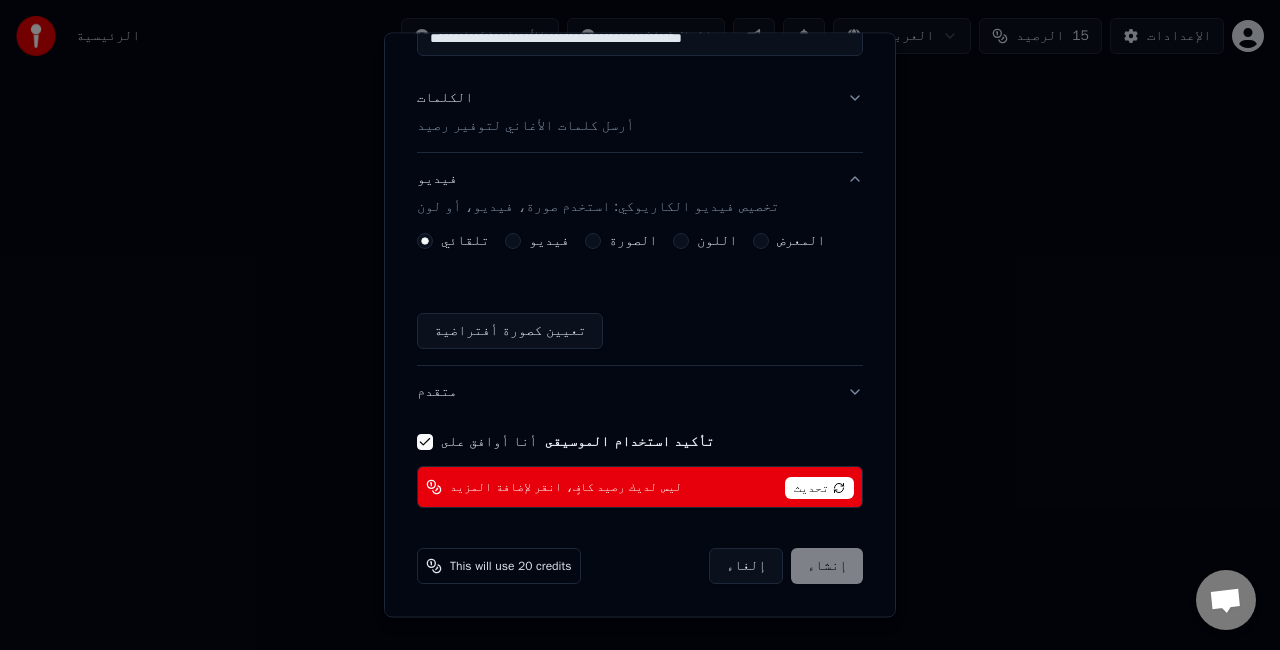 scroll, scrollTop: 211, scrollLeft: 0, axis: vertical 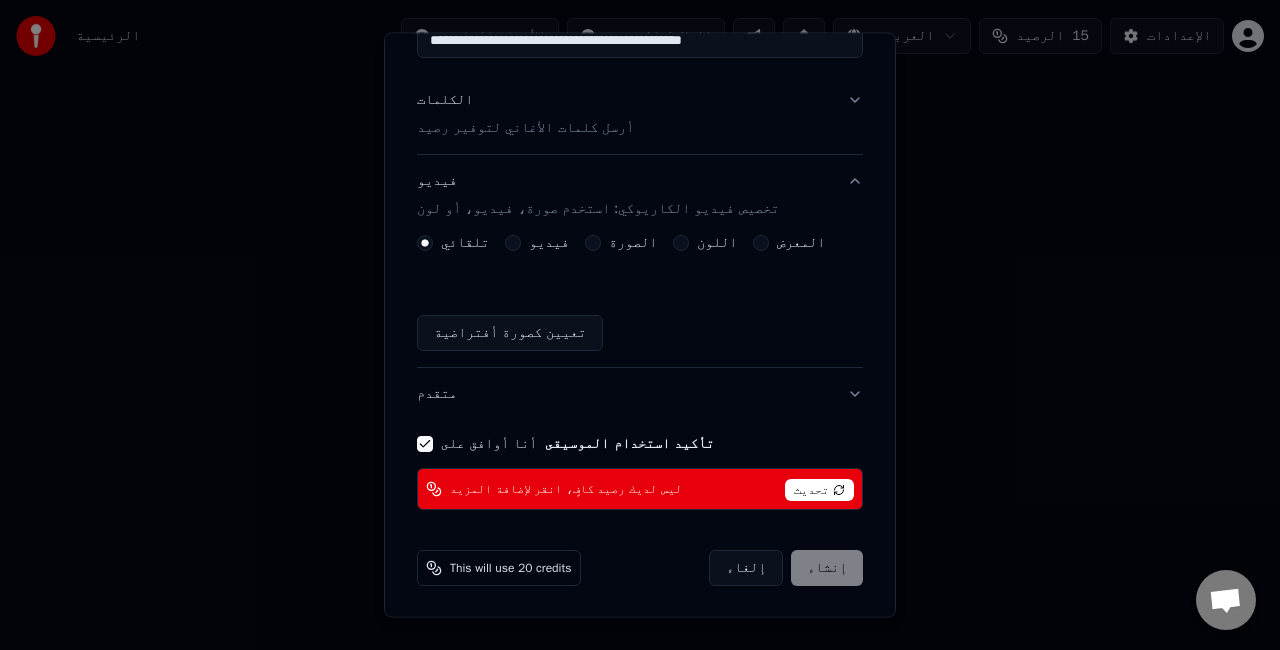 click on "الصورة" at bounding box center [621, 243] 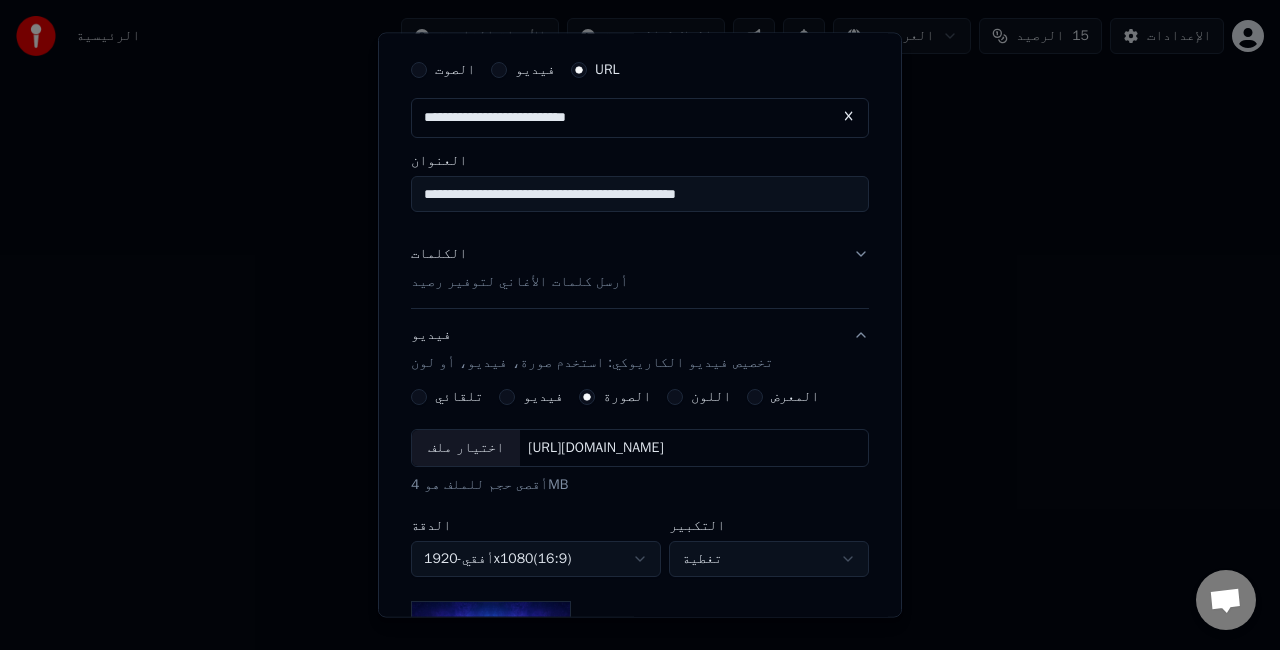 scroll, scrollTop: 0, scrollLeft: 0, axis: both 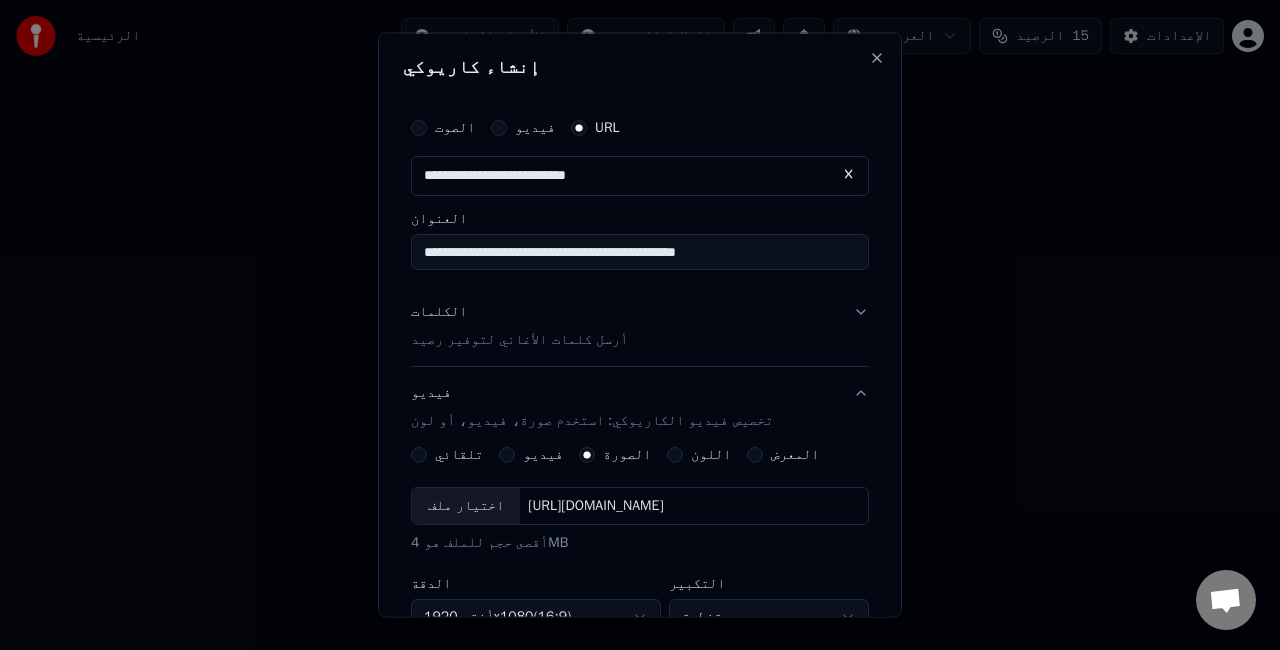 click on "الكلمات أرسل كلمات الأغاني لتوفير رصيد" at bounding box center [640, 326] 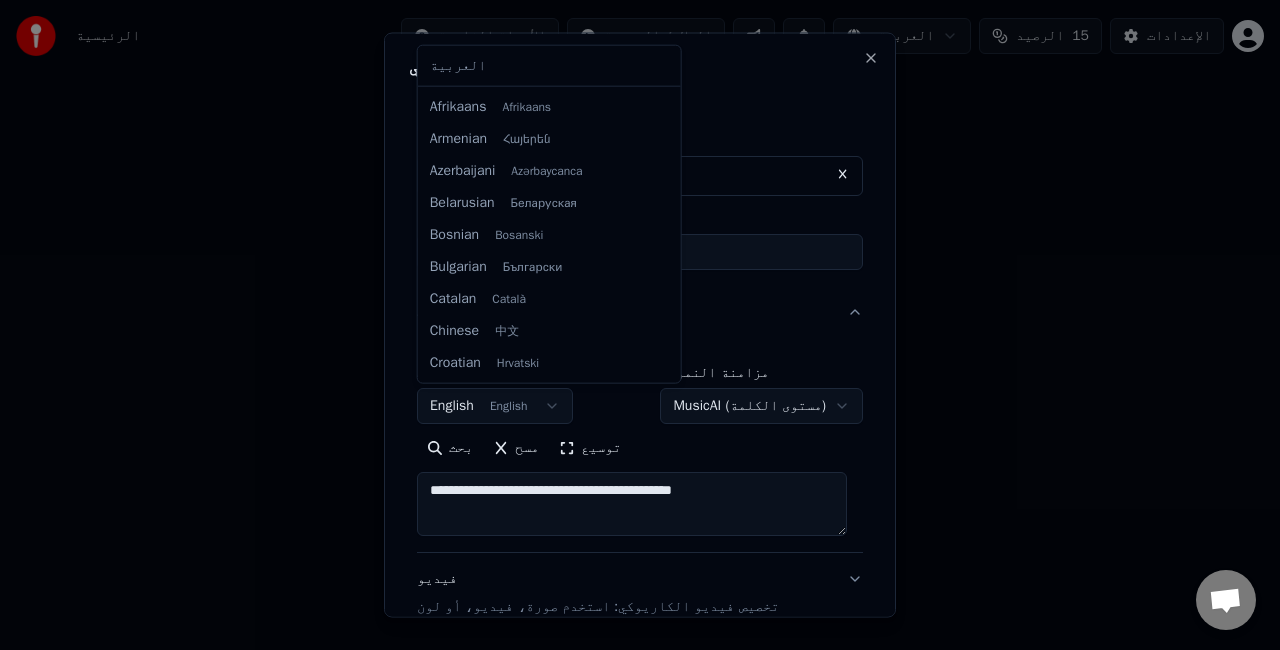 click on "الرئيسية الأسئلة الشائعة الدلائل المرئية العربية الرصيد 15 الإعدادات مرحبًا بك في يوكا المكتبة الوصول إلى جميع مسارات الكاريوكي التي أنشأتها وإدارتها. قم بتعديل مشاريعك وتنظيمها وتحسينها. إنشاء كاريوكي إنشاء كاريوكي من ملفات الصوت أو الفيديو (MP3، MP4 والمزيد)، أو قم بلصق رابط لإنشاء فيديو كاريوكي مع كلمات متزامنة على الفور. محادثة [PERSON_NAME] لديك إستفسار؟ تحدث معنا! فريق الدعم غير متاح حالياً بدون اتصال. إعادة الإتصال... لا يمكن استلام الرسائل أو إرسالها في الوقت الحالي. Youka Desktop مرحبًا! كيف أستطيع مساعدتك  أرسل ملف أدخل رمز تعبيري أرسل ملف سجل رسالة صوتية We run on Crisp الصوت" at bounding box center (640, 300) 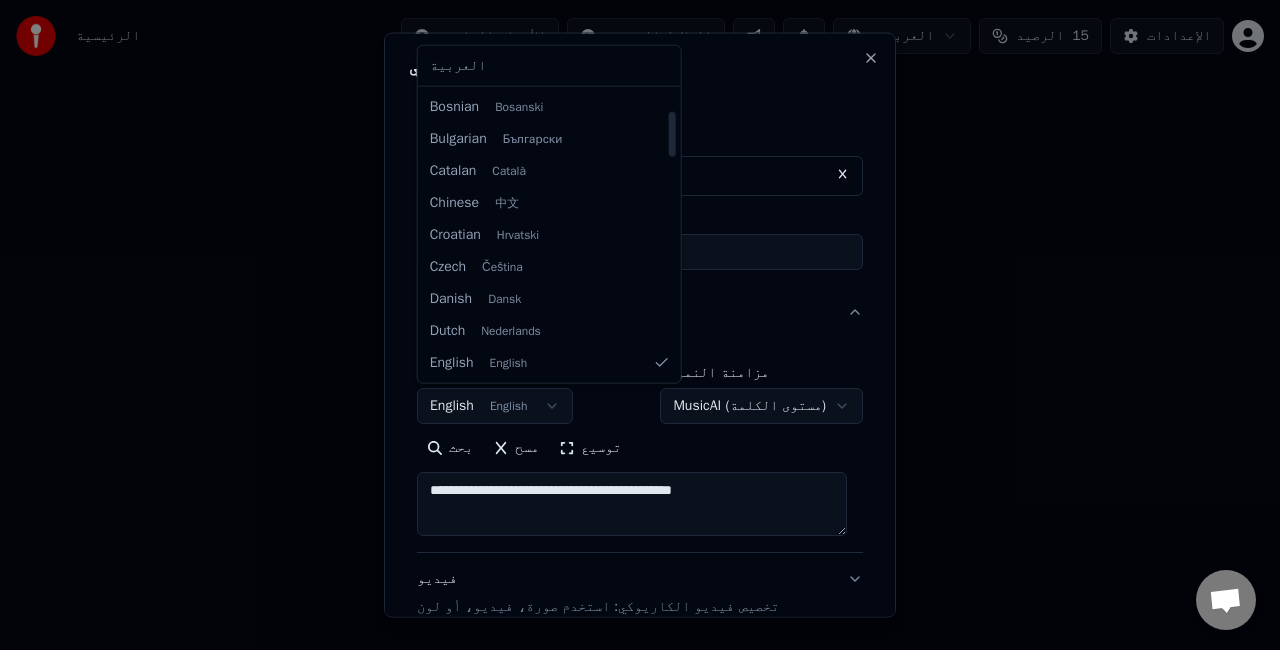 select on "**" 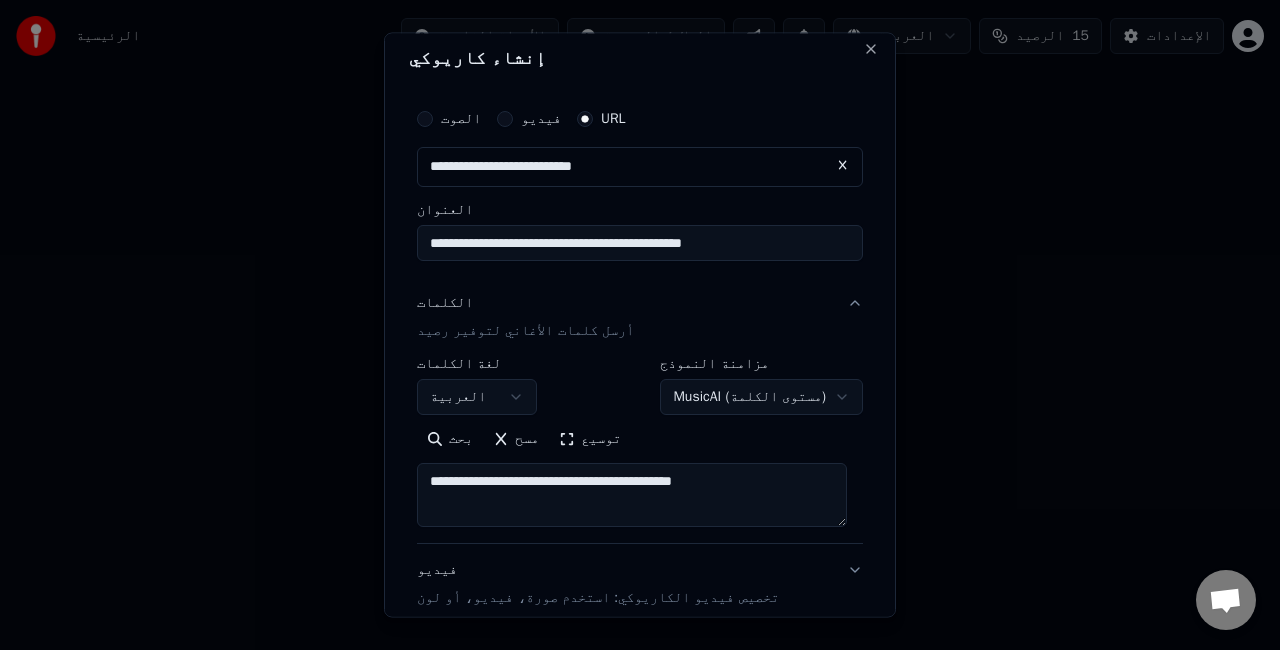 scroll, scrollTop: 0, scrollLeft: 0, axis: both 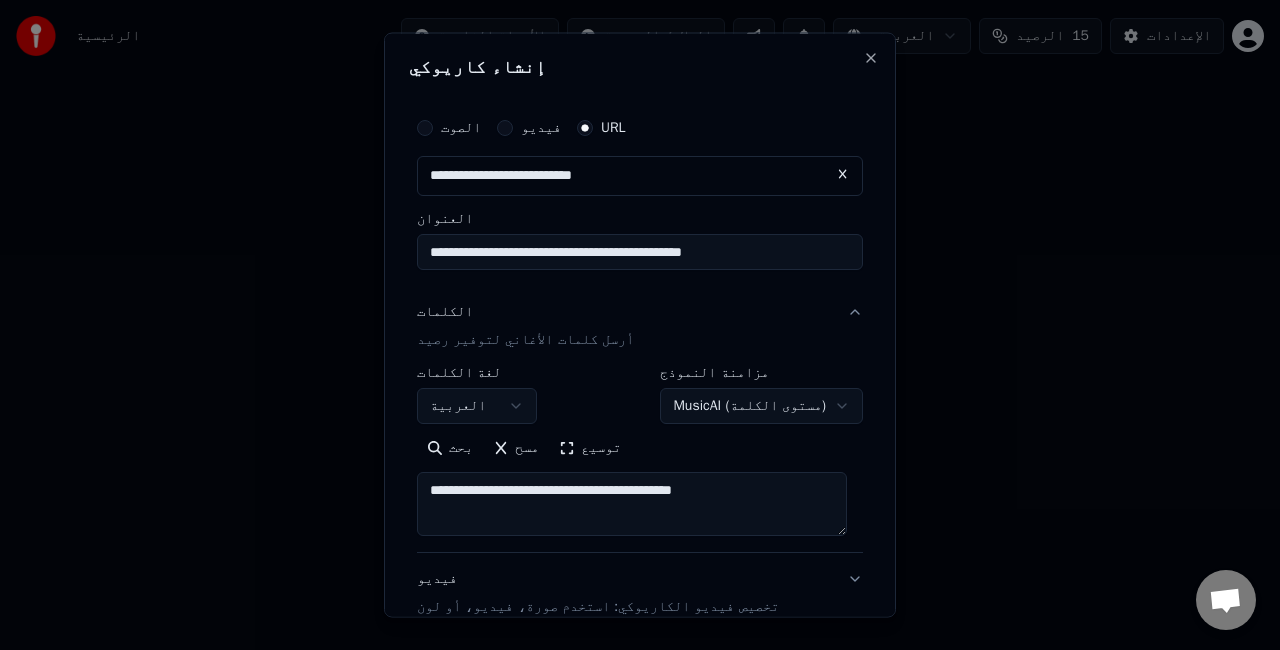 click on "توسيع" at bounding box center [590, 447] 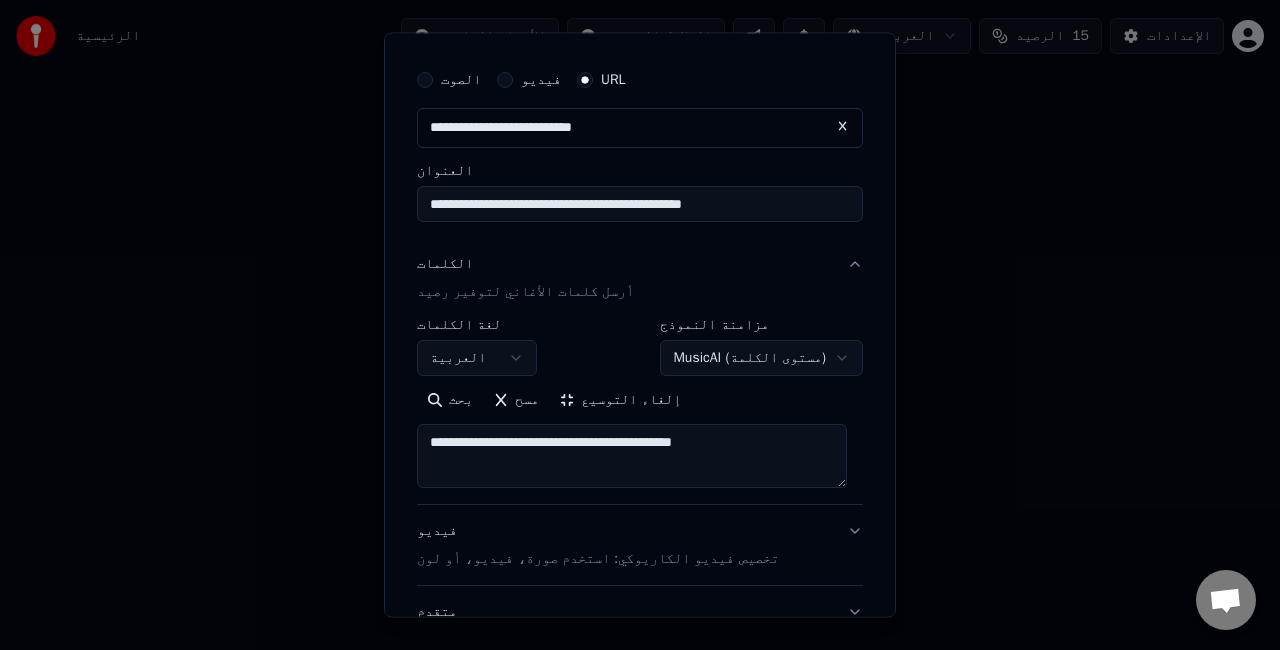 scroll, scrollTop: 0, scrollLeft: 0, axis: both 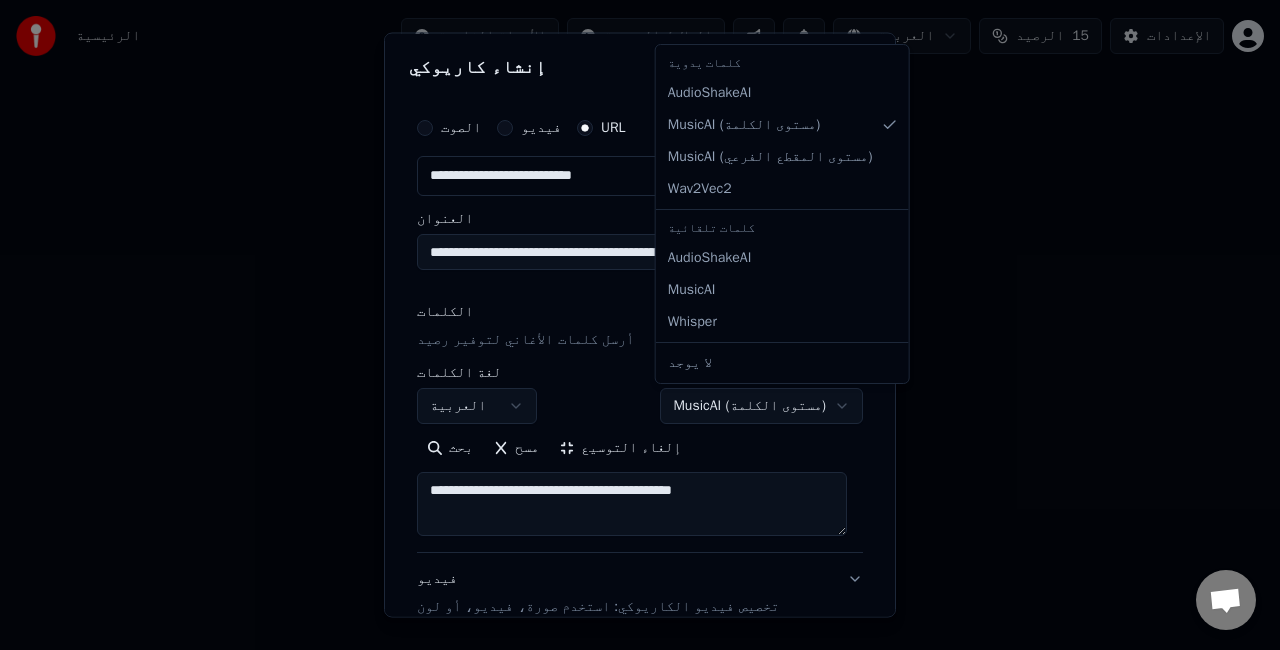 click on "الرئيسية الأسئلة الشائعة الدلائل المرئية العربية الرصيد 15 الإعدادات مرحبًا بك في يوكا المكتبة الوصول إلى جميع مسارات الكاريوكي التي أنشأتها وإدارتها. قم بتعديل مشاريعك وتنظيمها وتحسينها. إنشاء كاريوكي إنشاء كاريوكي من ملفات الصوت أو الفيديو (MP3، MP4 والمزيد)، أو قم بلصق رابط لإنشاء فيديو كاريوكي مع كلمات متزامنة على الفور. محادثة [PERSON_NAME] لديك إستفسار؟ تحدث معنا! فريق الدعم غير متاح حالياً بدون اتصال. إعادة الإتصال... لا يمكن استلام الرسائل أو إرسالها في الوقت الحالي. Youka Desktop مرحبًا! كيف أستطيع مساعدتك  أرسل ملف أدخل رمز تعبيري أرسل ملف سجل رسالة صوتية We run on Crisp الصوت" at bounding box center [640, 300] 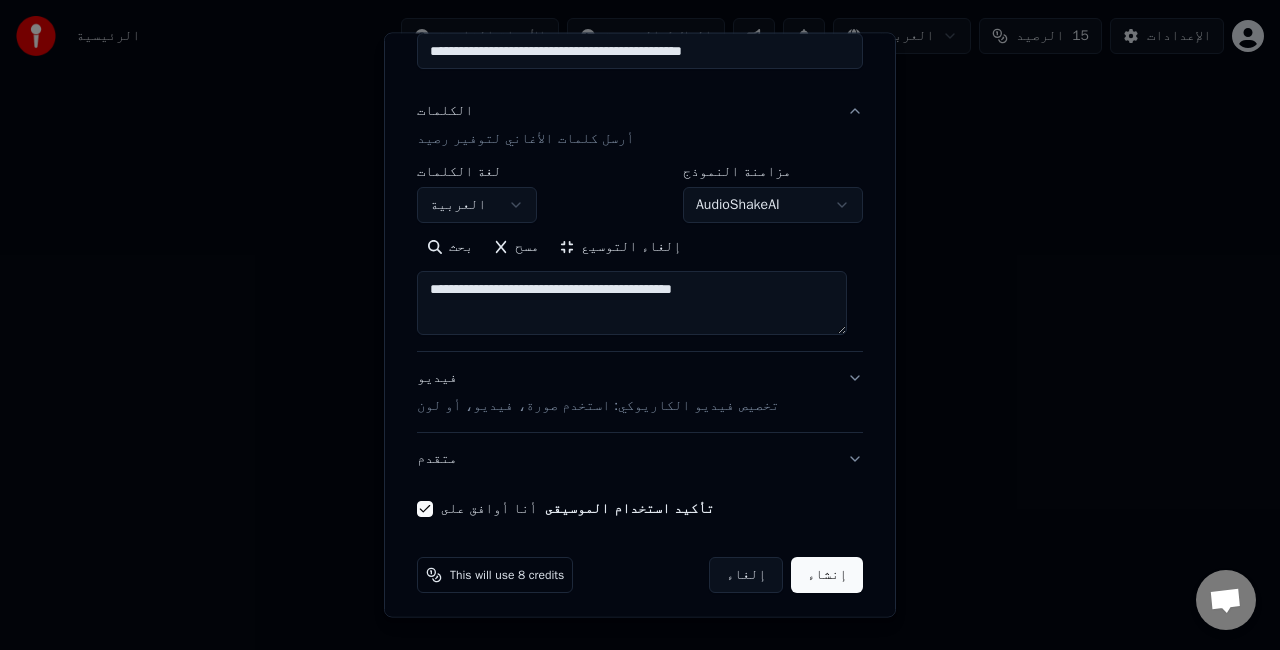 scroll, scrollTop: 207, scrollLeft: 0, axis: vertical 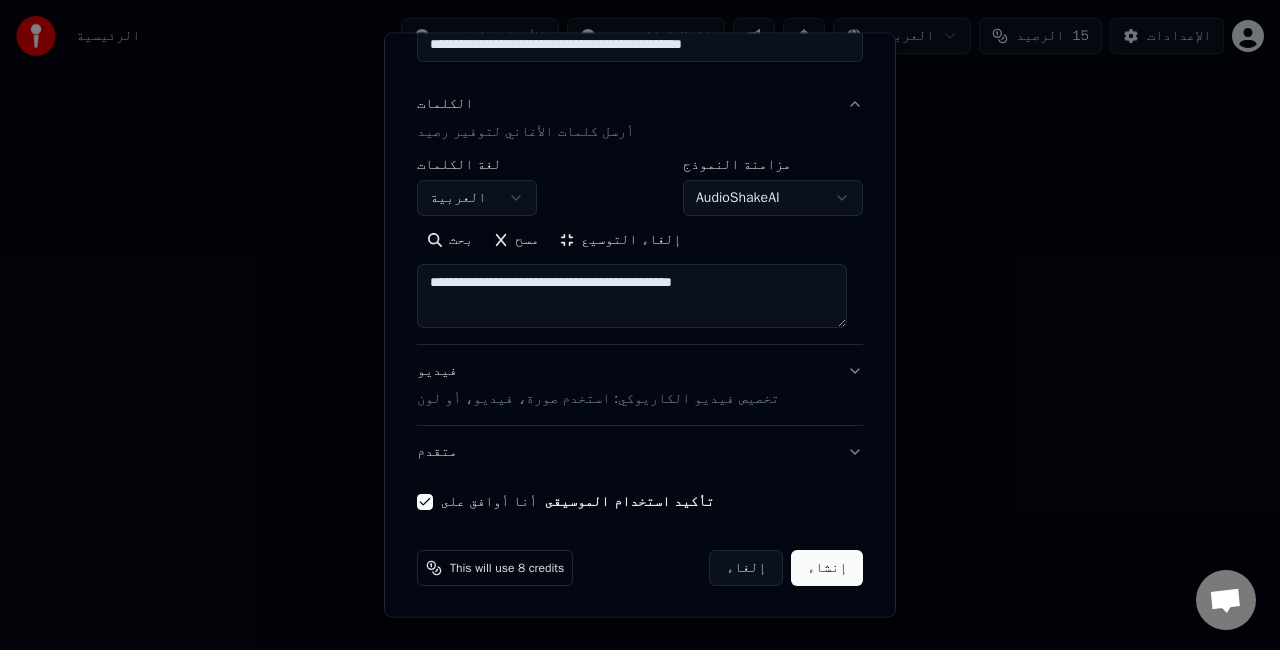 click on "إنشاء" at bounding box center [827, 568] 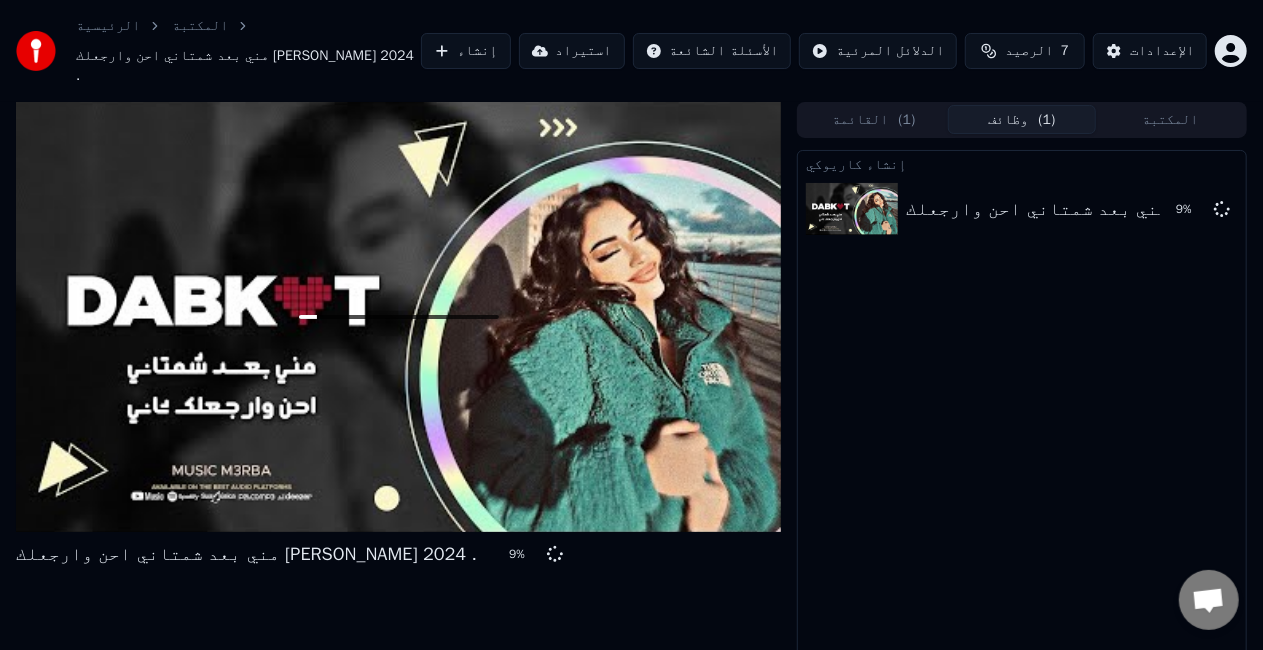 click on "الرئيسية المكتبة مني بعد [PERSON_NAME] وارجعلك [PERSON_NAME] 2024 . إنشاء استيراد الأسئلة الشائعة الدلائل المرئية الرصيد 7 الإعدادات مني بعد [PERSON_NAME] وارجعلك [PERSON_NAME] 2024 . 9 % القائمة ( 1 ) وظائف ( 1 ) المكتبة إنشاء كاريوكي مني بعد [PERSON_NAME] وارجعلك [PERSON_NAME] 2024 . 9 % محادثة [PERSON_NAME] لديك إستفسار؟ تحدث معنا! فريق الدعم غير متاح حالياً غير متصل على الانترنت. كنت غير نشط لبعض الوقت. أرسل رسالة لإعادة الاتصال بالدردشة. Youka Desktop مرحبًا! كيف أستطيع مساعدتك  أرسل ملف أدخل رمز تعبيري أرسل ملف سجل رسالة صوتية We run on Crisp" at bounding box center (631, 325) 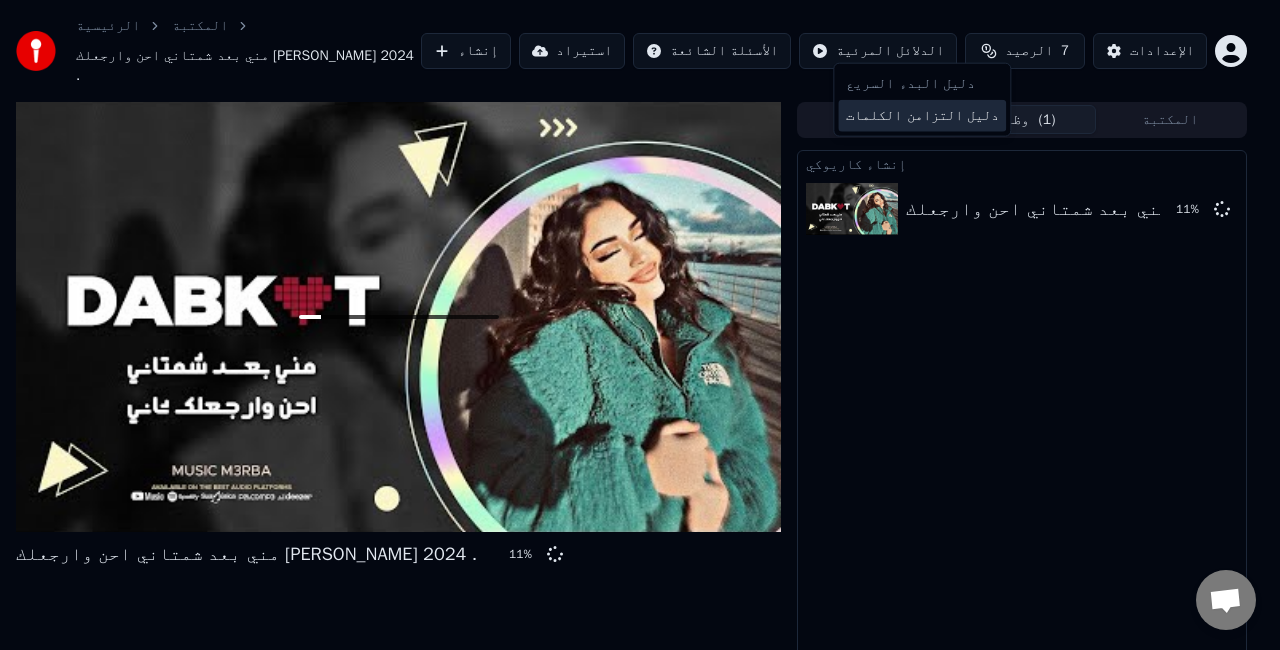 click on "دليل التزامن الكلمات" at bounding box center [922, 116] 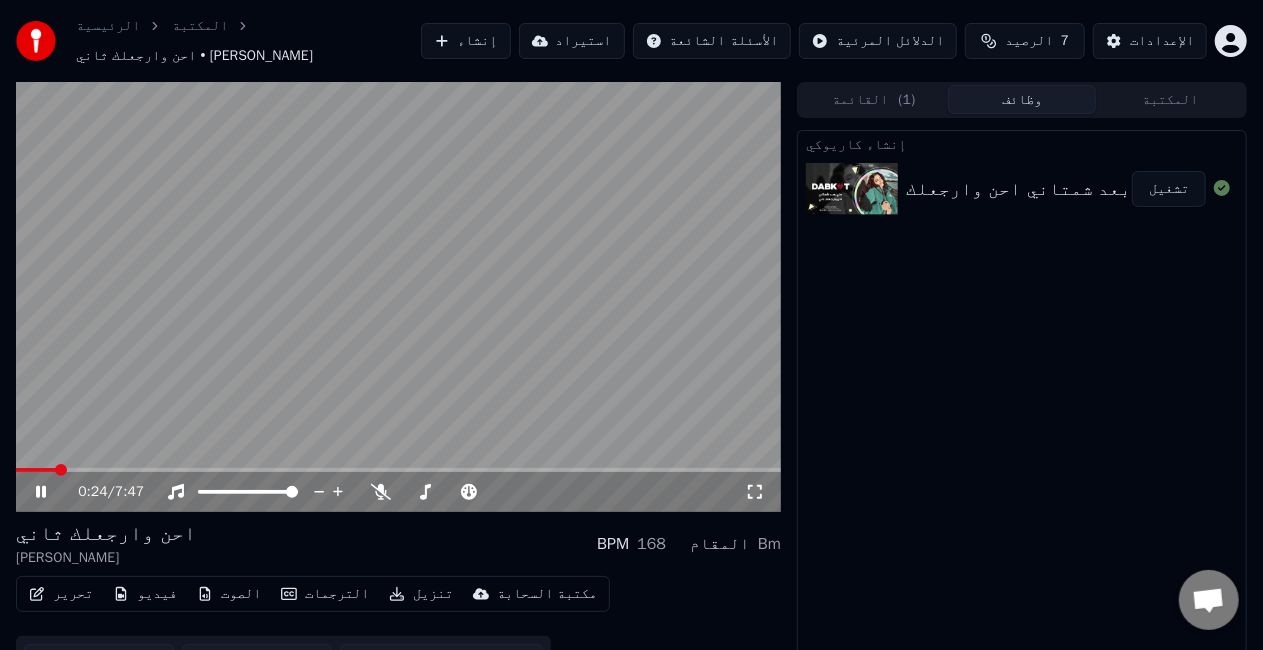 click on "0:24  /  7:47" at bounding box center [411, 492] 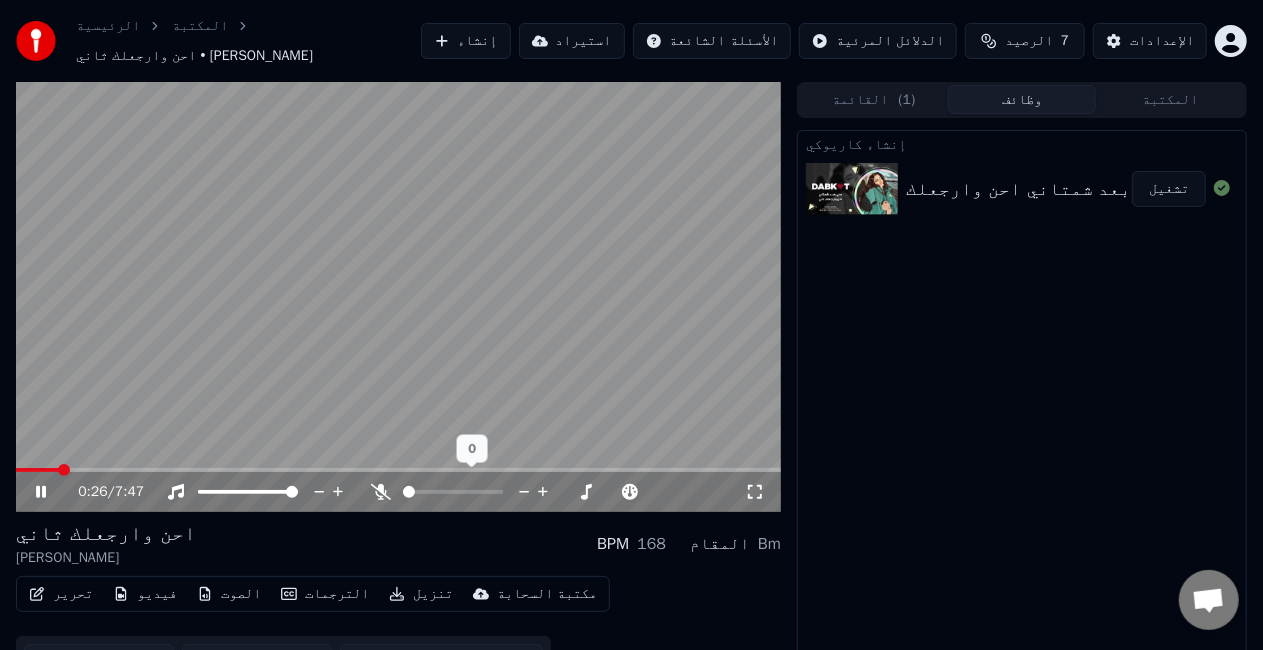 click at bounding box center [453, 492] 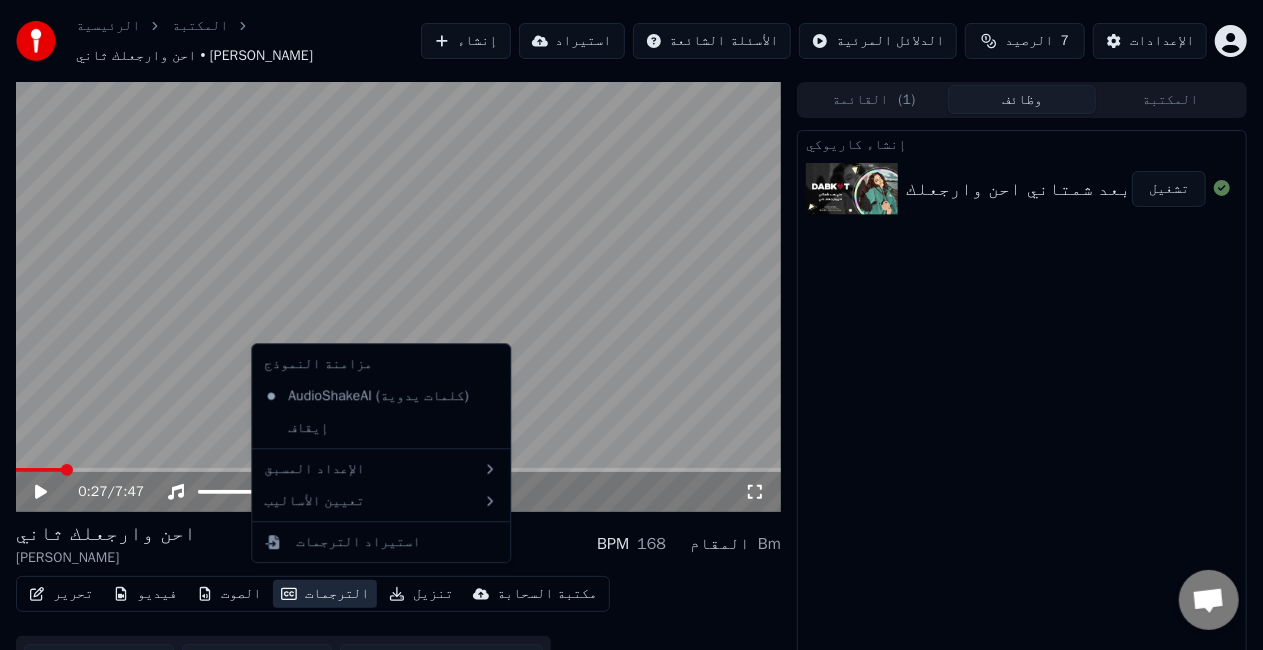 click on "الترجمات" at bounding box center (325, 594) 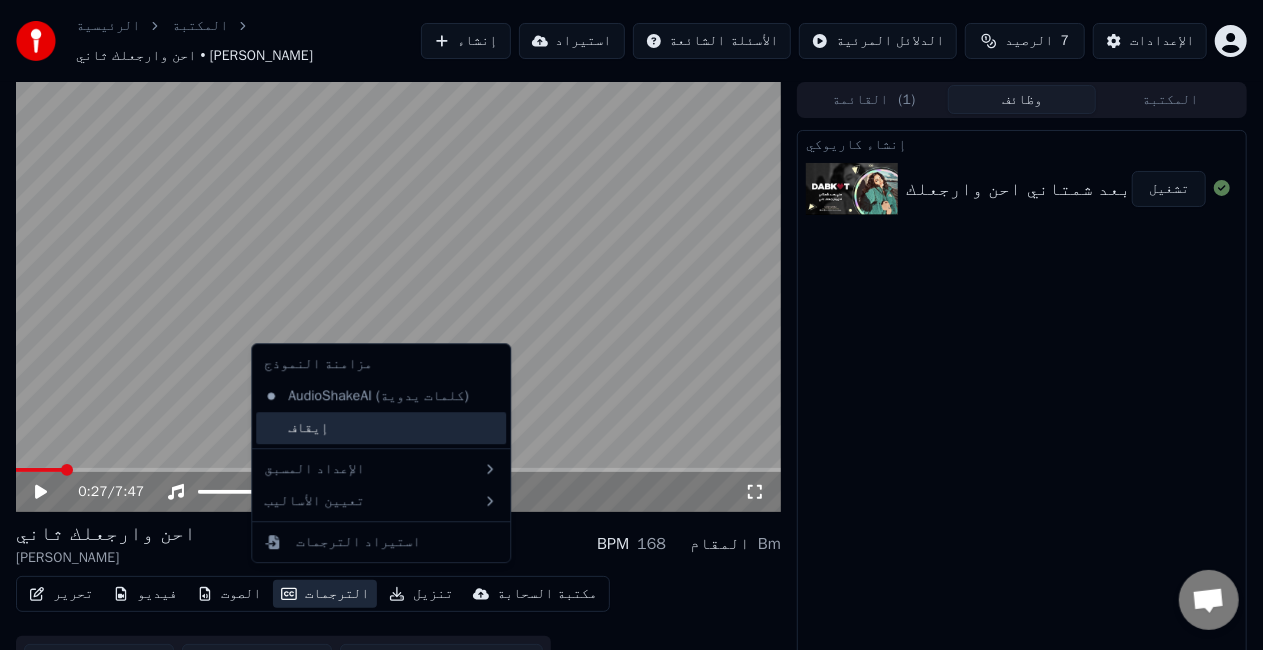 click on "إيقاف" at bounding box center (381, 428) 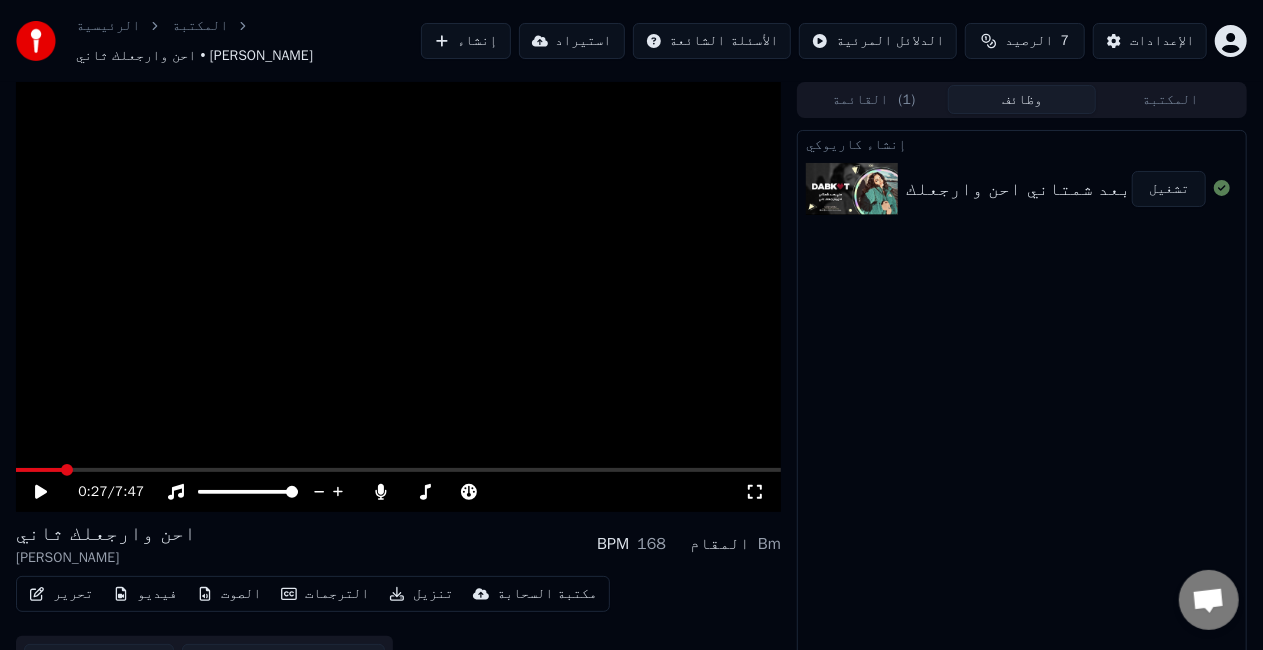 click at bounding box center (398, 297) 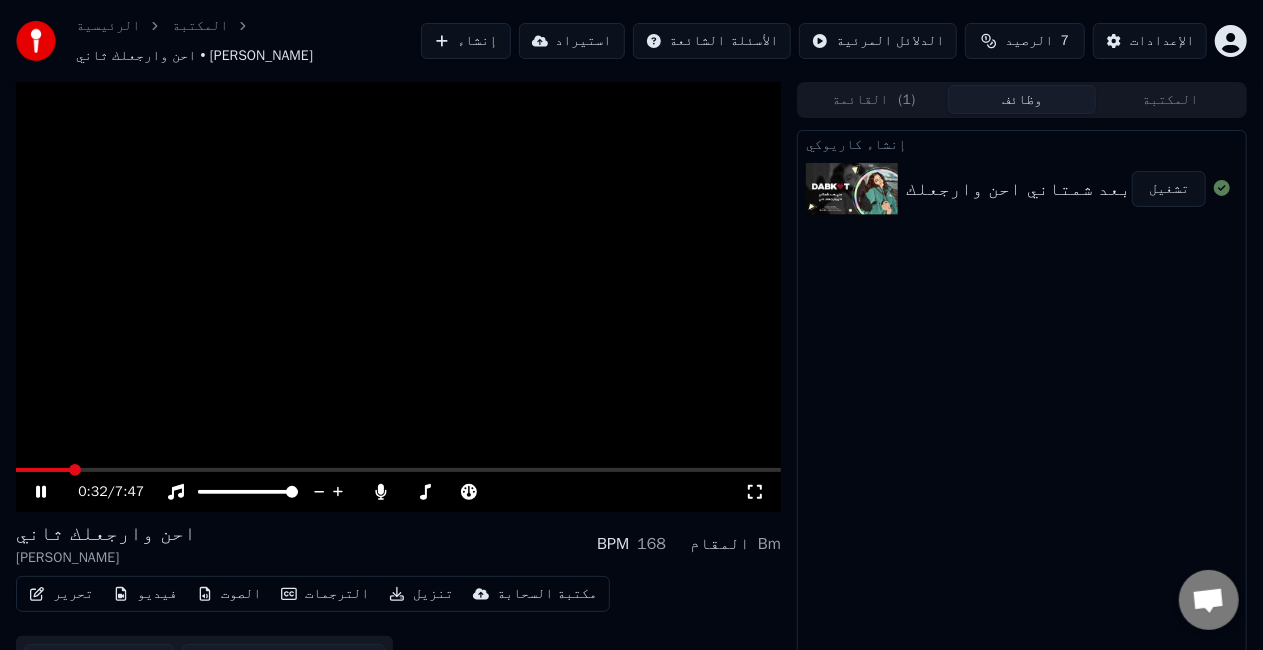 click at bounding box center (398, 297) 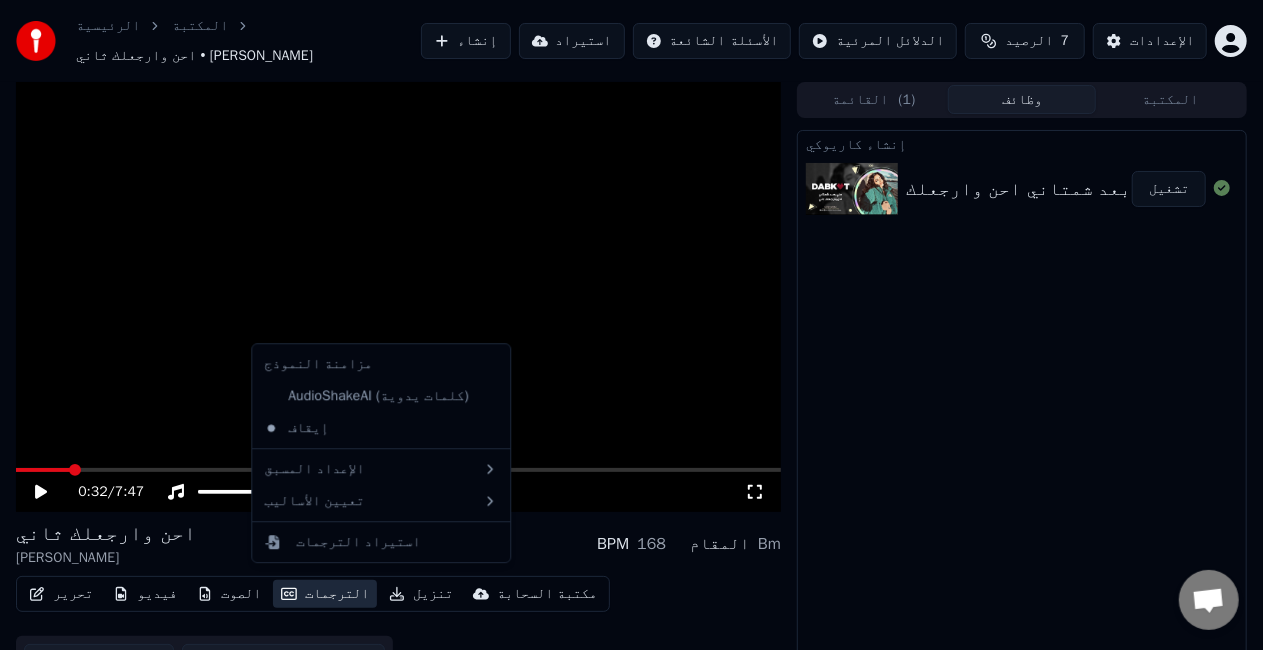 click on "الترجمات" at bounding box center [325, 594] 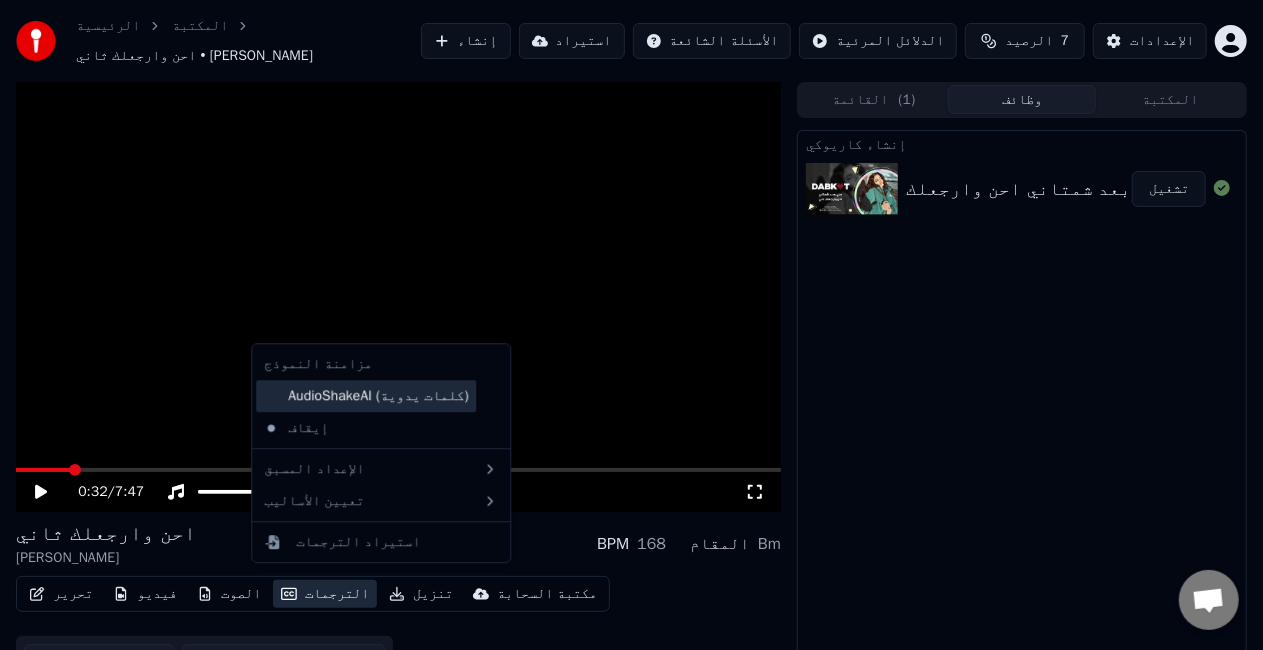 click on "AudioShakeAI (كلمات يدوية)" at bounding box center (366, 396) 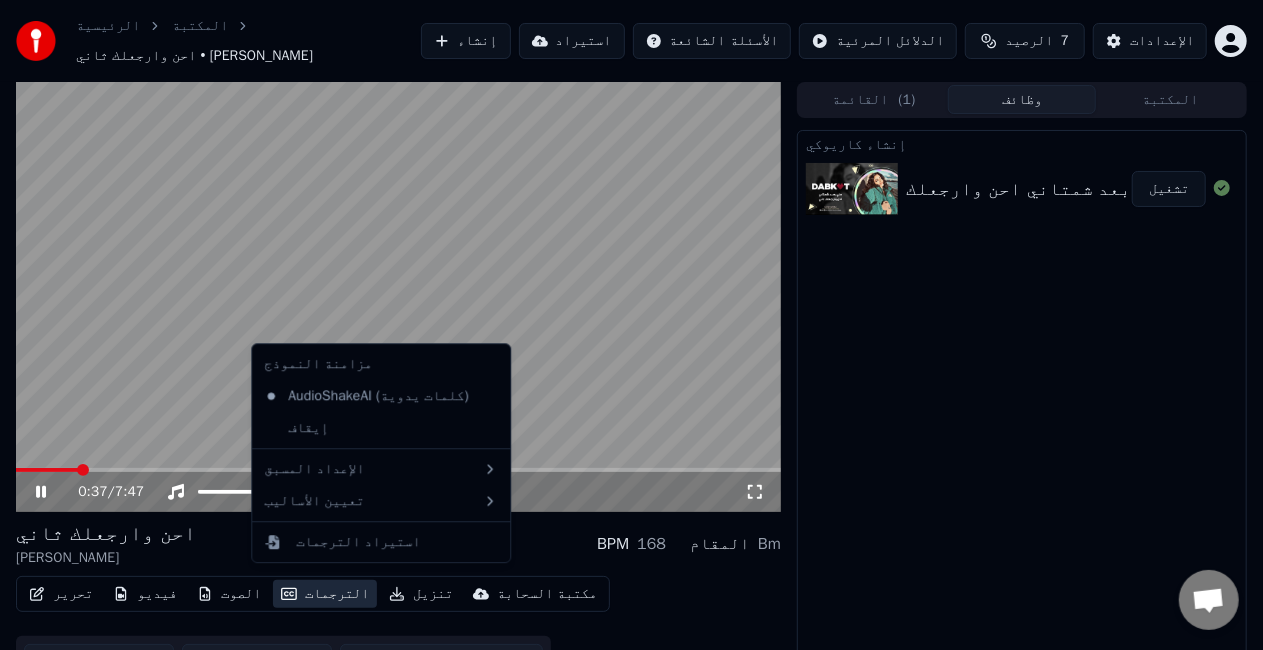 click on "الترجمات" at bounding box center (325, 594) 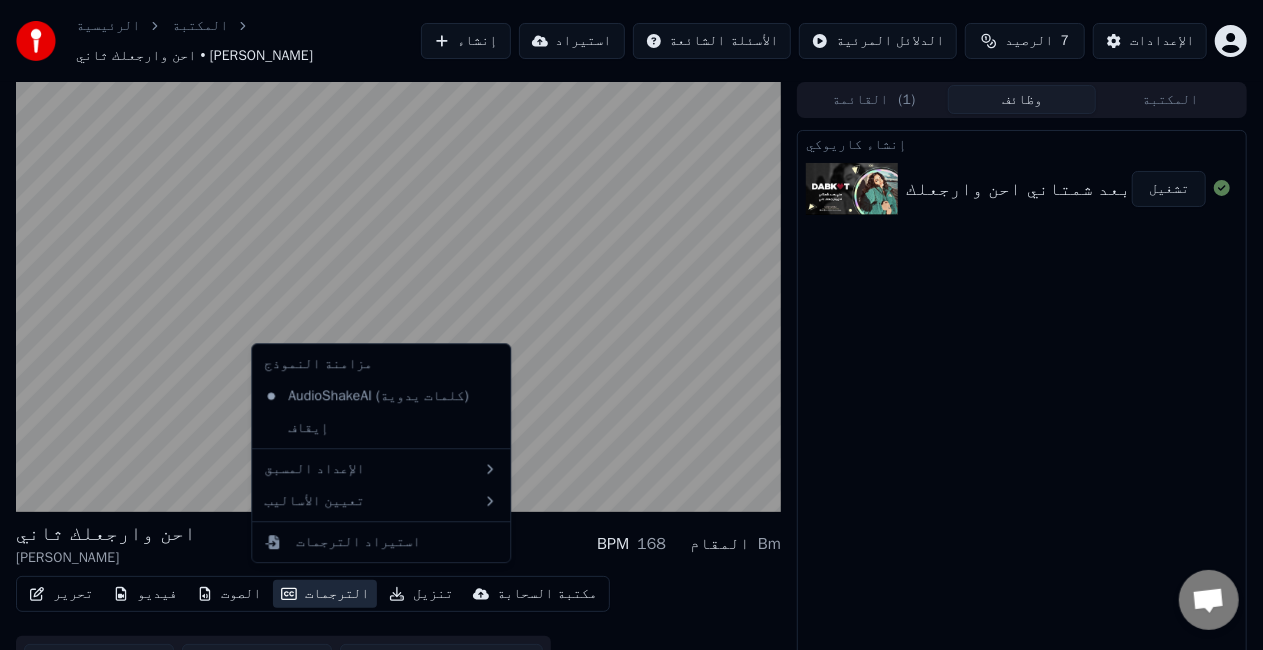 click on "مزامنة النموذج" at bounding box center [381, 364] 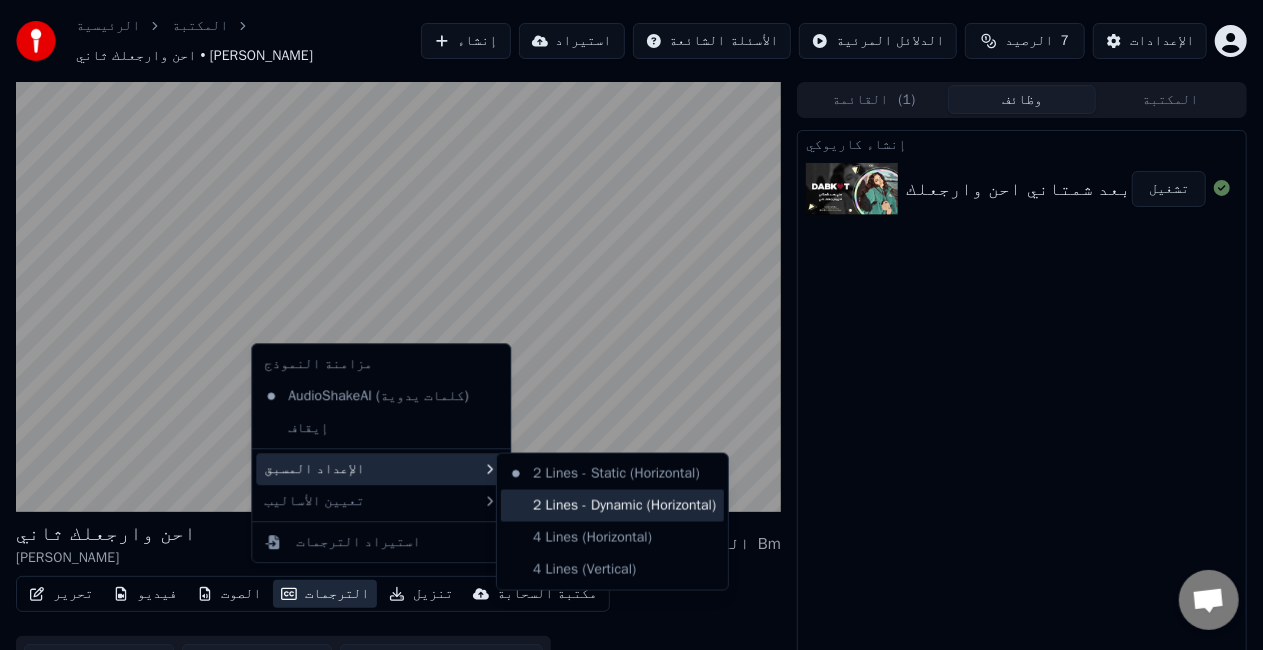 click on "2 Lines - Dynamic (Horizontal)" at bounding box center (612, 506) 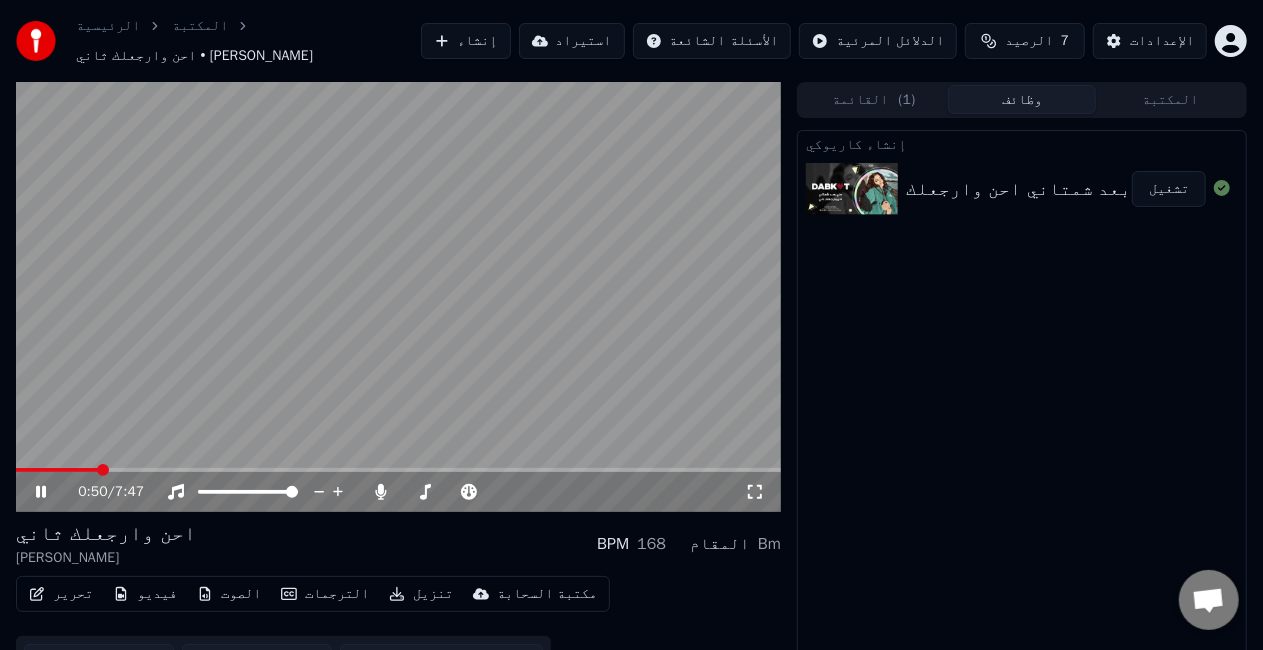click on "الترجمات" at bounding box center (325, 594) 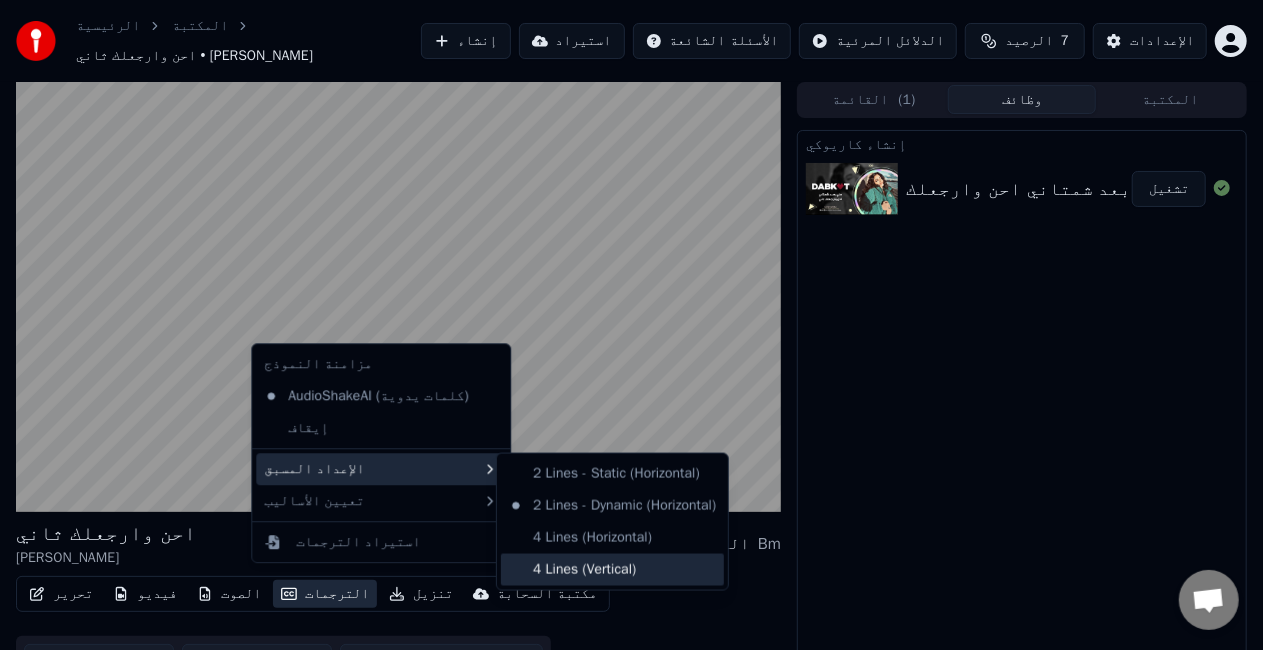 click on "4 Lines (Vertical)" at bounding box center [612, 570] 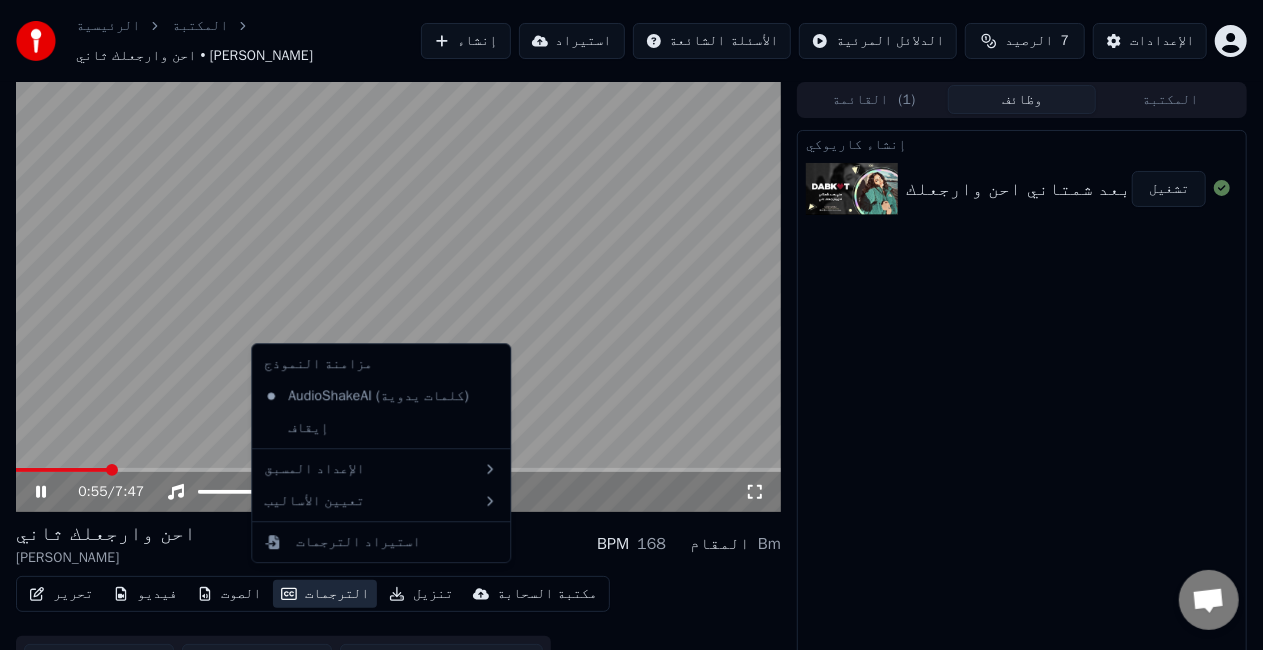 click on "الترجمات" at bounding box center (325, 594) 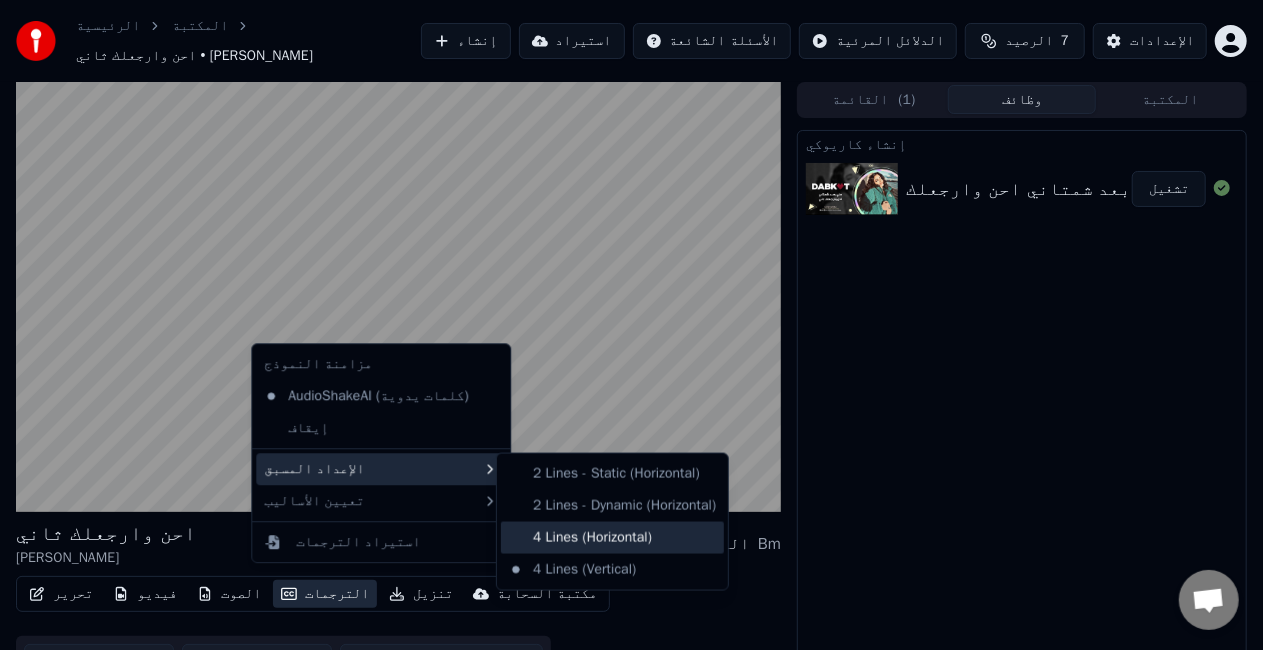 click on "4 Lines (Horizontal)" at bounding box center [612, 538] 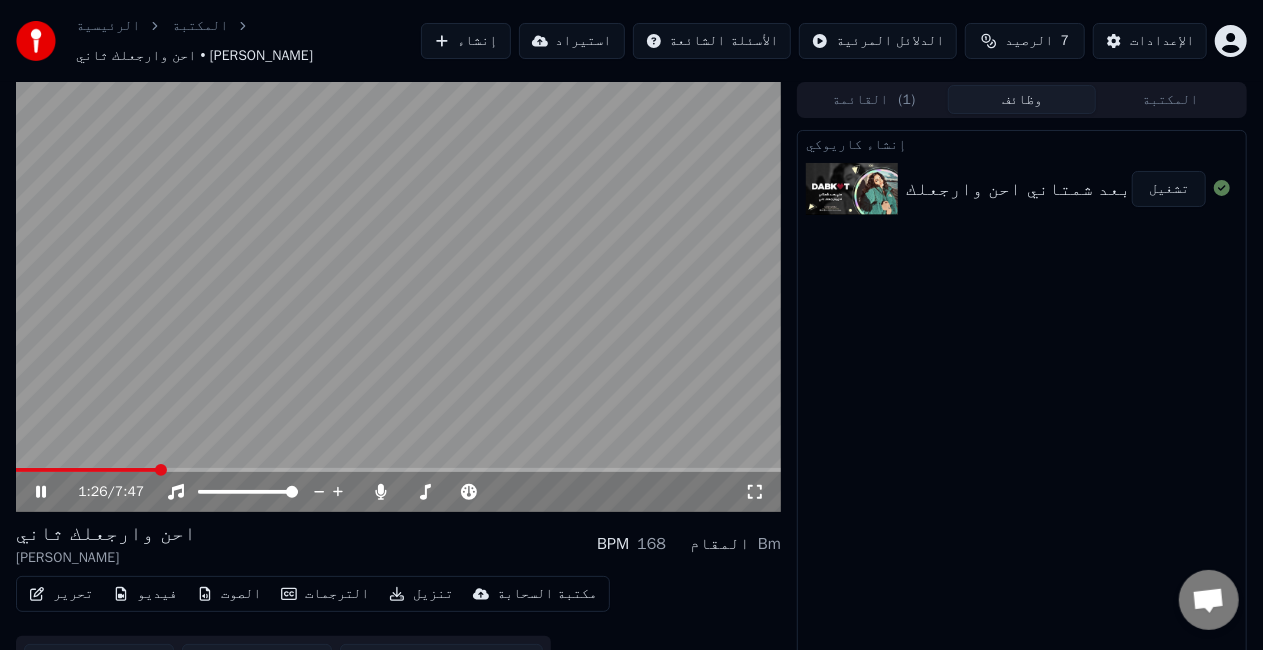 click at bounding box center [398, 470] 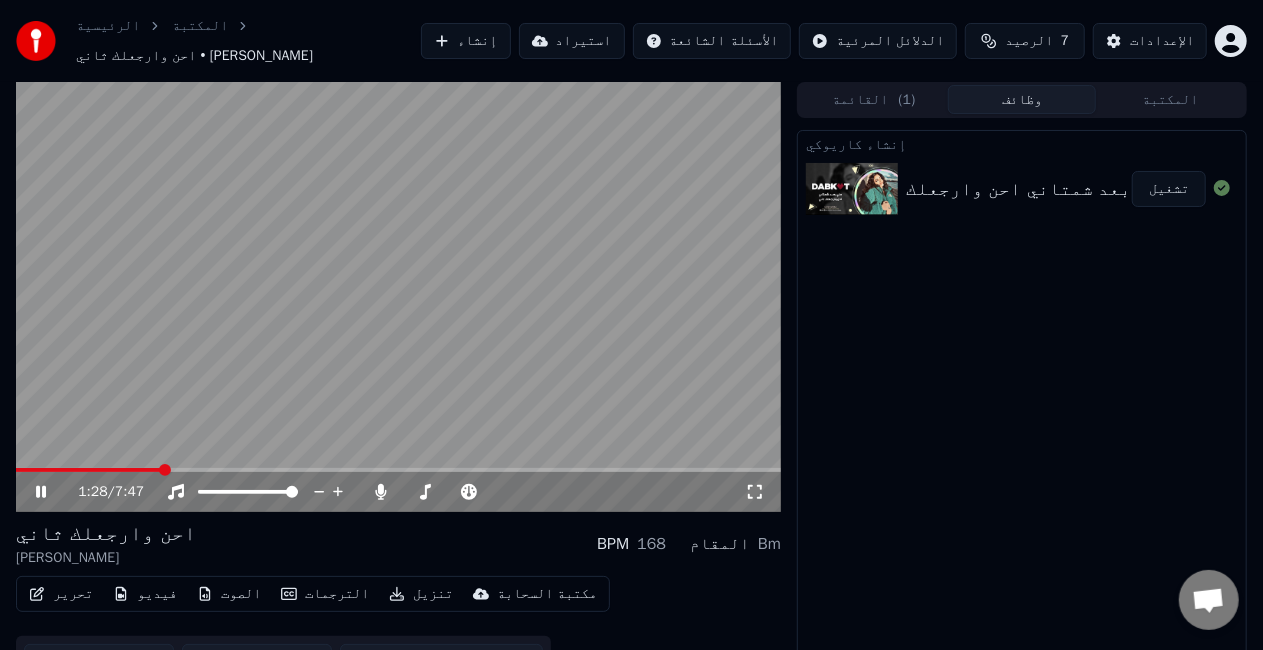 click at bounding box center (398, 297) 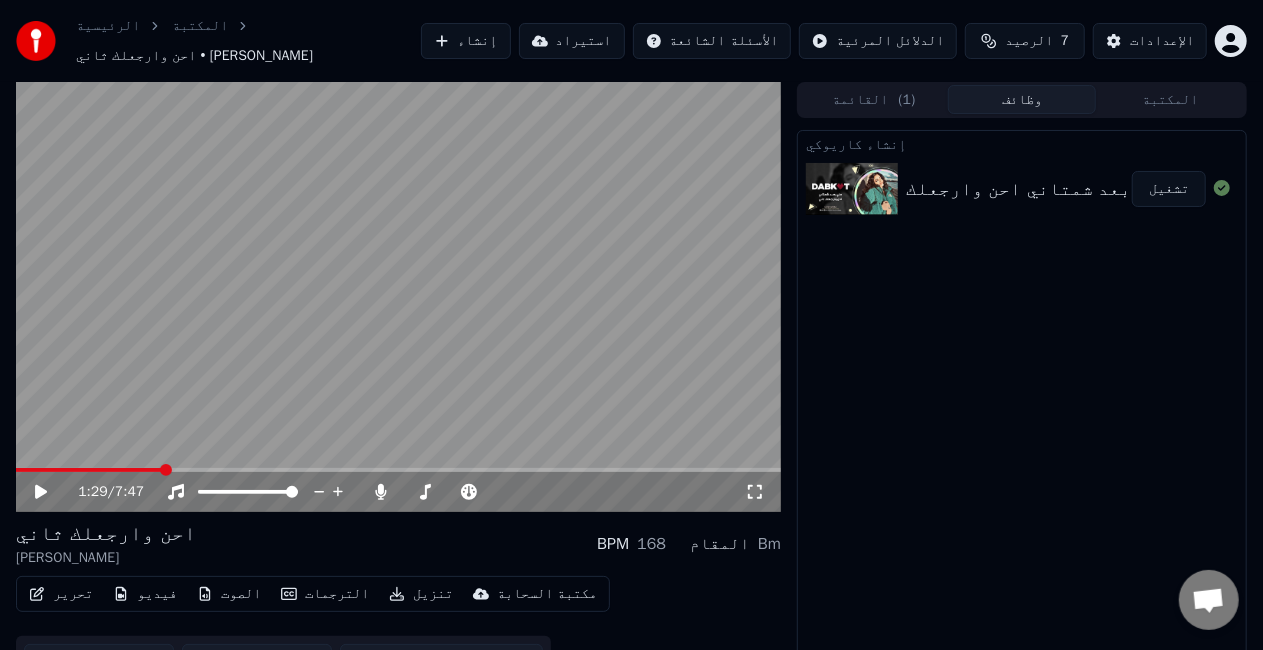 click at bounding box center (398, 297) 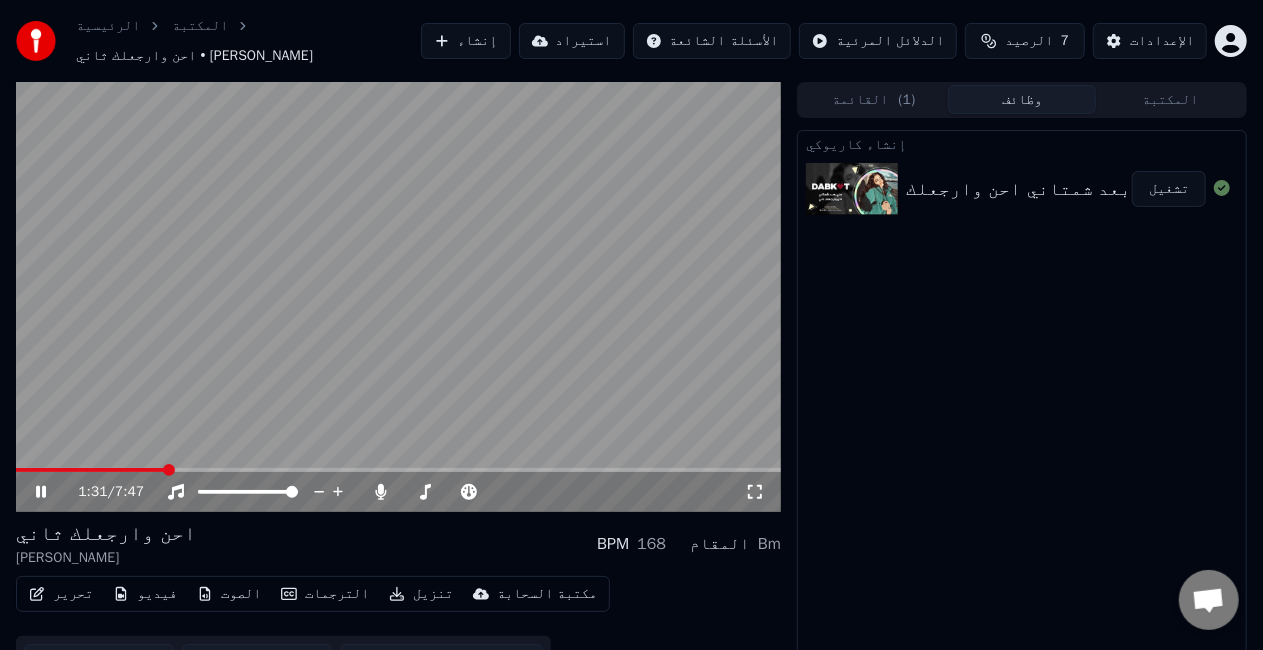 click on "الترجمات" at bounding box center (325, 594) 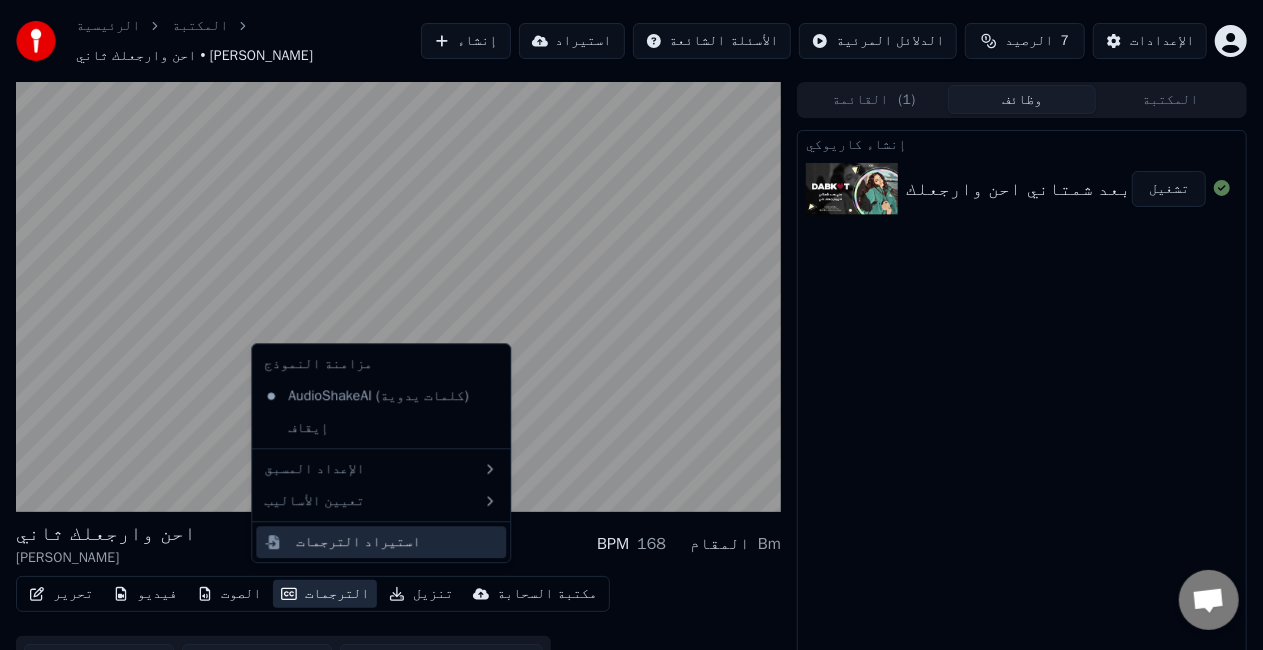click on "استيراد الترجمات" at bounding box center [358, 542] 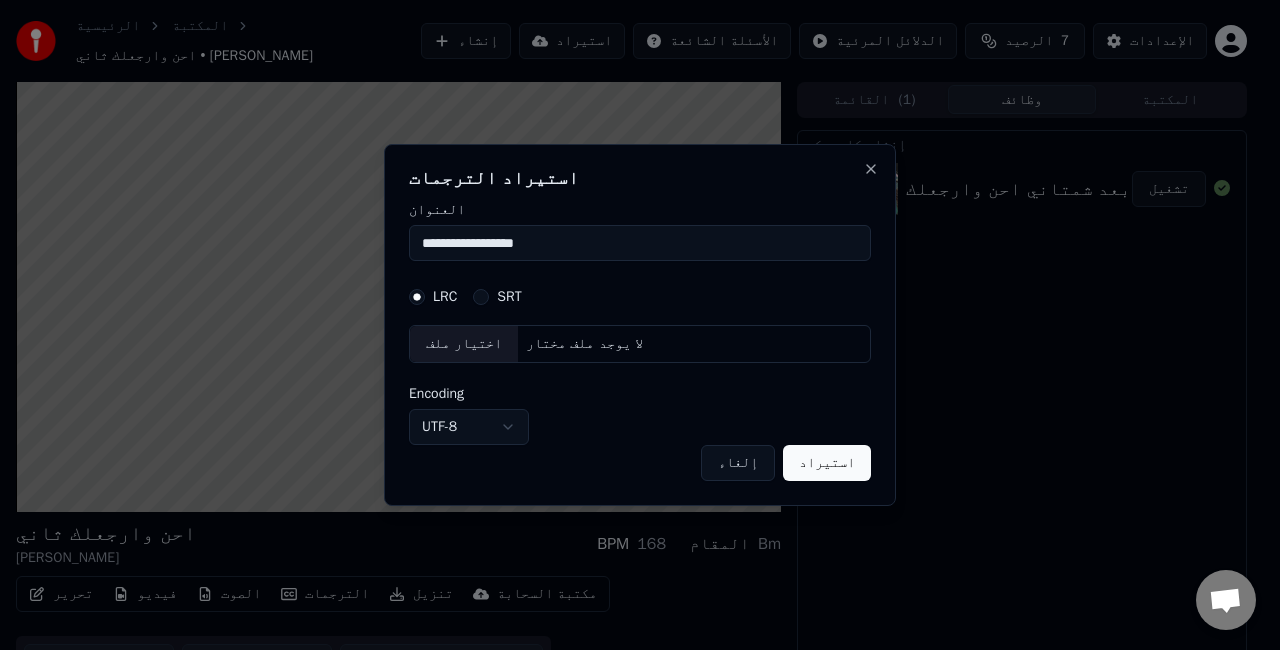 click on "لا يوجد ملف مختار" at bounding box center [584, 344] 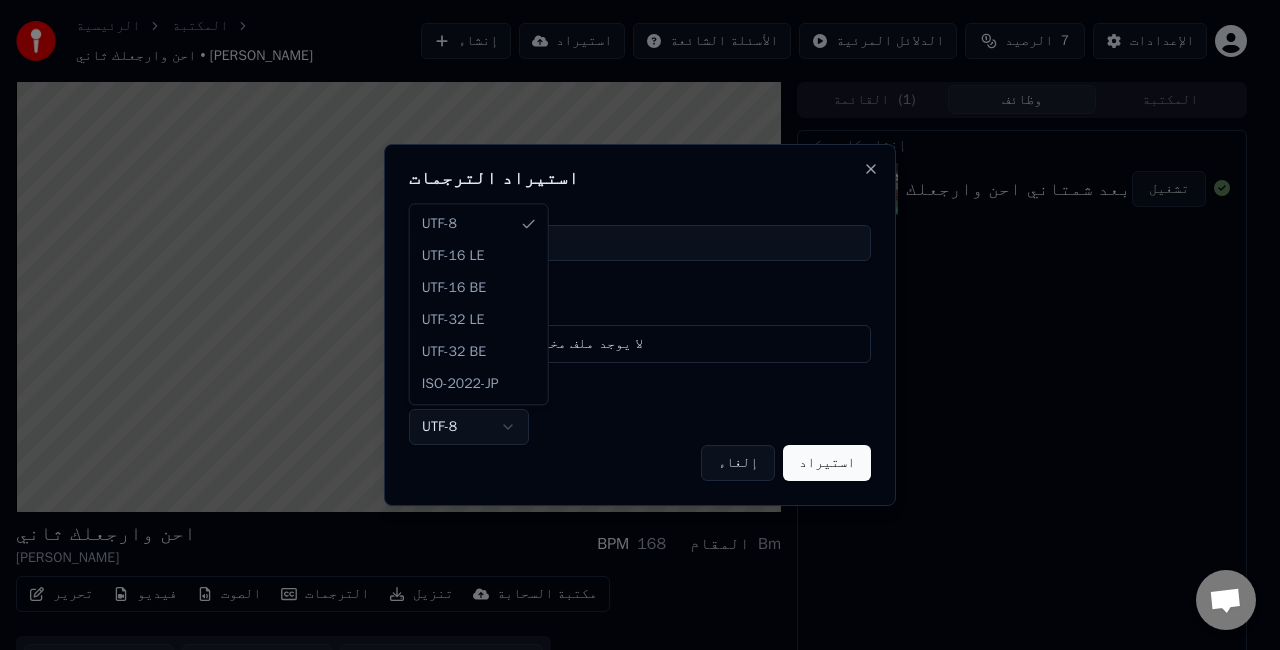 click on "الرئيسية المكتبة احن و[PERSON_NAME] • [PERSON_NAME] إنشاء استيراد الأسئلة الشائعة الدلائل المرئية الرصيد 7 الإعدادات احن وارجعلك [PERSON_NAME] BPM 168 المقام Bm تحرير فيديو الصوت الترجمات تنزيل مكتبة السحابة مزامنة يدوية تحميل الفيديو فتح الشاشة المزدوجة القائمة ( 1 ) وظائف المكتبة إنشاء كاريوكي مني بعد شمتاني احن وارجعلك [PERSON_NAME] 2024 . تشغيل محادثة [PERSON_NAME] لديك إستفسار؟ تحدث معنا! فريق الدعم غير متاح حالياً غير متصل على الانترنت. كنت غير نشط لبعض الوقت. أرسل رسالة لإعادة الاتصال بالدردشة. Youka Desktop مرحبًا! كيف أستطيع مساعدتك  أرسل ملف أدخل رمز تعبيري أرسل ملف Crisp" at bounding box center (631, 325) 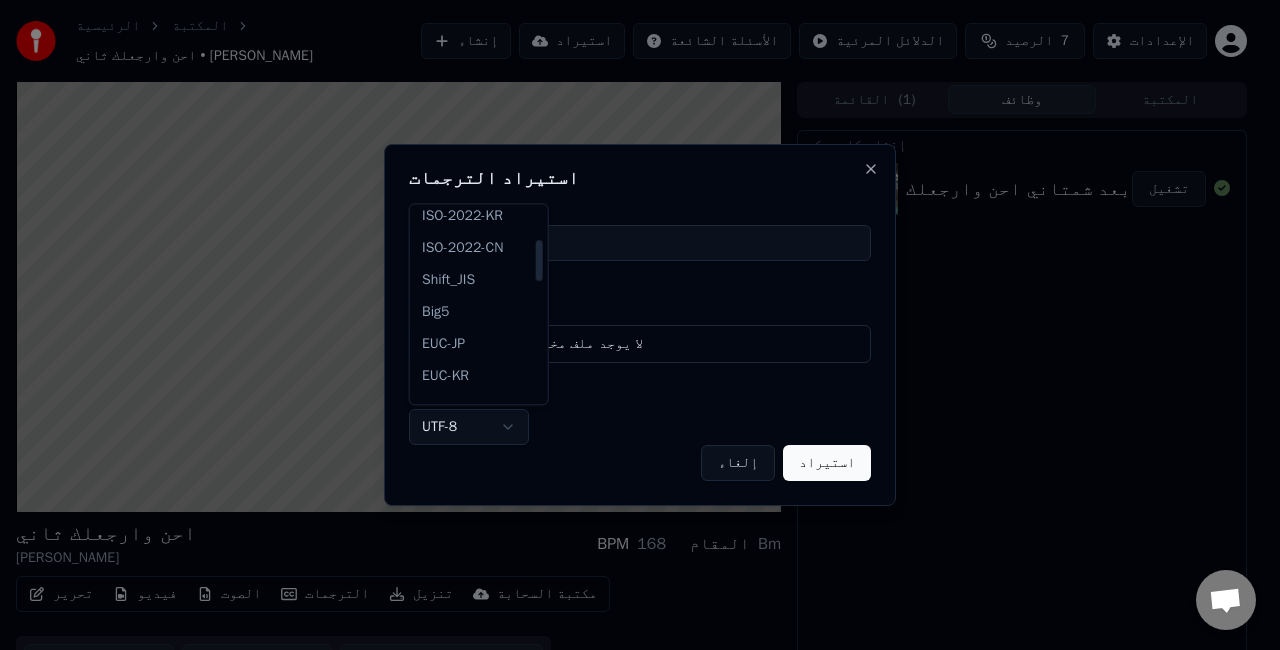 scroll, scrollTop: 100, scrollLeft: 0, axis: vertical 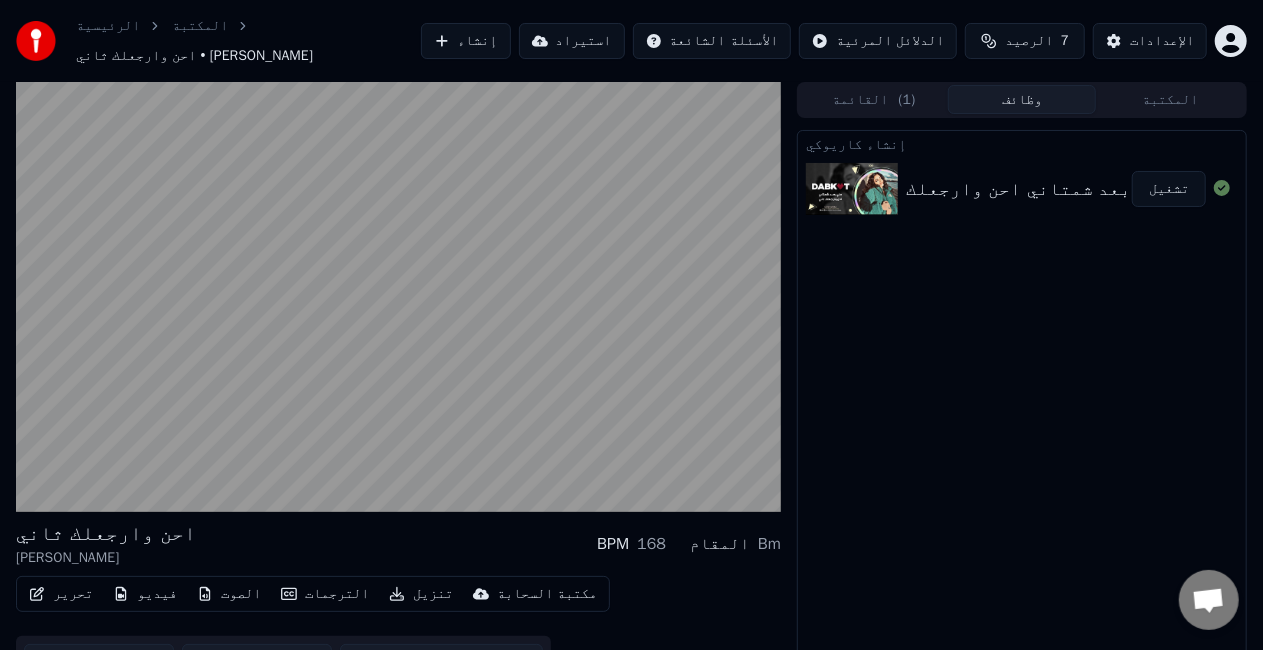 click on "تحرير" at bounding box center (61, 594) 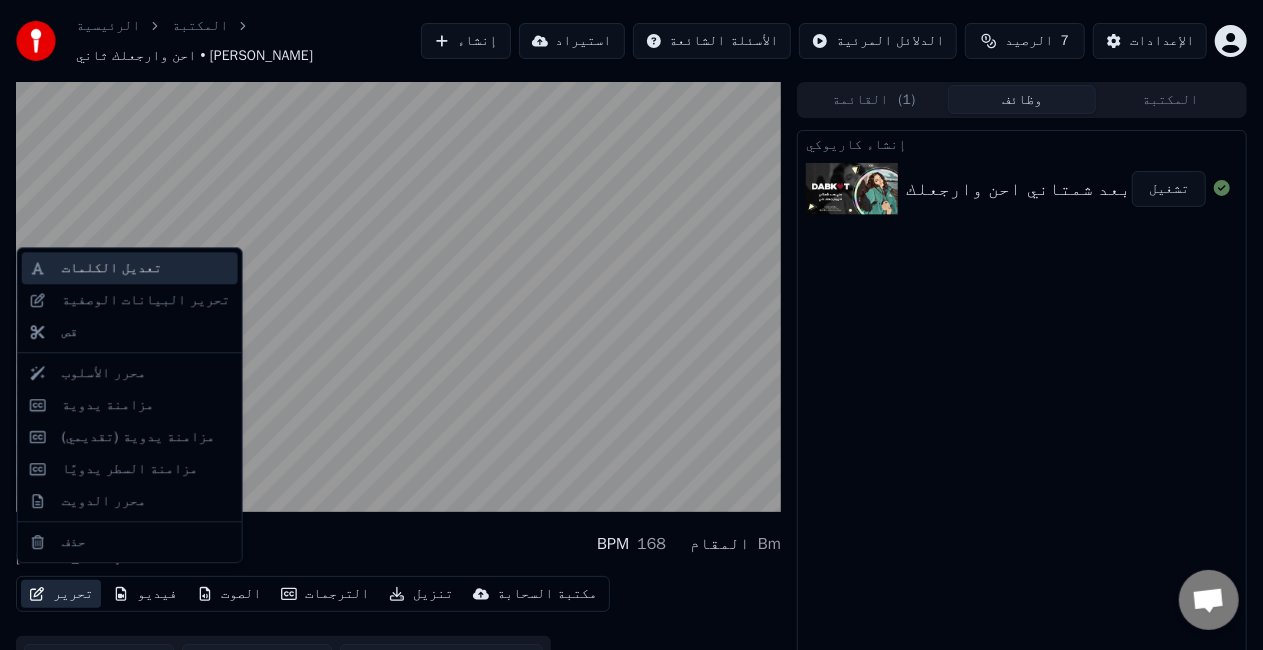 click on "تعديل الكلمات" at bounding box center [112, 268] 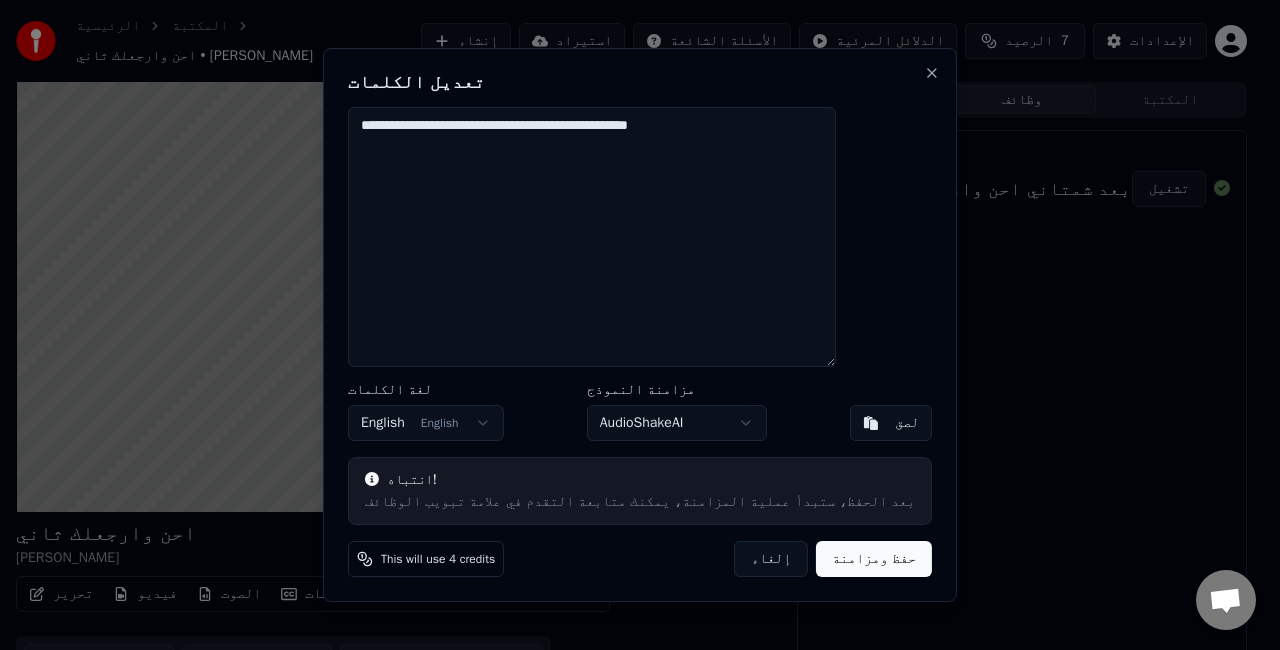 click on "الرئيسية المكتبة احن و[PERSON_NAME] • [PERSON_NAME] إنشاء استيراد الأسئلة الشائعة الدلائل المرئية الرصيد 7 الإعدادات احن وارجعلك [PERSON_NAME] BPM 168 المقام Bm تحرير فيديو الصوت الترجمات تنزيل مكتبة السحابة مزامنة يدوية تحميل الفيديو فتح الشاشة المزدوجة القائمة ( 1 ) وظائف المكتبة إنشاء كاريوكي مني بعد شمتاني احن وارجعلك [PERSON_NAME] 2024 . تشغيل محادثة [PERSON_NAME] لديك إستفسار؟ تحدث معنا! فريق الدعم غير متاح حالياً غير متصل على الانترنت. كنت غير نشط لبعض الوقت. أرسل رسالة لإعادة الاتصال بالدردشة. Youka Desktop مرحبًا! كيف أستطيع مساعدتك  أرسل ملف أدخل رمز تعبيري أرسل ملف Crisp" at bounding box center (631, 325) 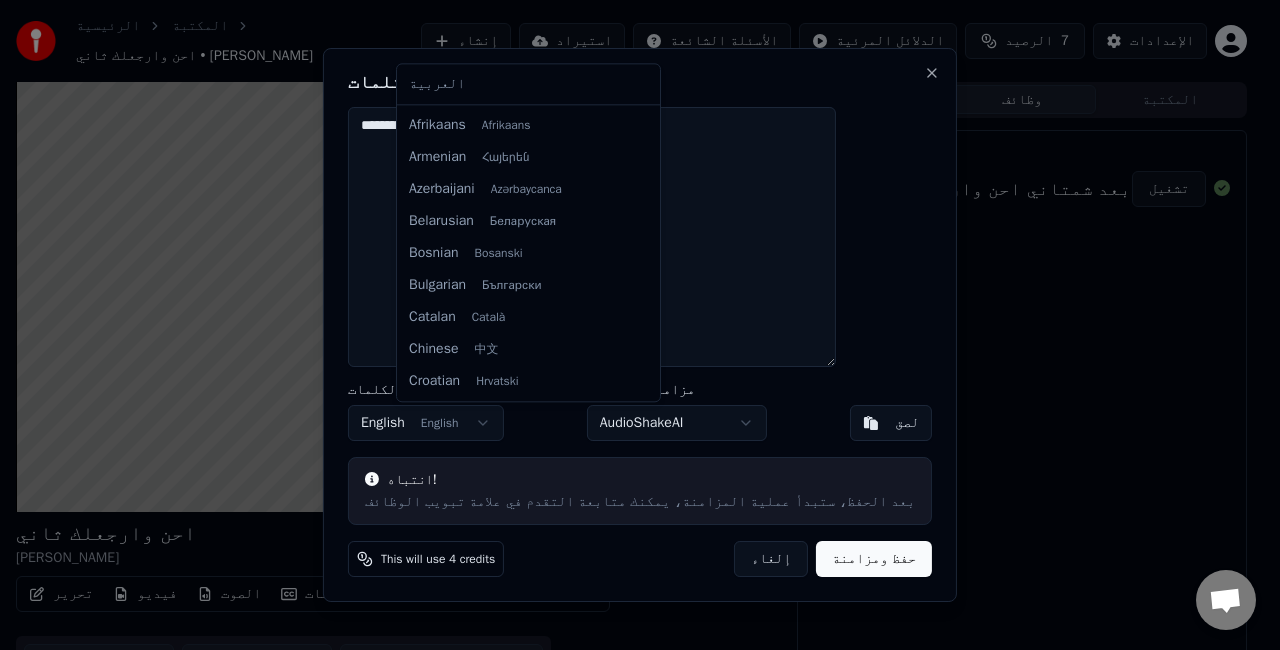 scroll, scrollTop: 128, scrollLeft: 0, axis: vertical 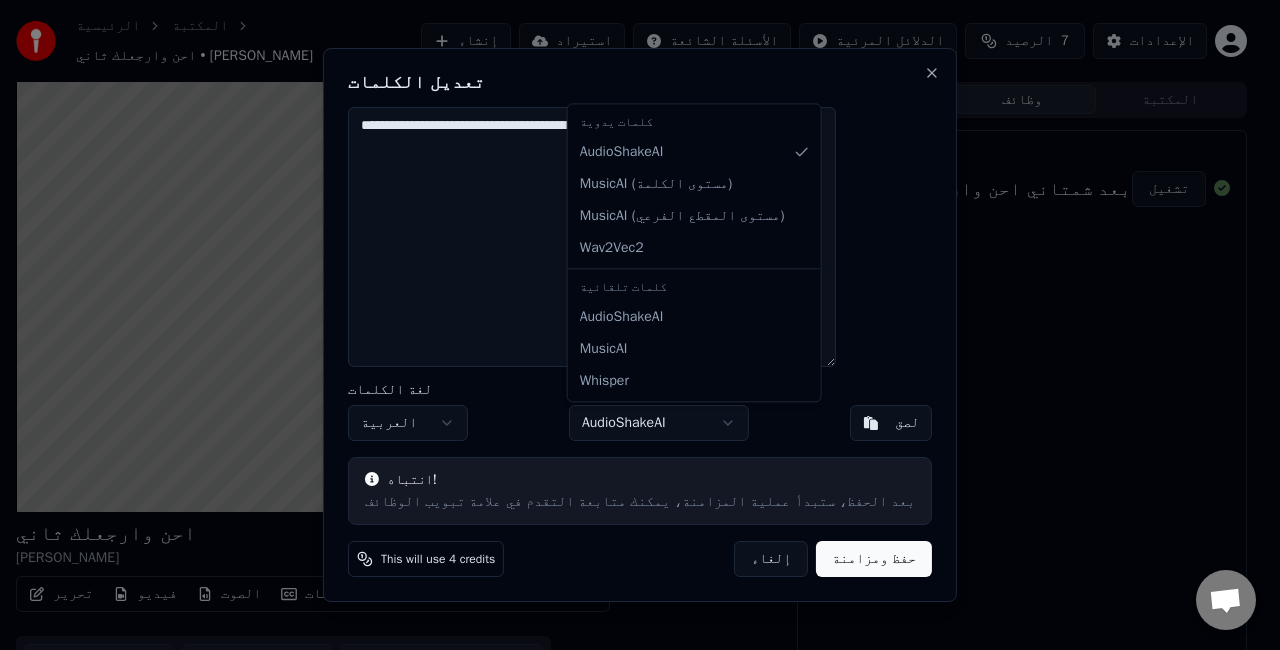 click on "الرئيسية المكتبة احن و[PERSON_NAME] • [PERSON_NAME] إنشاء استيراد الأسئلة الشائعة الدلائل المرئية الرصيد 7 الإعدادات احن وارجعلك [PERSON_NAME] BPM 168 المقام Bm تحرير فيديو الصوت الترجمات تنزيل مكتبة السحابة مزامنة يدوية تحميل الفيديو فتح الشاشة المزدوجة القائمة ( 1 ) وظائف المكتبة إنشاء كاريوكي مني بعد شمتاني احن وارجعلك [PERSON_NAME] 2024 . تشغيل محادثة [PERSON_NAME] لديك إستفسار؟ تحدث معنا! فريق الدعم غير متاح حالياً غير متصل على الانترنت. كنت غير نشط لبعض الوقت. أرسل رسالة لإعادة الاتصال بالدردشة. Youka Desktop مرحبًا! كيف أستطيع مساعدتك  أرسل ملف أدخل رمز تعبيري أرسل ملف Crisp )" at bounding box center [631, 325] 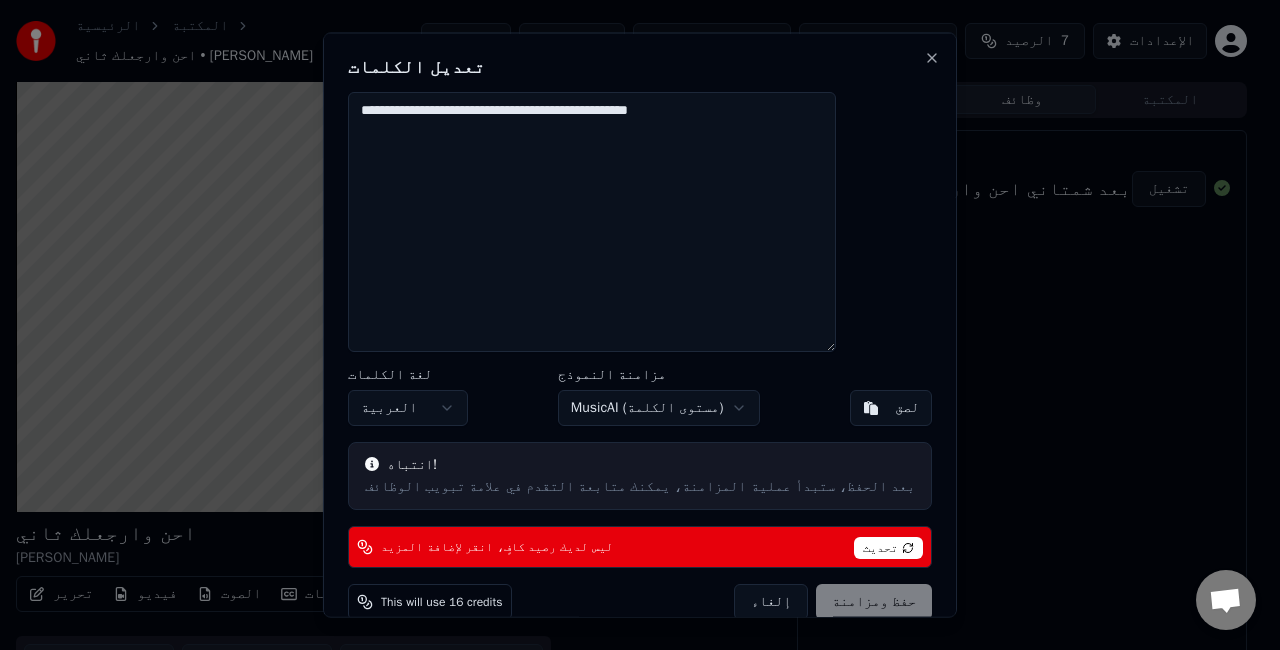 click on "الرئيسية المكتبة احن و[PERSON_NAME] • [PERSON_NAME] إنشاء استيراد الأسئلة الشائعة الدلائل المرئية الرصيد 7 الإعدادات احن وارجعلك [PERSON_NAME] BPM 168 المقام Bm تحرير فيديو الصوت الترجمات تنزيل مكتبة السحابة مزامنة يدوية تحميل الفيديو فتح الشاشة المزدوجة القائمة ( 1 ) وظائف المكتبة إنشاء كاريوكي مني بعد شمتاني احن وارجعلك [PERSON_NAME] 2024 . تشغيل محادثة [PERSON_NAME] لديك إستفسار؟ تحدث معنا! فريق الدعم غير متاح حالياً غير متصل على الانترنت. كنت غير نشط لبعض الوقت. أرسل رسالة لإعادة الاتصال بالدردشة. Youka Desktop مرحبًا! كيف أستطيع مساعدتك  أرسل ملف أدخل رمز تعبيري أرسل ملف Crisp )" at bounding box center [631, 325] 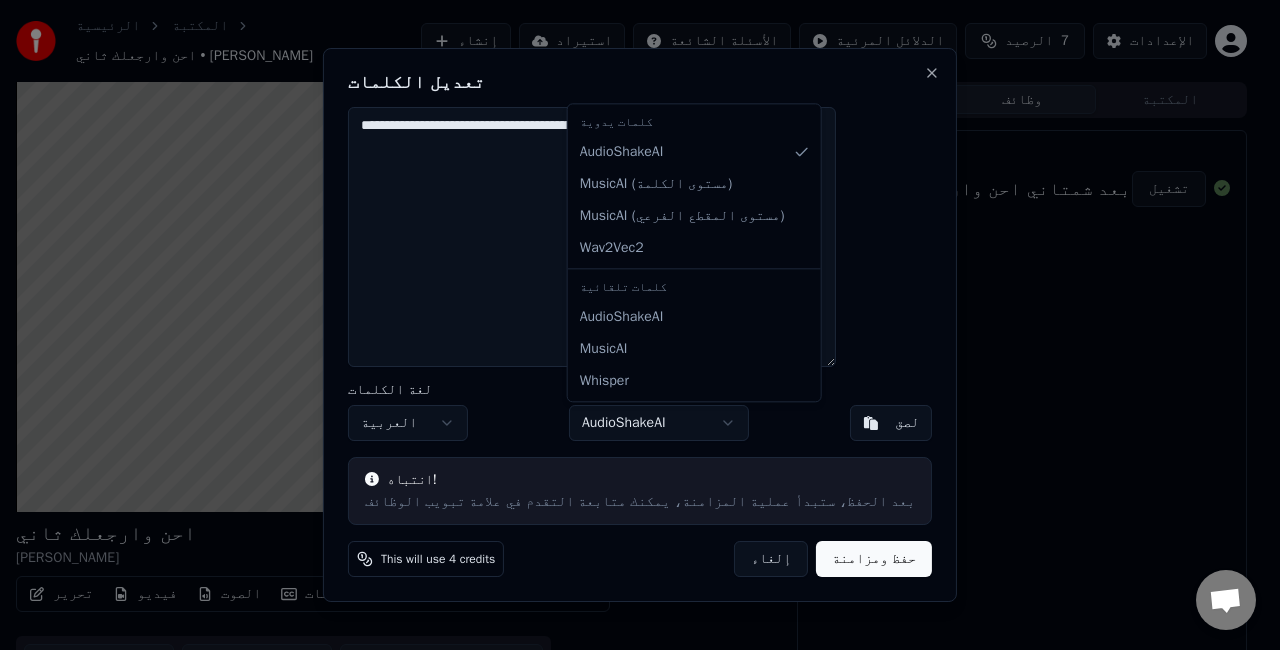 click on "الرئيسية المكتبة احن و[PERSON_NAME] • [PERSON_NAME] إنشاء استيراد الأسئلة الشائعة الدلائل المرئية الرصيد 7 الإعدادات احن وارجعلك [PERSON_NAME] BPM 168 المقام Bm تحرير فيديو الصوت الترجمات تنزيل مكتبة السحابة مزامنة يدوية تحميل الفيديو فتح الشاشة المزدوجة القائمة ( 1 ) وظائف المكتبة إنشاء كاريوكي مني بعد شمتاني احن وارجعلك [PERSON_NAME] 2024 . تشغيل محادثة [PERSON_NAME] لديك إستفسار؟ تحدث معنا! فريق الدعم غير متاح حالياً غير متصل على الانترنت. كنت غير نشط لبعض الوقت. أرسل رسالة لإعادة الاتصال بالدردشة. Youka Desktop مرحبًا! كيف أستطيع مساعدتك  أرسل ملف أدخل رمز تعبيري أرسل ملف Crisp )" at bounding box center [631, 325] 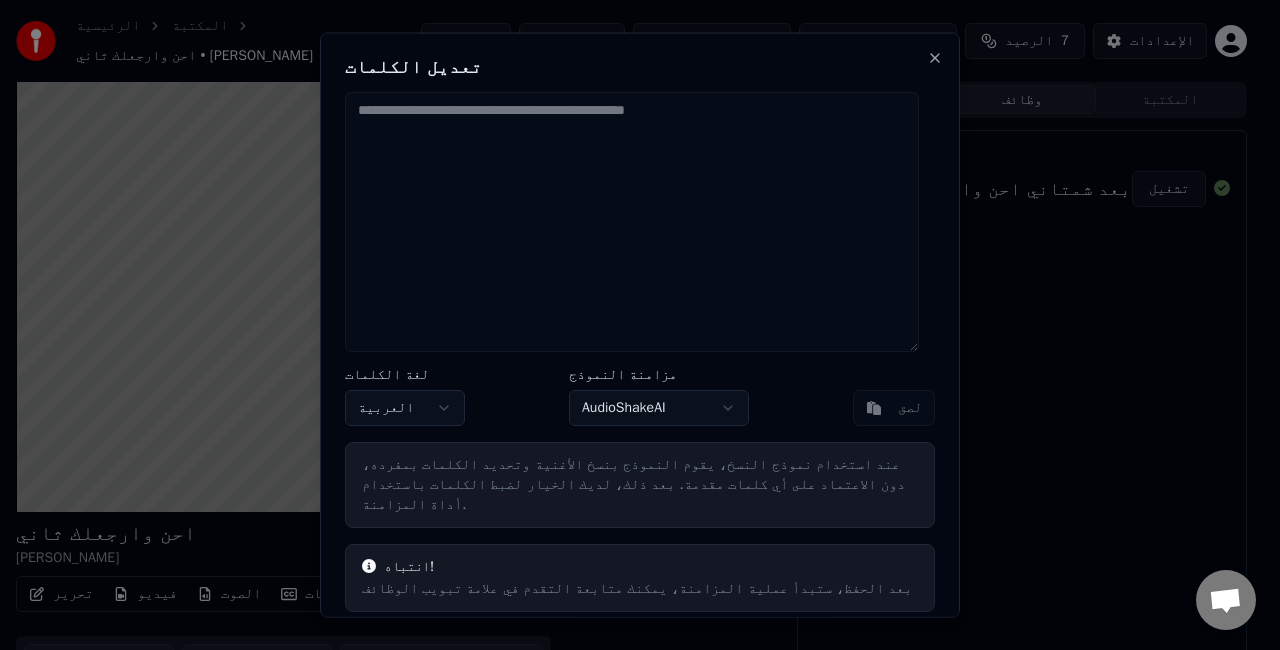 scroll, scrollTop: 106, scrollLeft: 0, axis: vertical 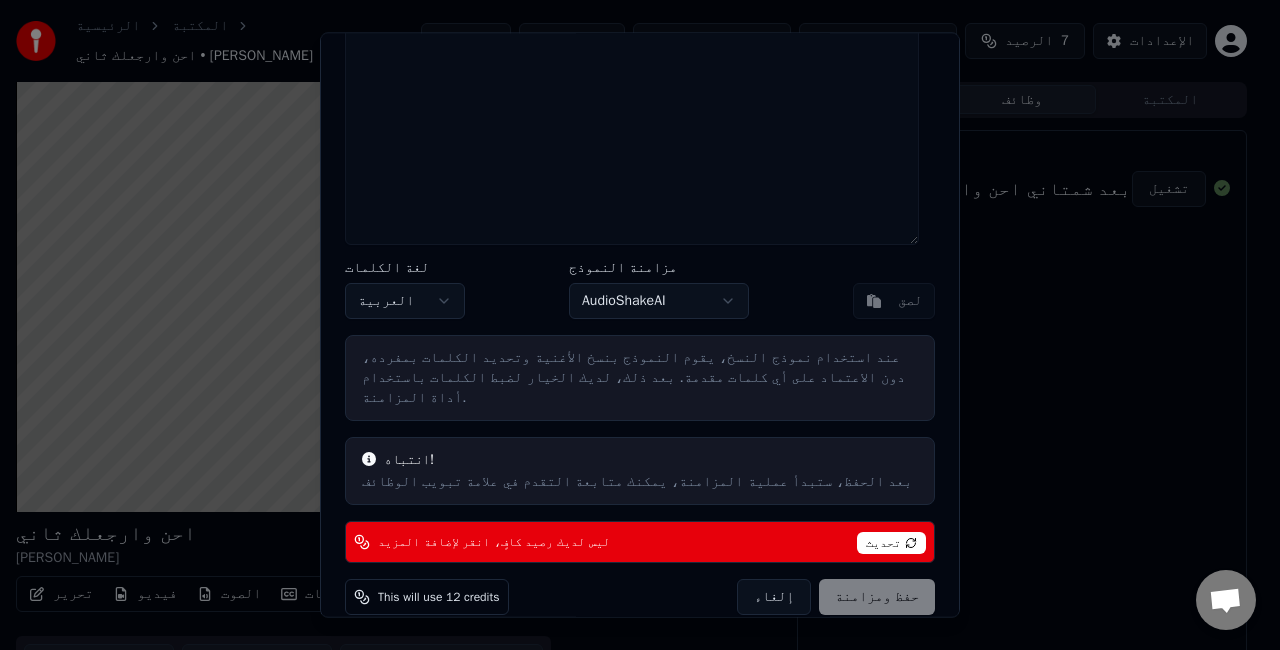 click on "AudioShakeAI" at bounding box center (659, 302) 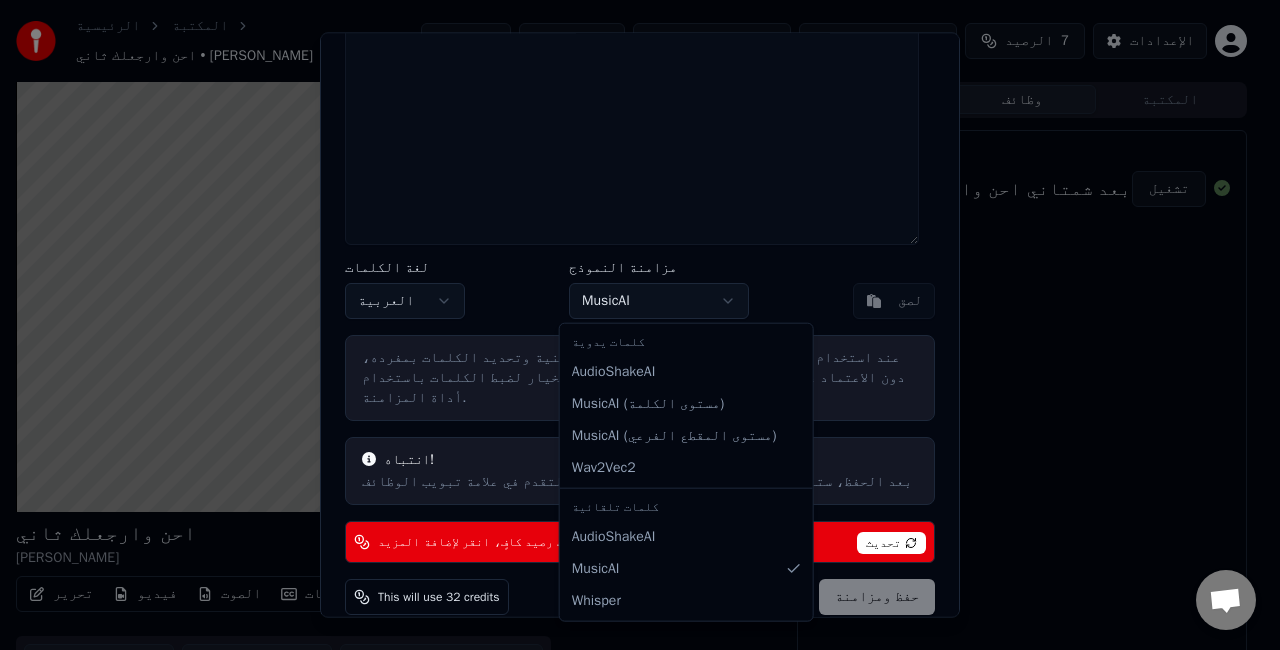 click on "الرئيسية المكتبة احن و[PERSON_NAME] • [PERSON_NAME] إنشاء استيراد الأسئلة الشائعة الدلائل المرئية الرصيد 7 الإعدادات احن وارجعلك [PERSON_NAME] BPM 168 المقام Bm تحرير فيديو الصوت الترجمات تنزيل مكتبة السحابة مزامنة يدوية تحميل الفيديو فتح الشاشة المزدوجة القائمة ( 1 ) وظائف المكتبة إنشاء كاريوكي مني بعد شمتاني احن وارجعلك [PERSON_NAME] 2024 . تشغيل محادثة [PERSON_NAME] لديك إستفسار؟ تحدث معنا! فريق الدعم غير متاح حالياً غير متصل على الانترنت. كنت غير نشط لبعض الوقت. أرسل رسالة لإعادة الاتصال بالدردشة. Youka Desktop مرحبًا! كيف أستطيع مساعدتك  أرسل ملف أدخل رمز تعبيري أرسل ملف Crisp )" at bounding box center (631, 325) 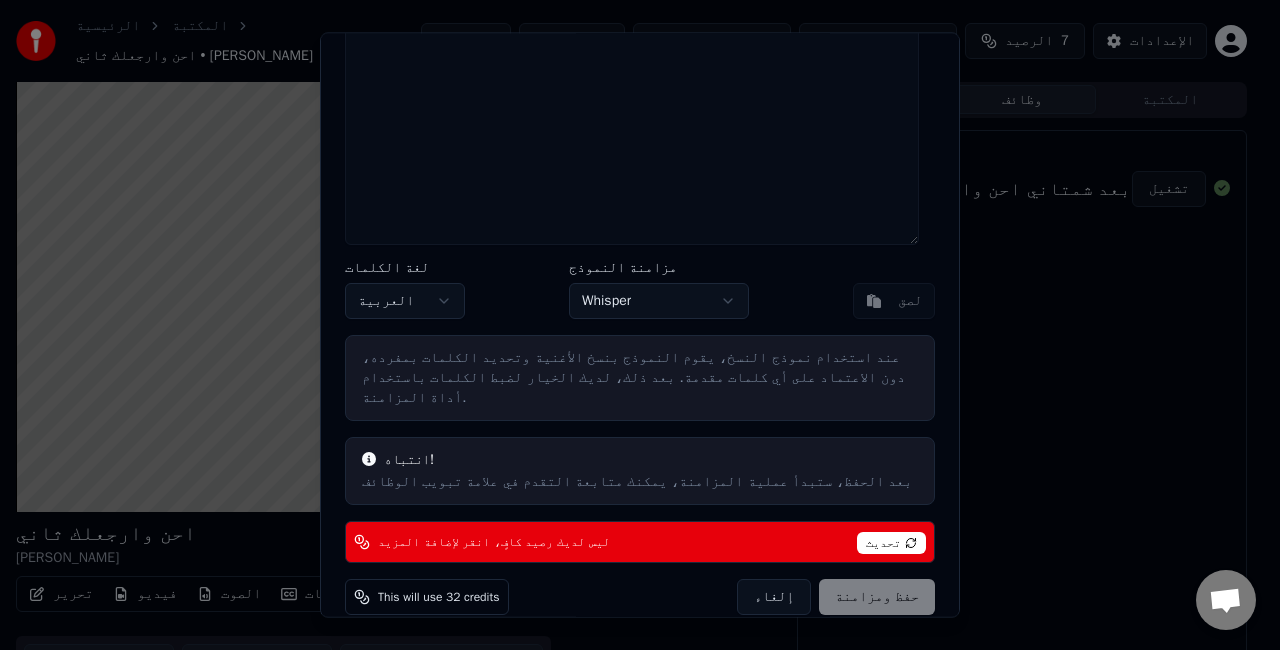 scroll, scrollTop: 48, scrollLeft: 0, axis: vertical 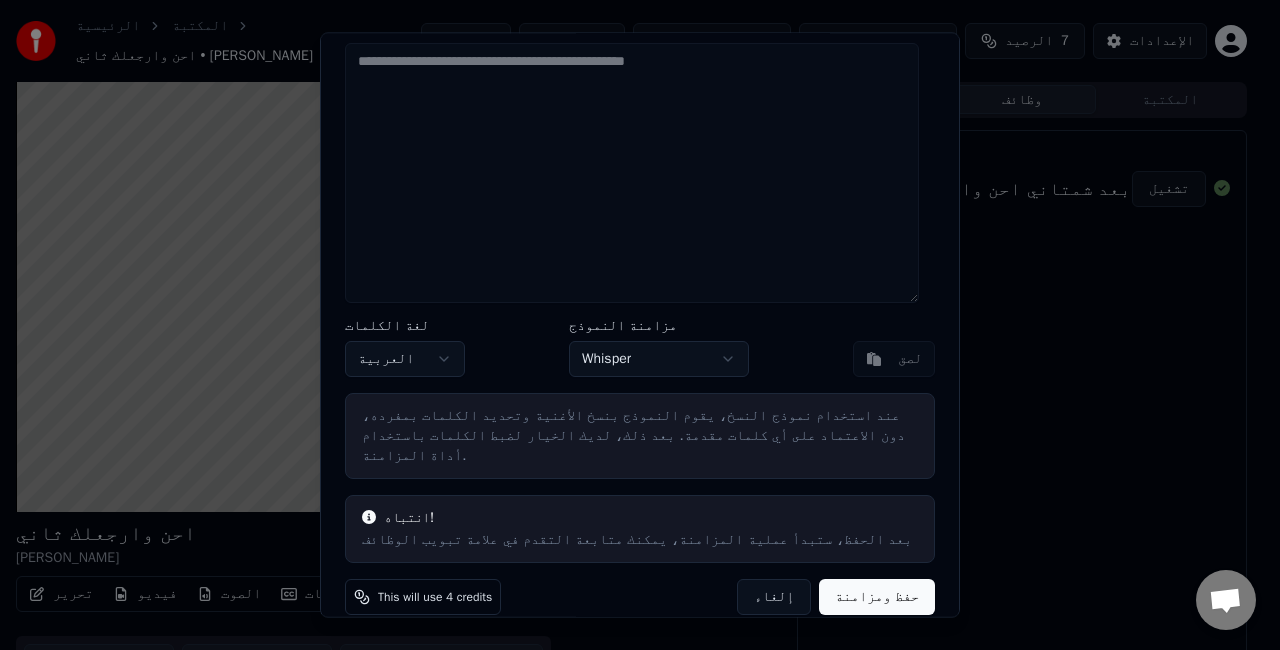 click on "حفظ ومزامنة" at bounding box center (877, 597) 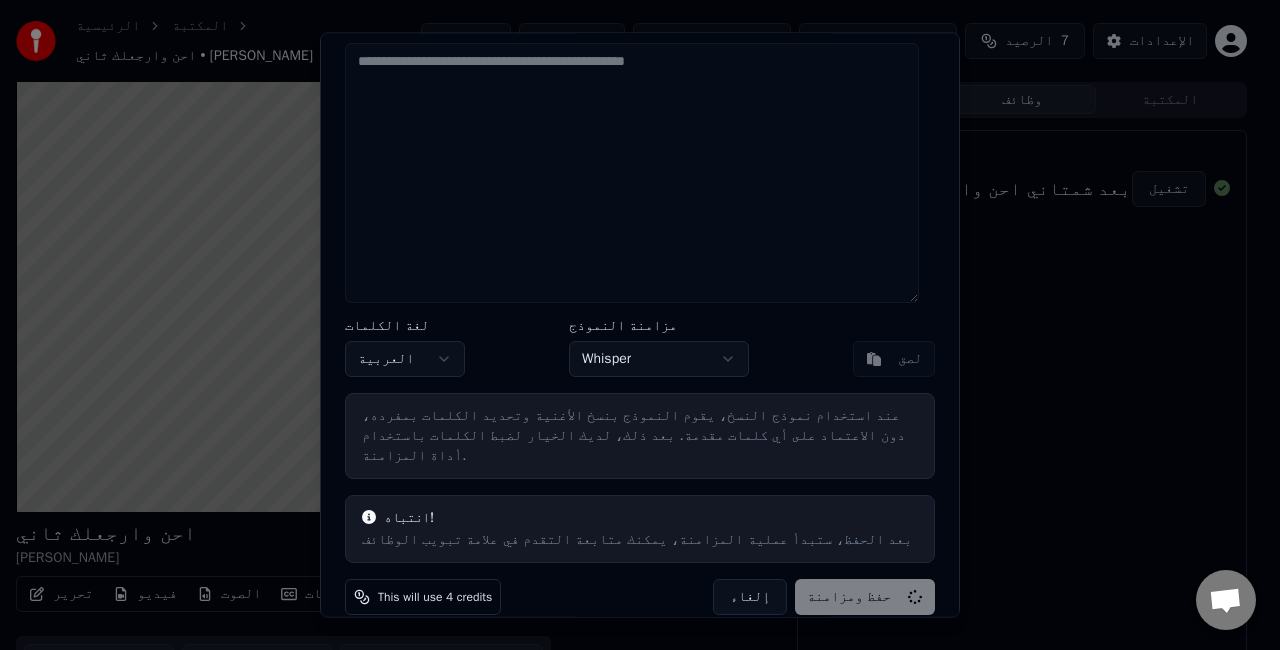 type 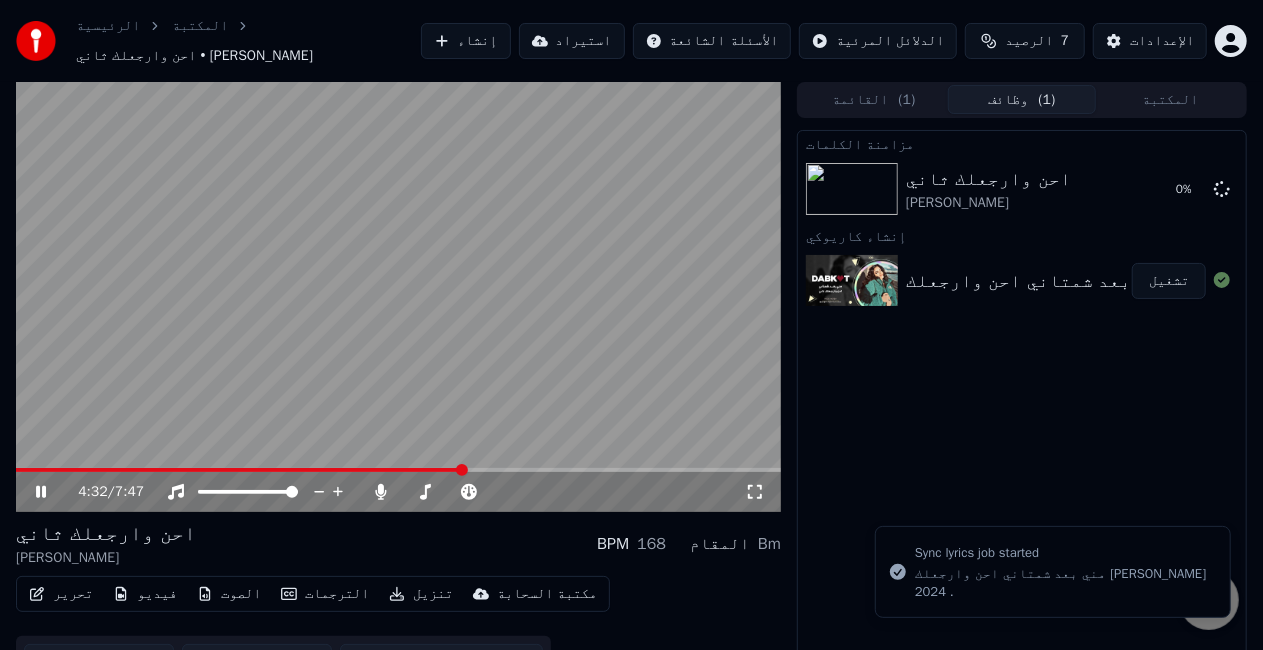 click at bounding box center (398, 297) 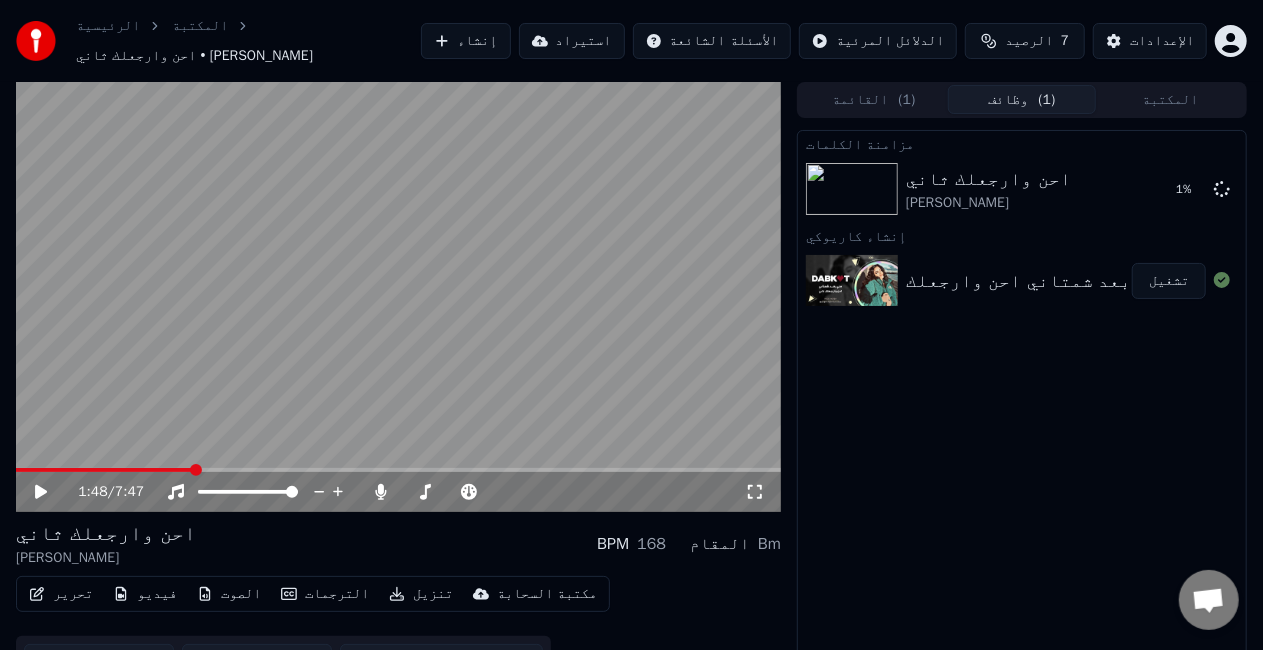 click at bounding box center [104, 470] 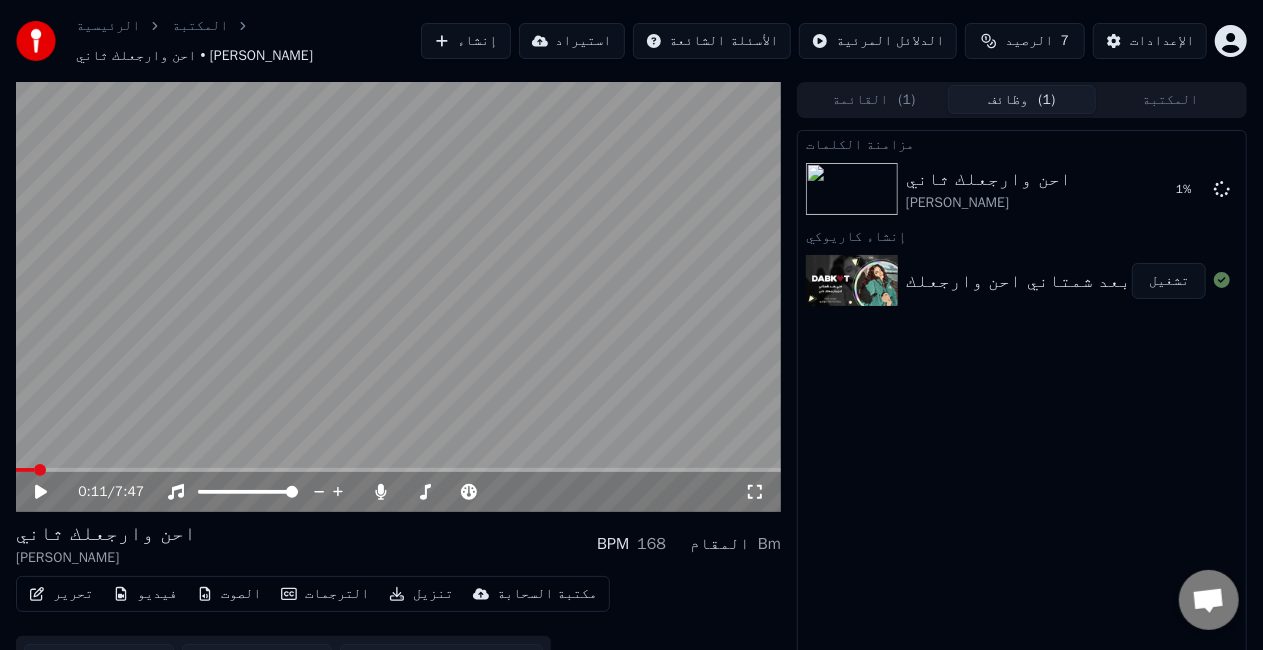 click at bounding box center (25, 470) 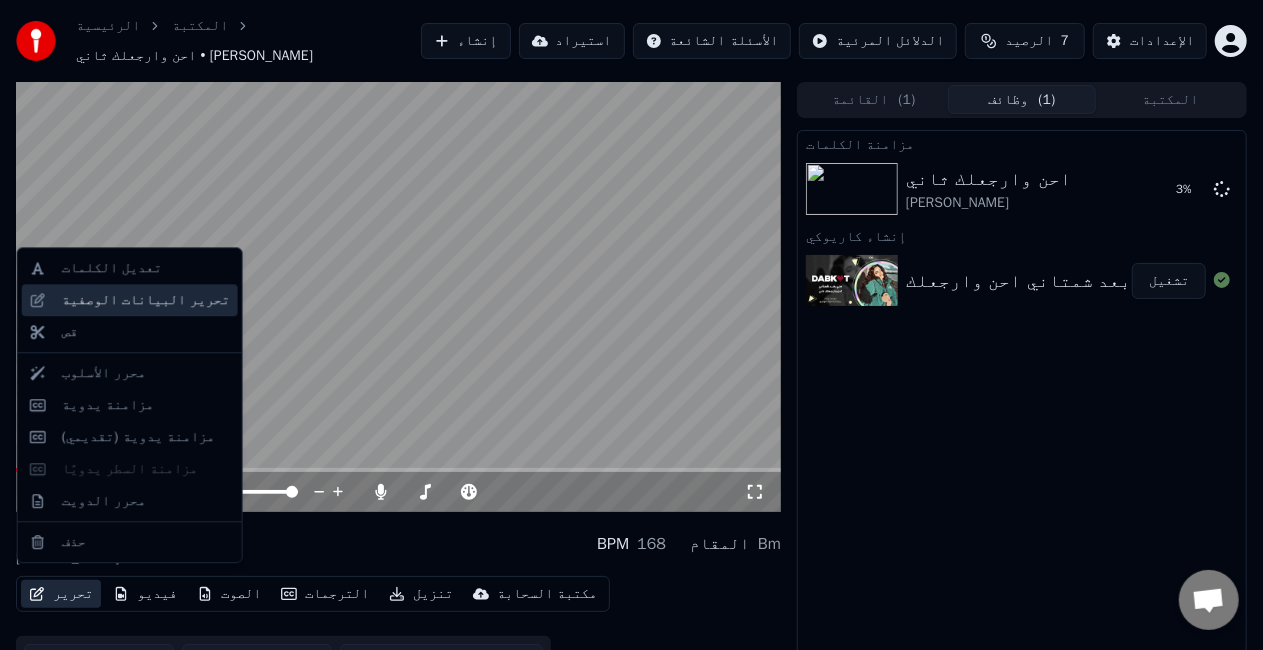 click on "تحرير البيانات الوصفية" at bounding box center (146, 300) 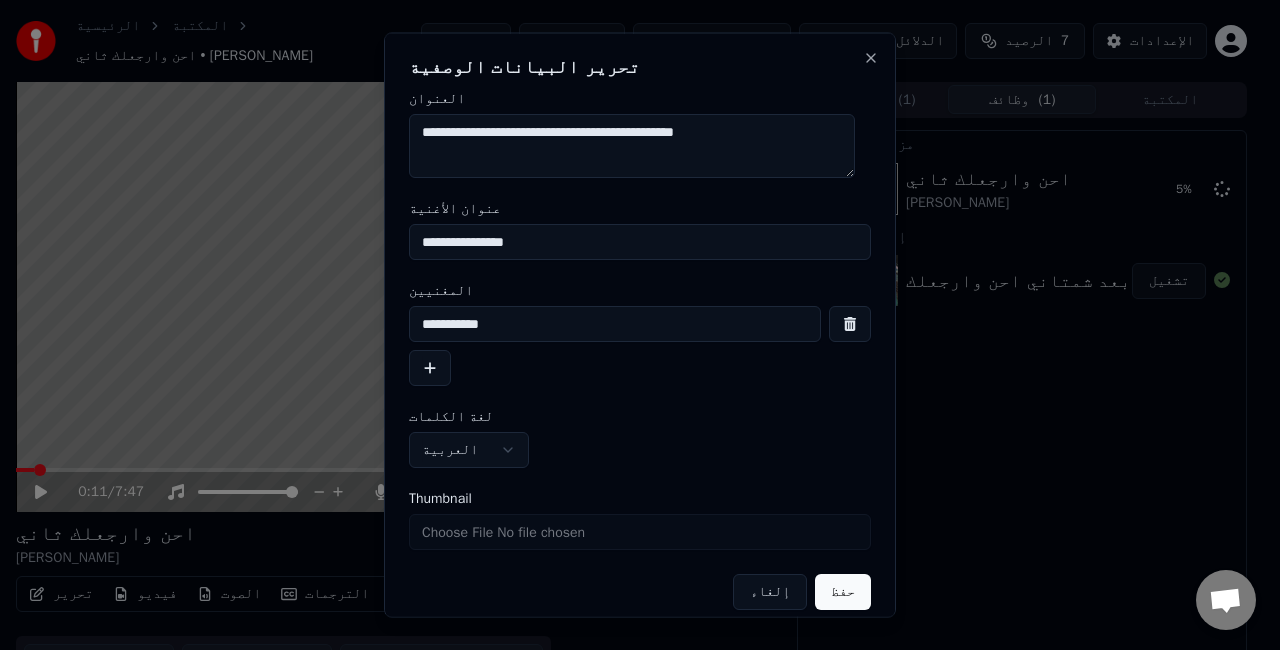click on "Thumbnail" at bounding box center (640, 532) 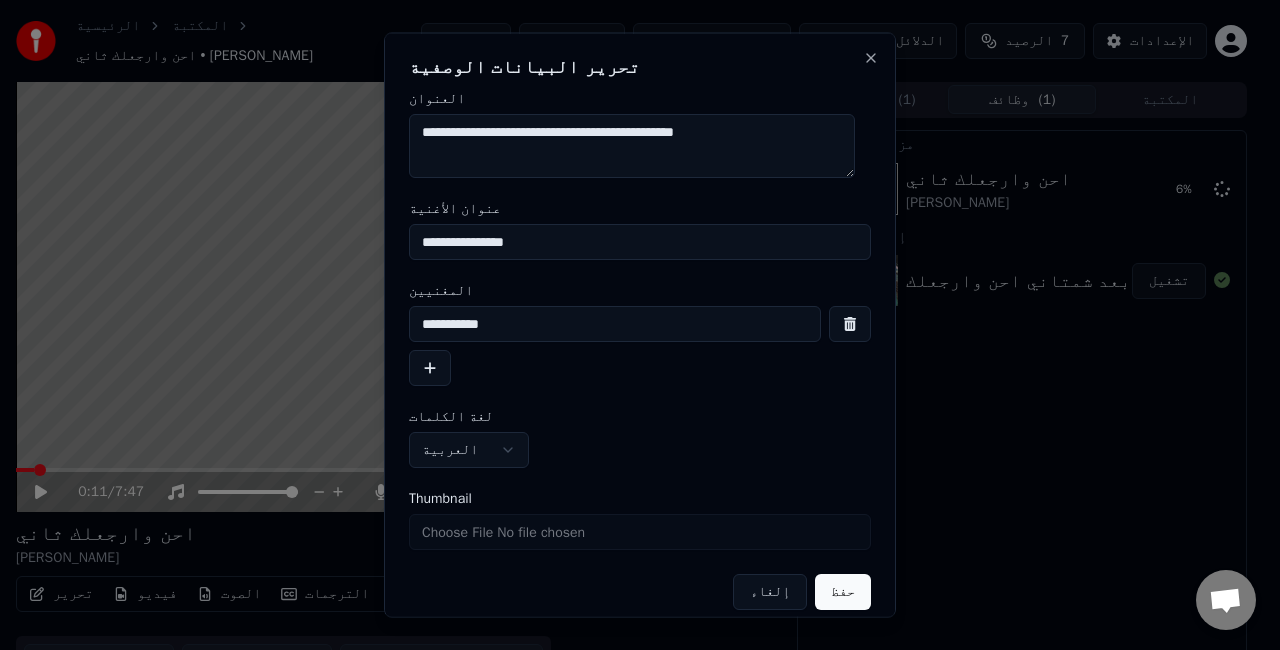 type on "**********" 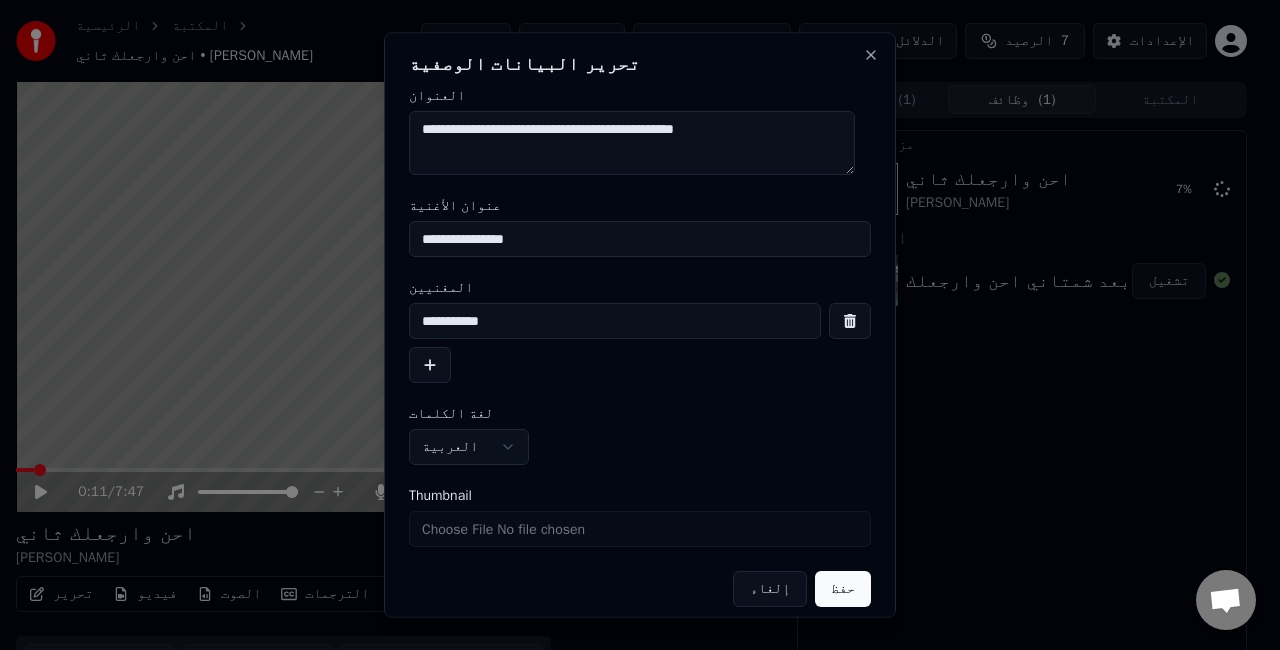 scroll, scrollTop: 0, scrollLeft: 0, axis: both 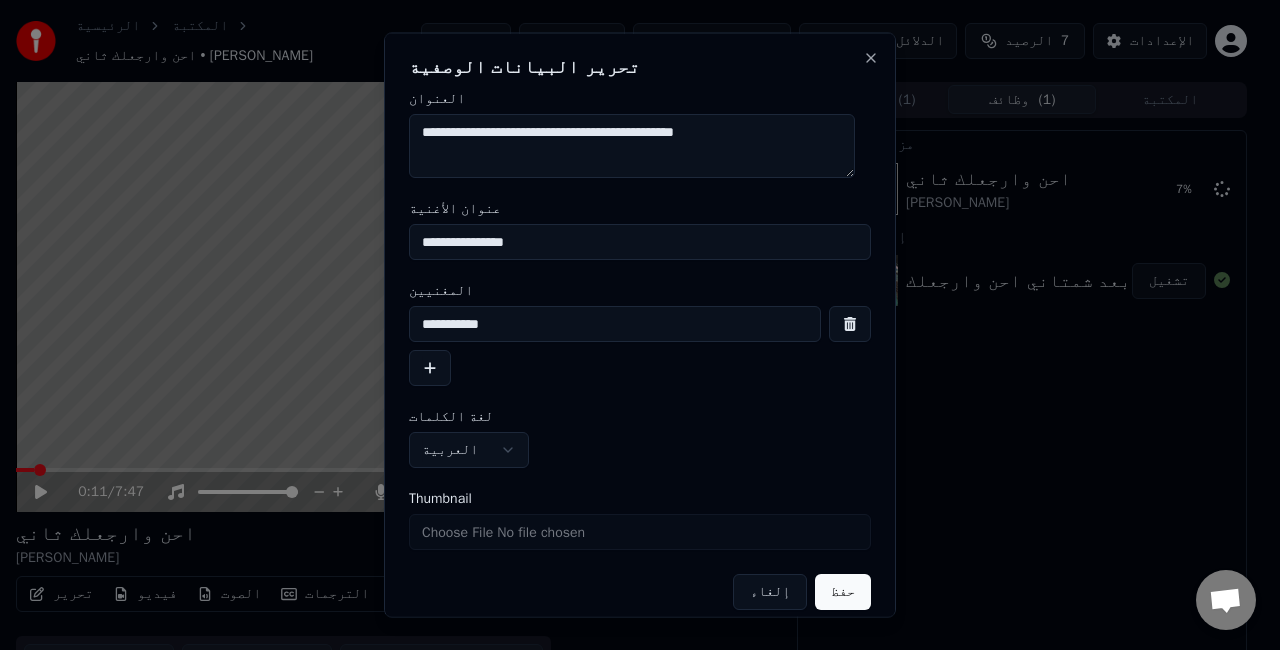 click on "**********" at bounding box center (632, 146) 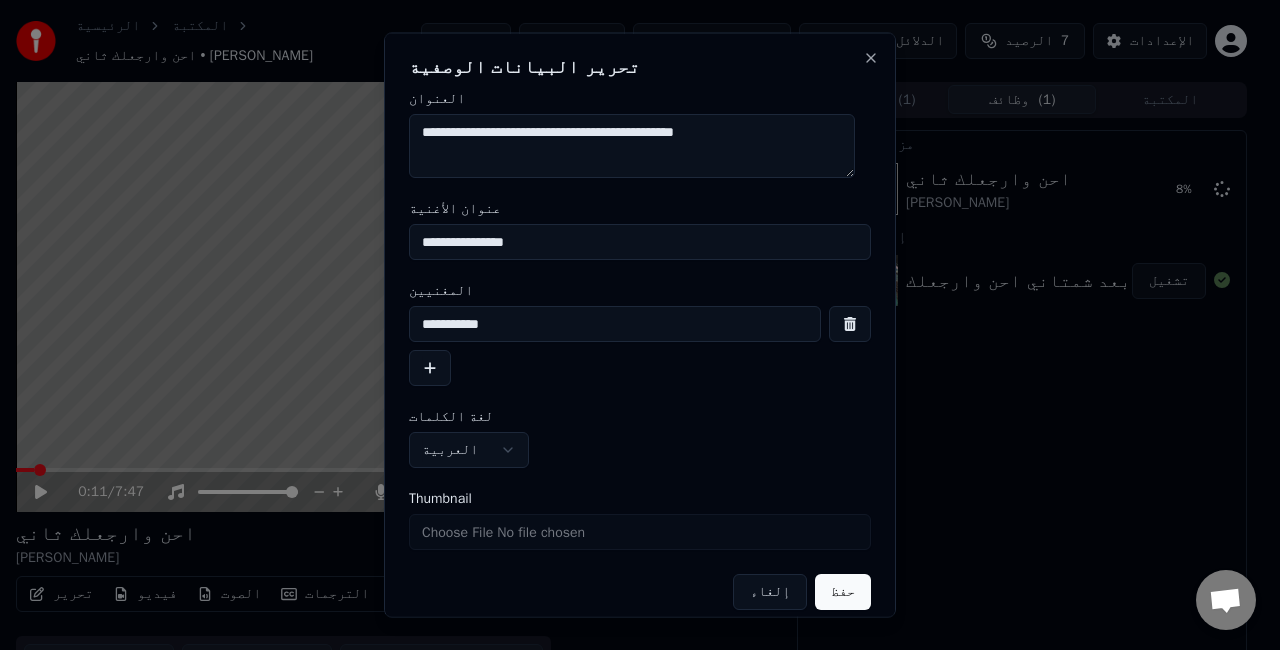 click on "**********" at bounding box center (640, 242) 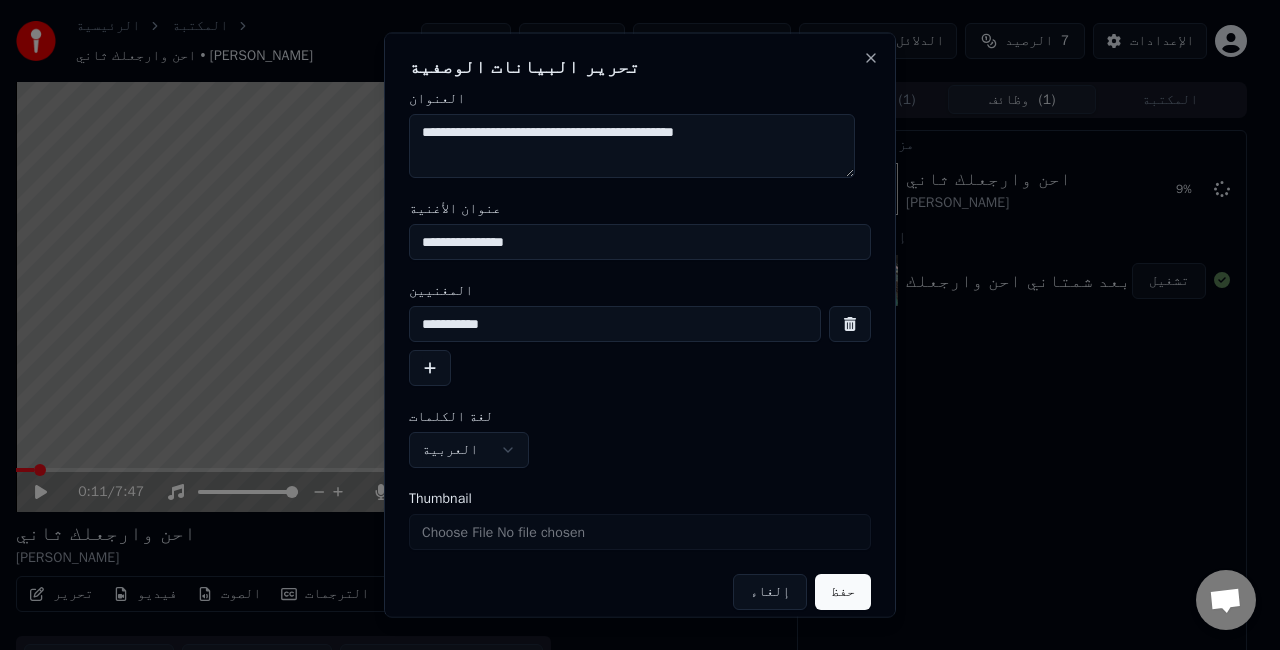 click at bounding box center (430, 368) 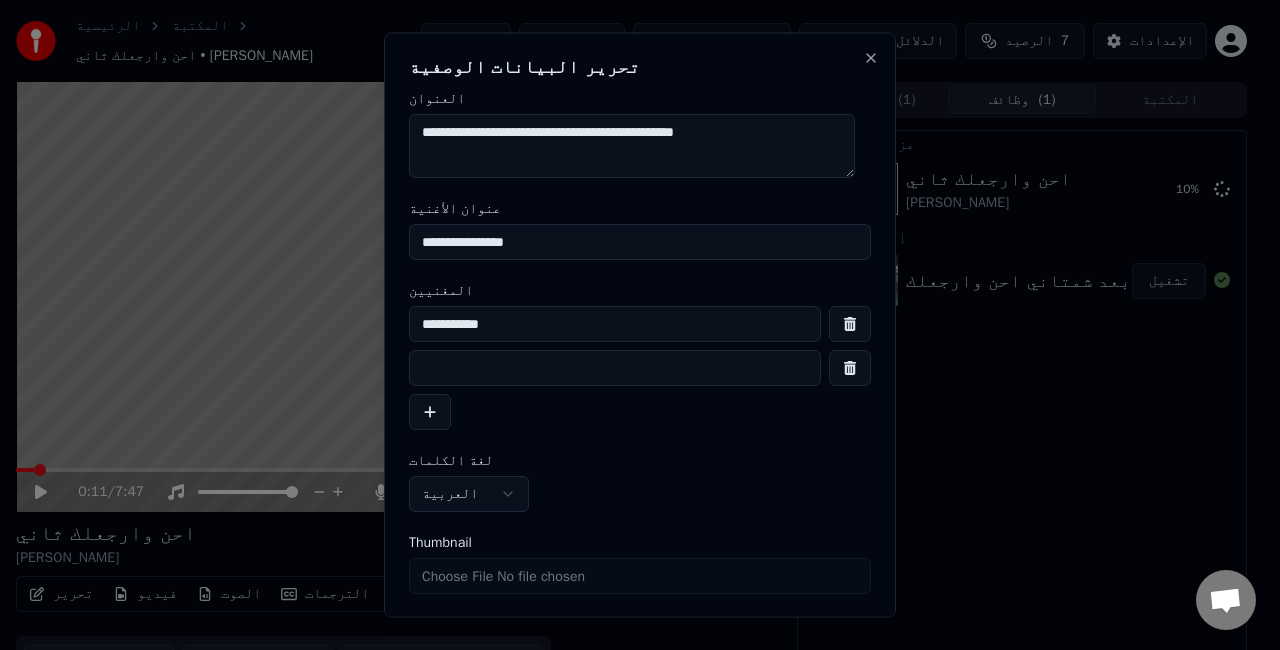 click at bounding box center [850, 368] 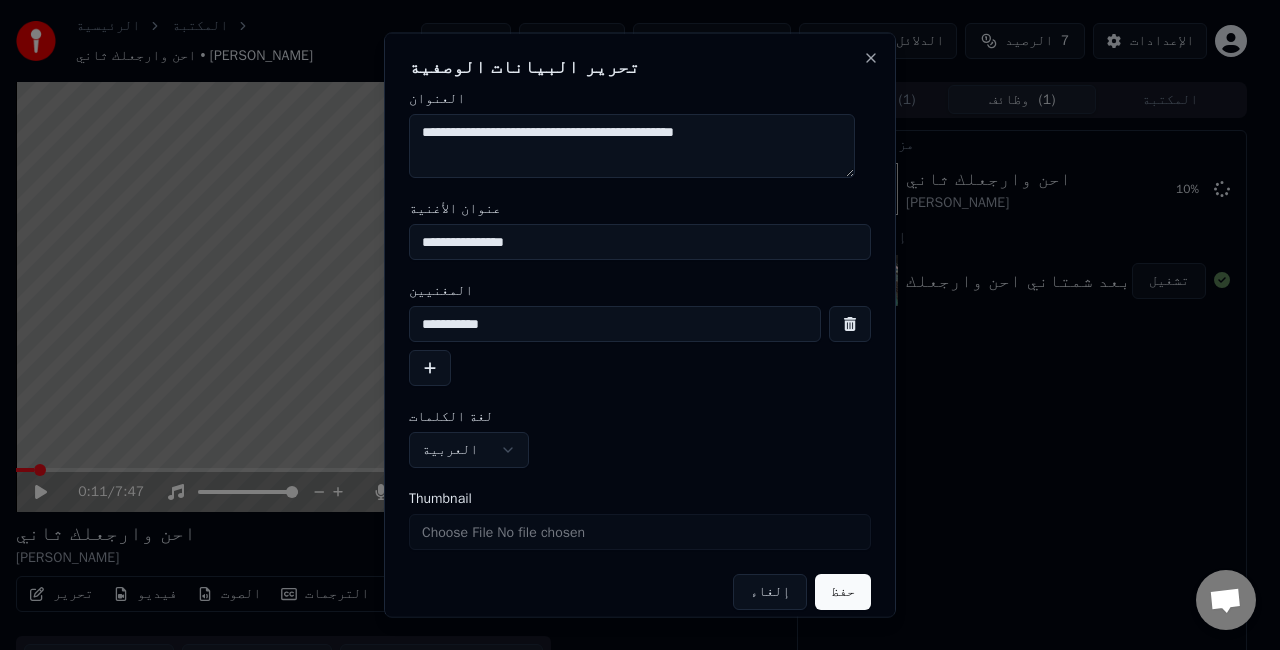 scroll, scrollTop: 16, scrollLeft: 0, axis: vertical 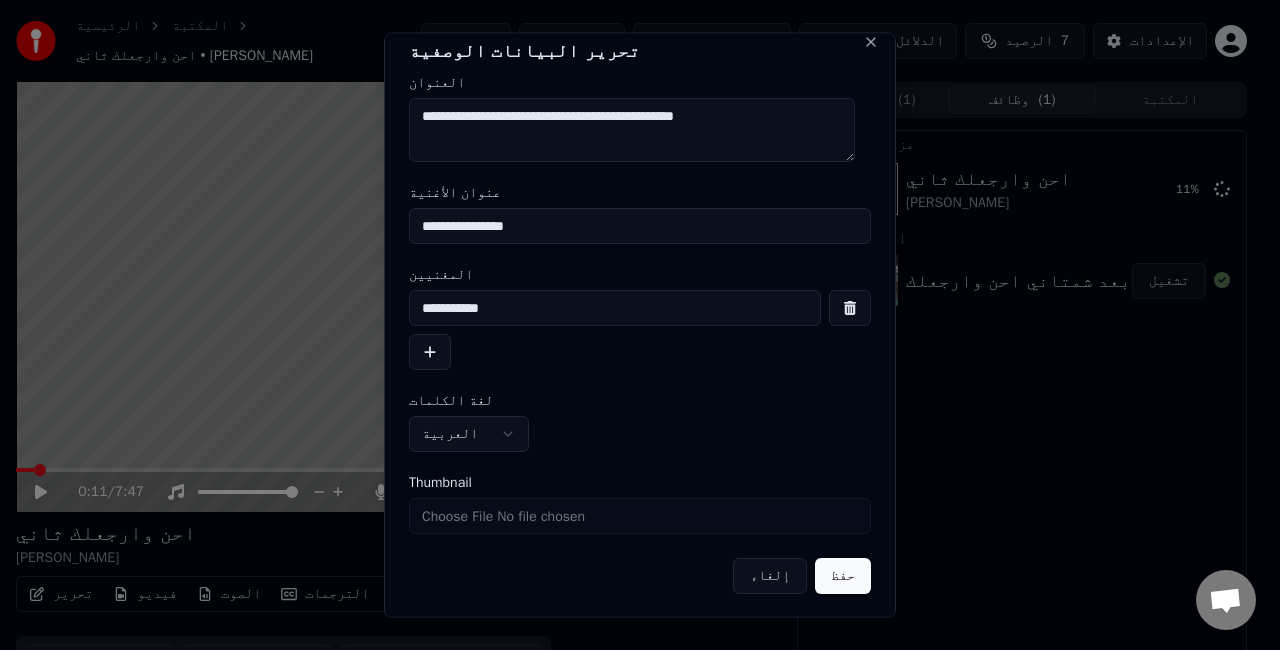 click on "حفظ" at bounding box center (843, 576) 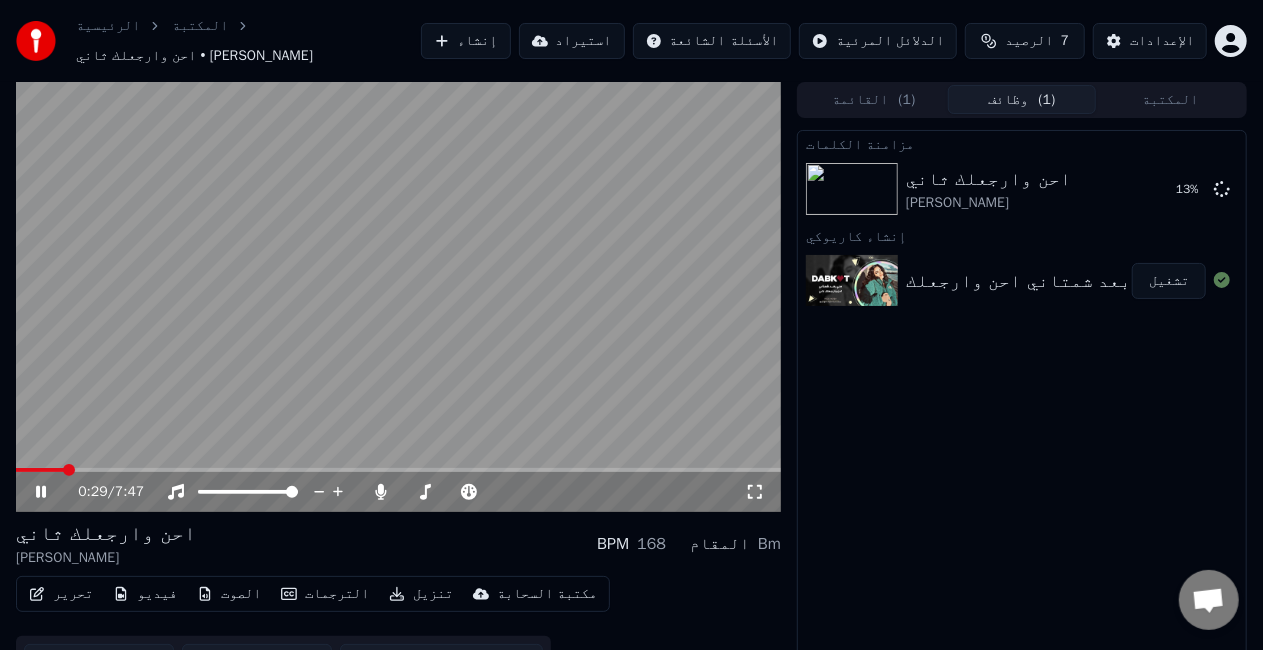 click at bounding box center (398, 470) 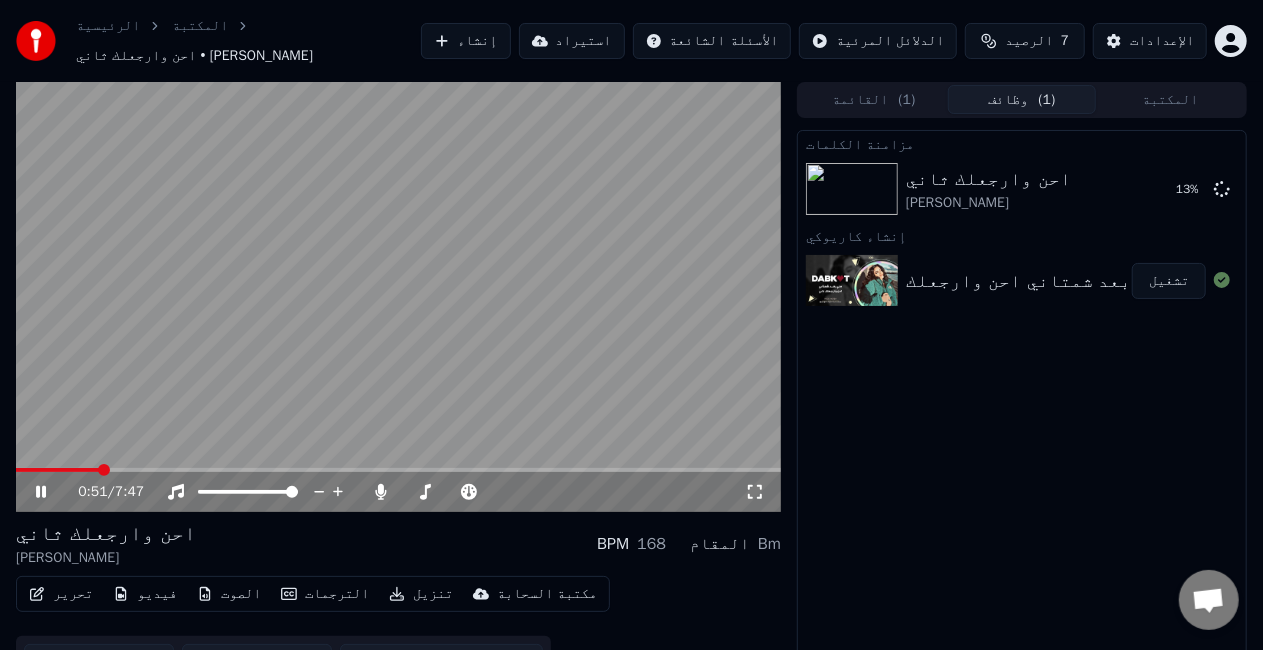 click at bounding box center [398, 470] 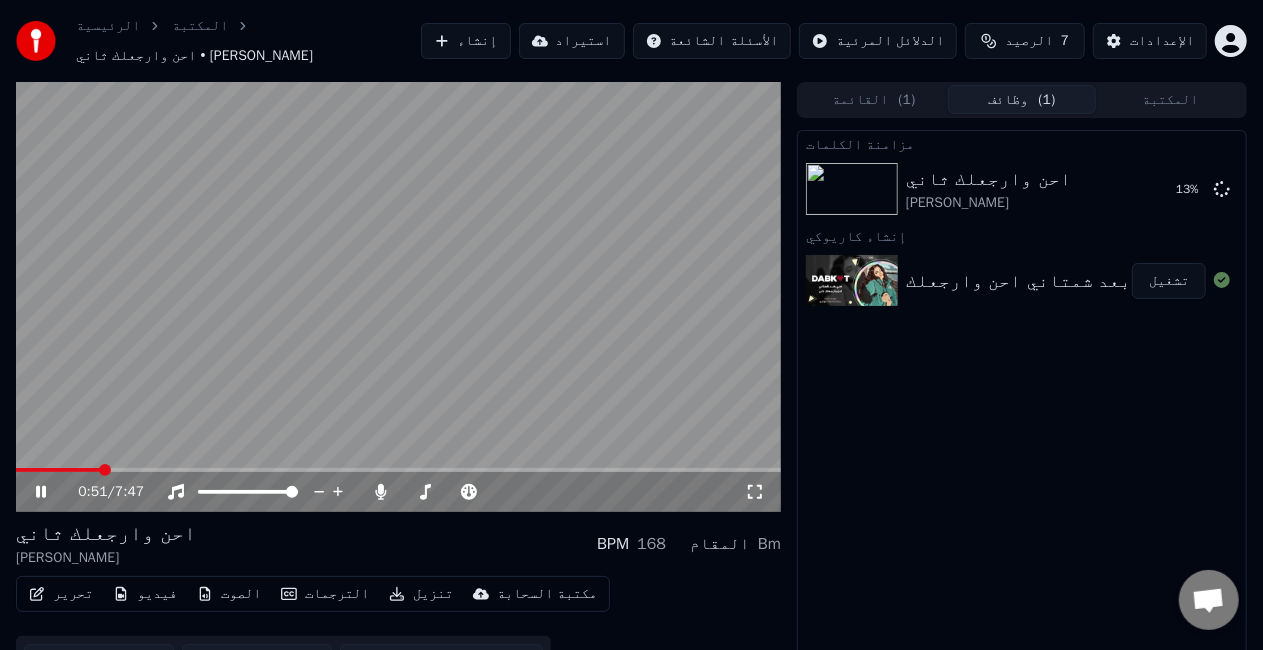 click at bounding box center [398, 297] 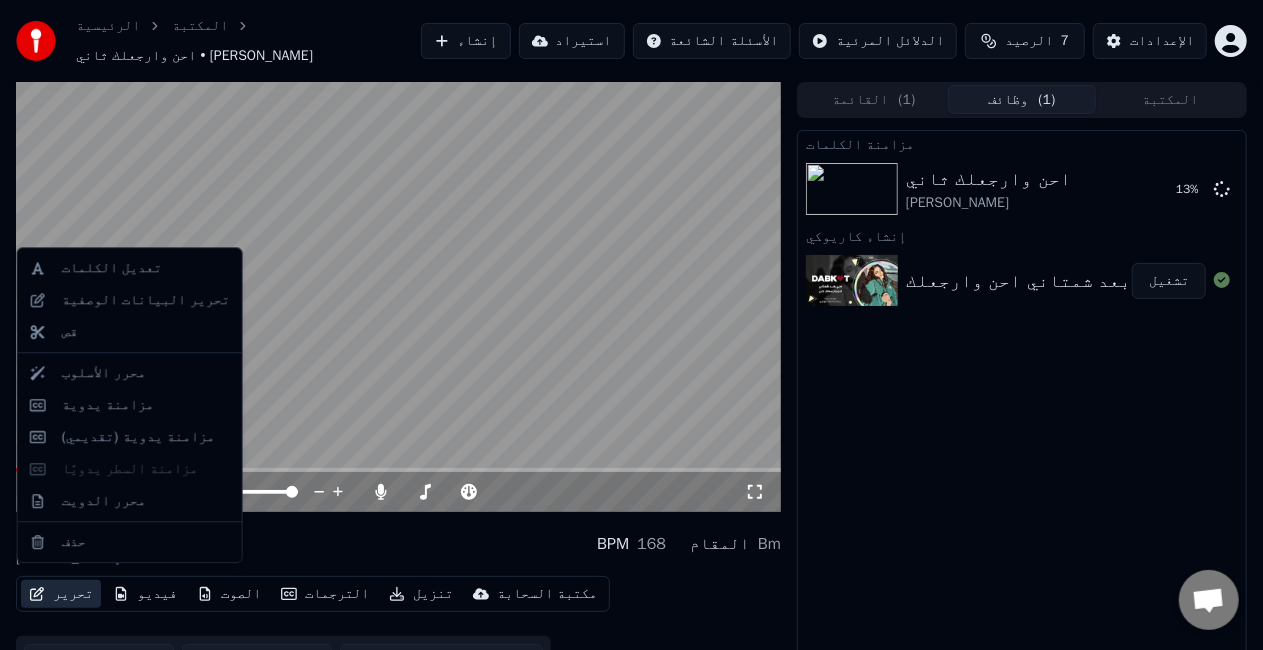 click on "تحرير" at bounding box center (61, 594) 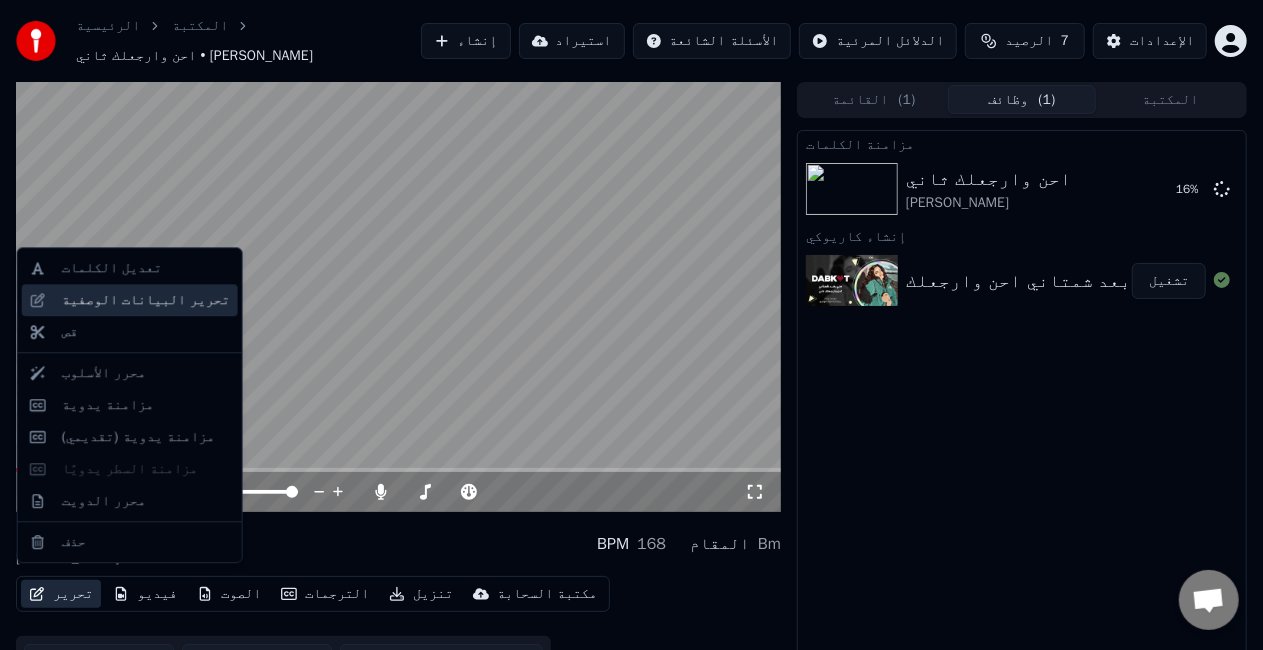 click on "تحرير البيانات الوصفية" at bounding box center [146, 300] 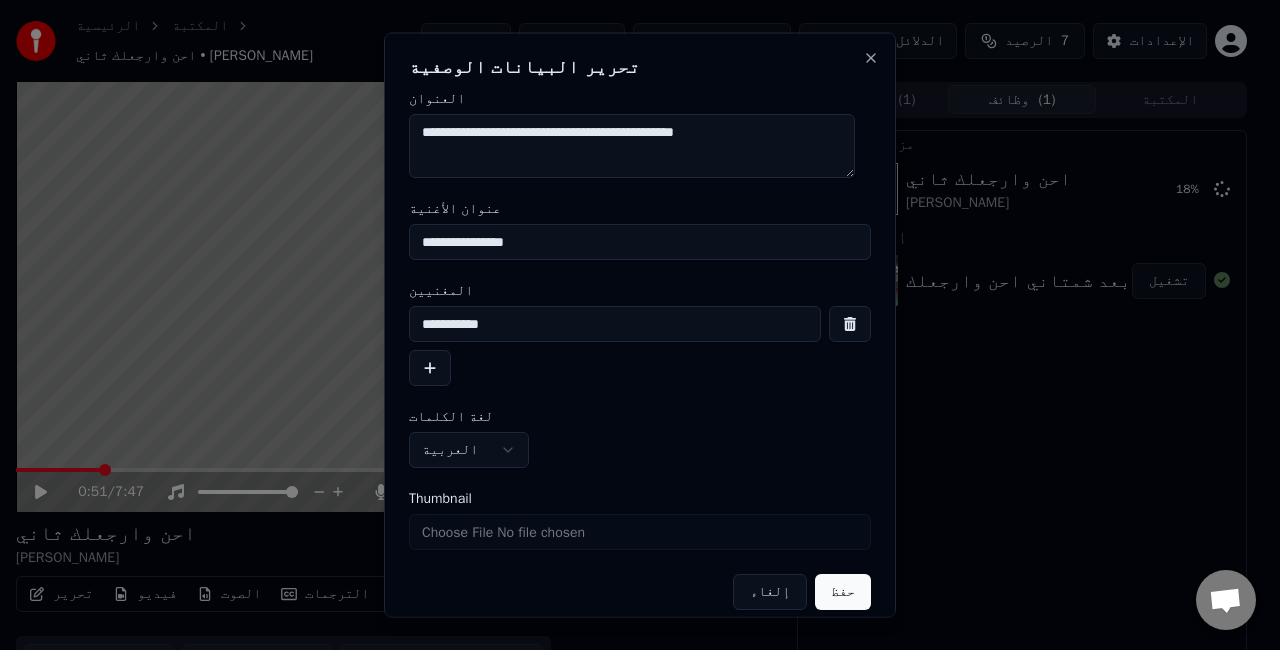 click on "**********" at bounding box center (632, 146) 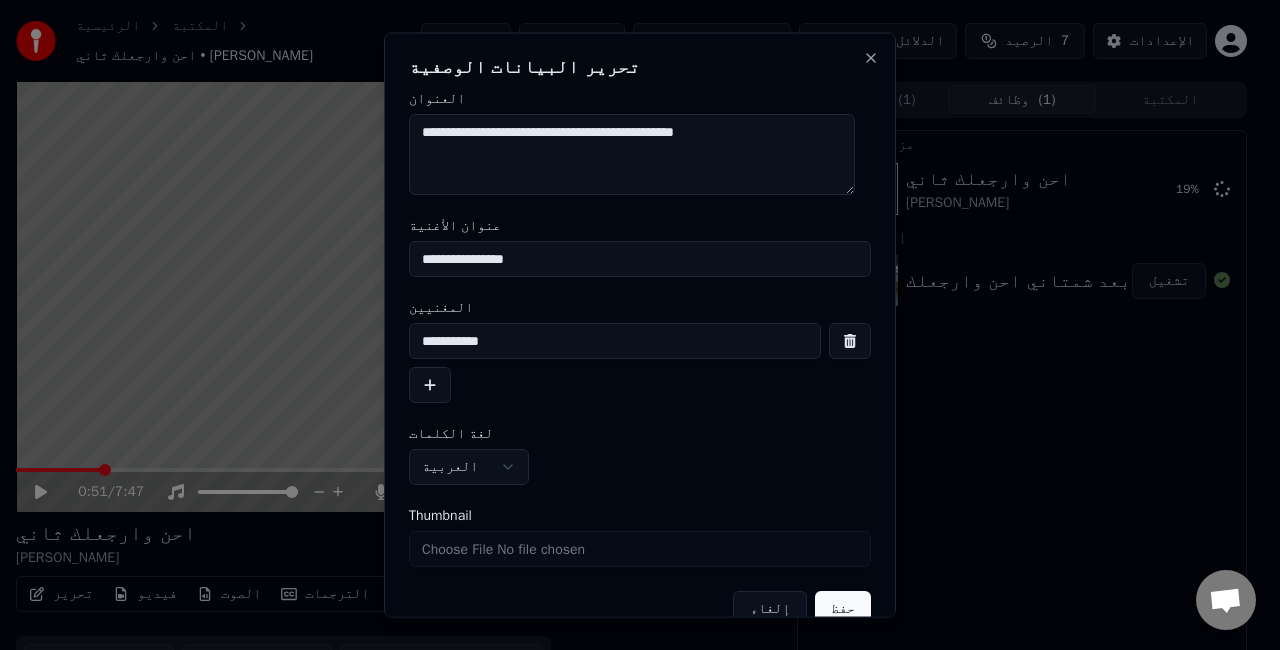 drag, startPoint x: 851, startPoint y: 174, endPoint x: 845, endPoint y: 191, distance: 18.027756 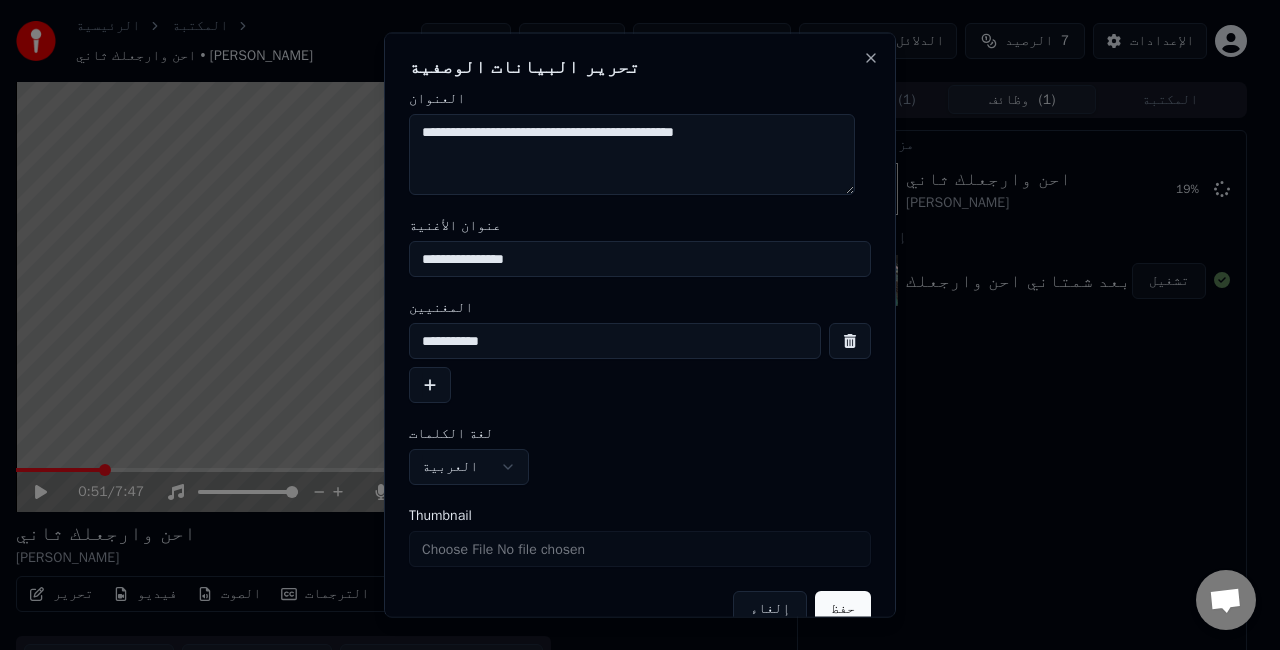 click on "**********" at bounding box center [632, 154] 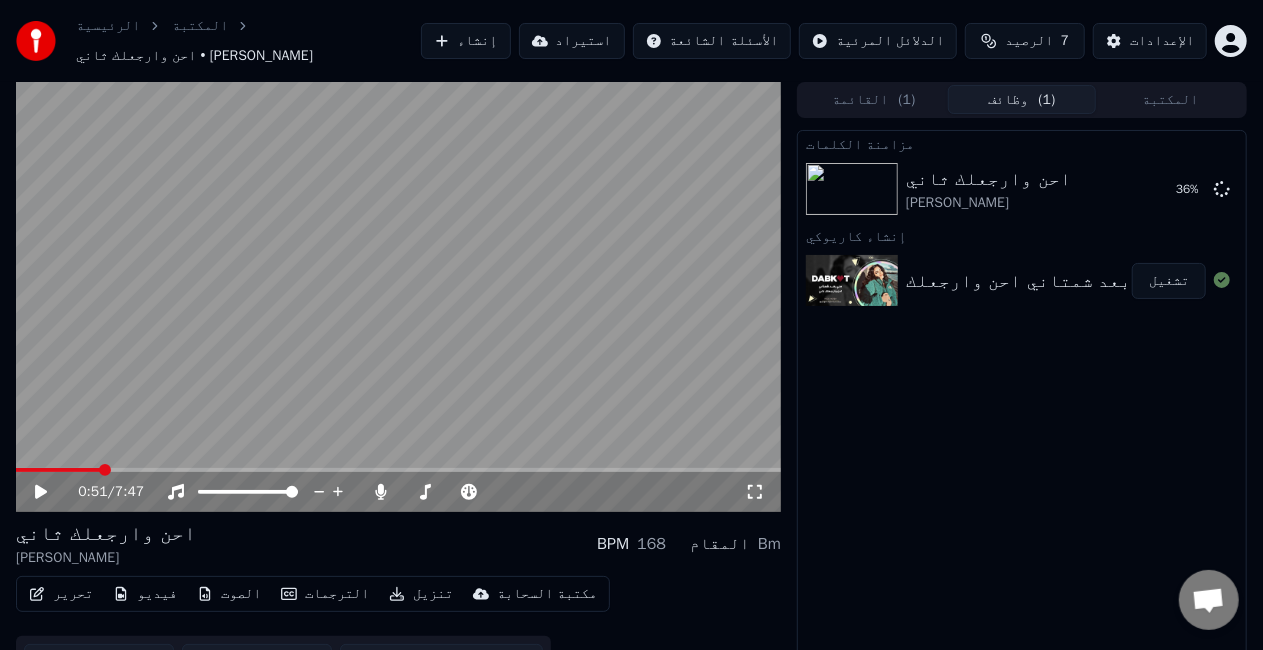 click at bounding box center (398, 297) 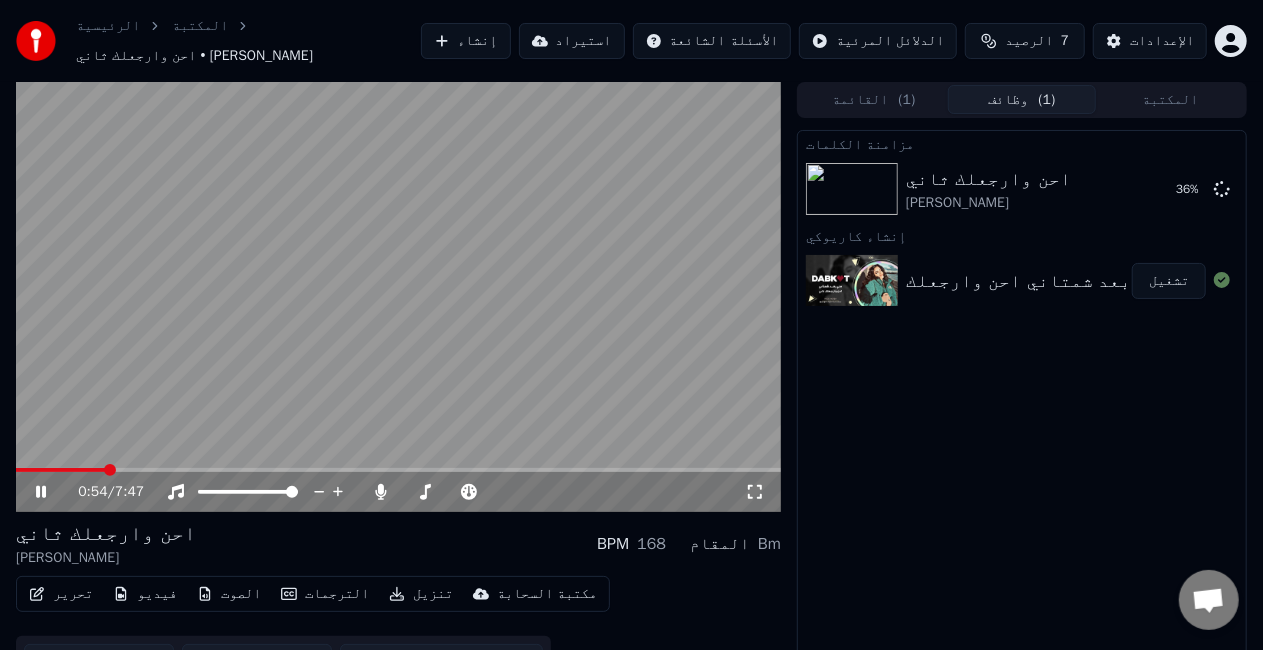 click at bounding box center (398, 297) 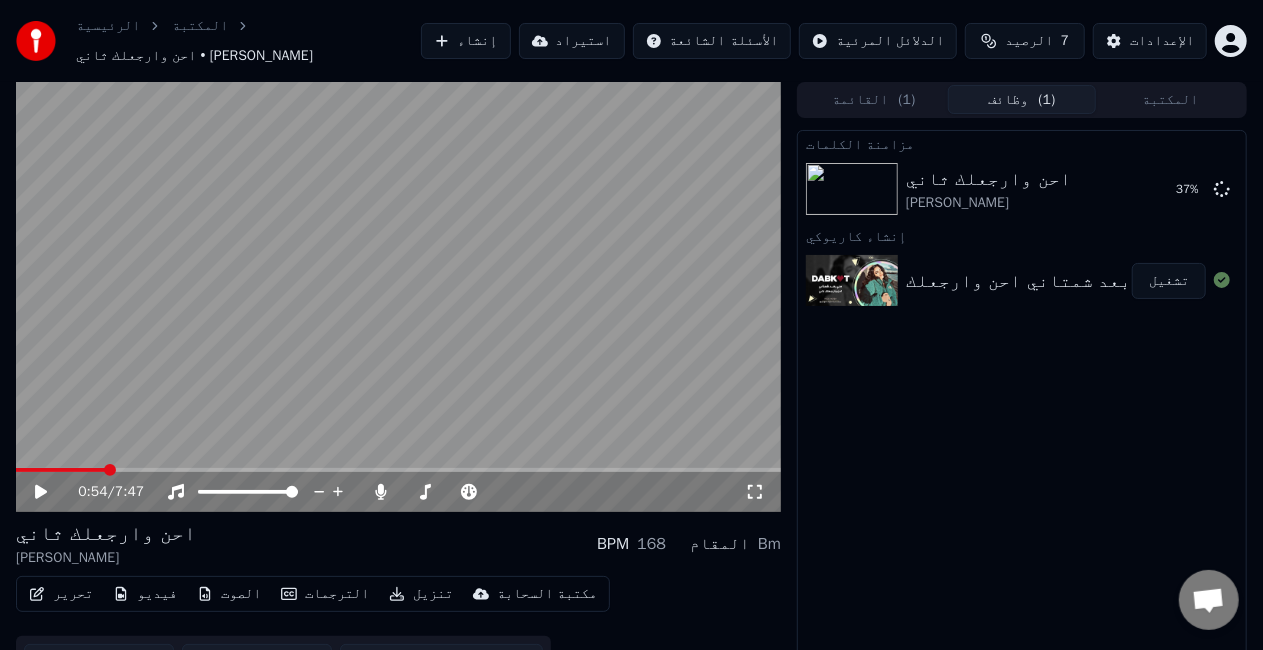 click on "تشغيل" at bounding box center [1169, 281] 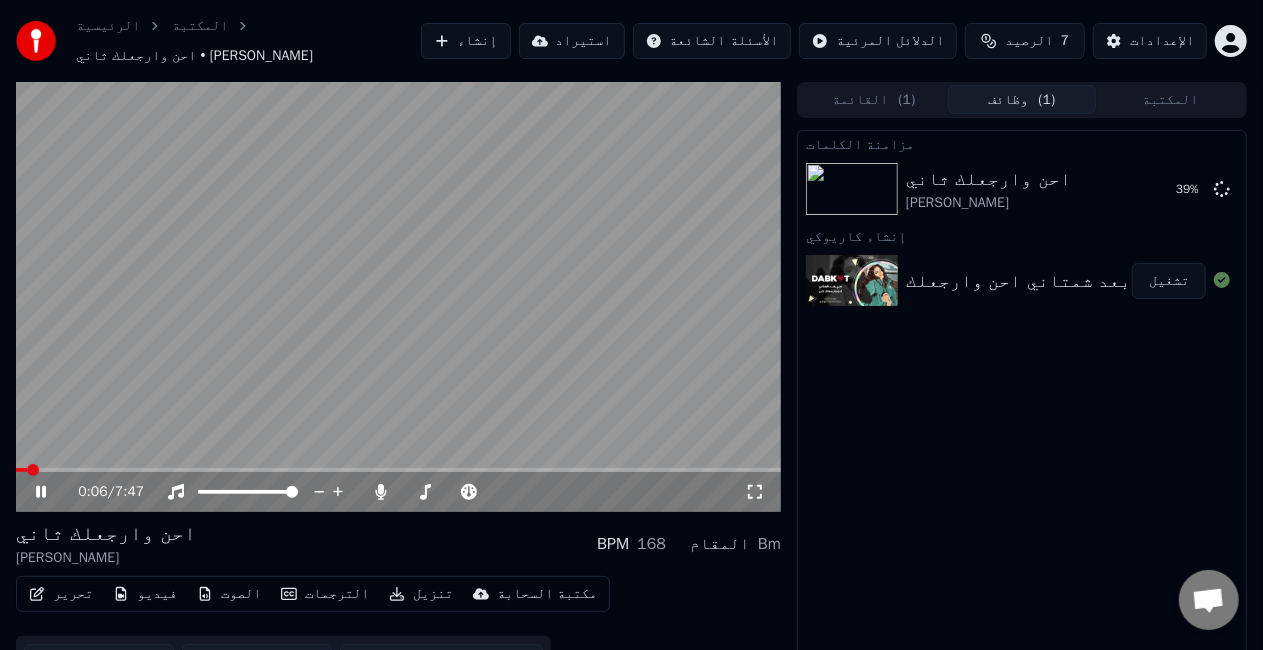 click at bounding box center [398, 297] 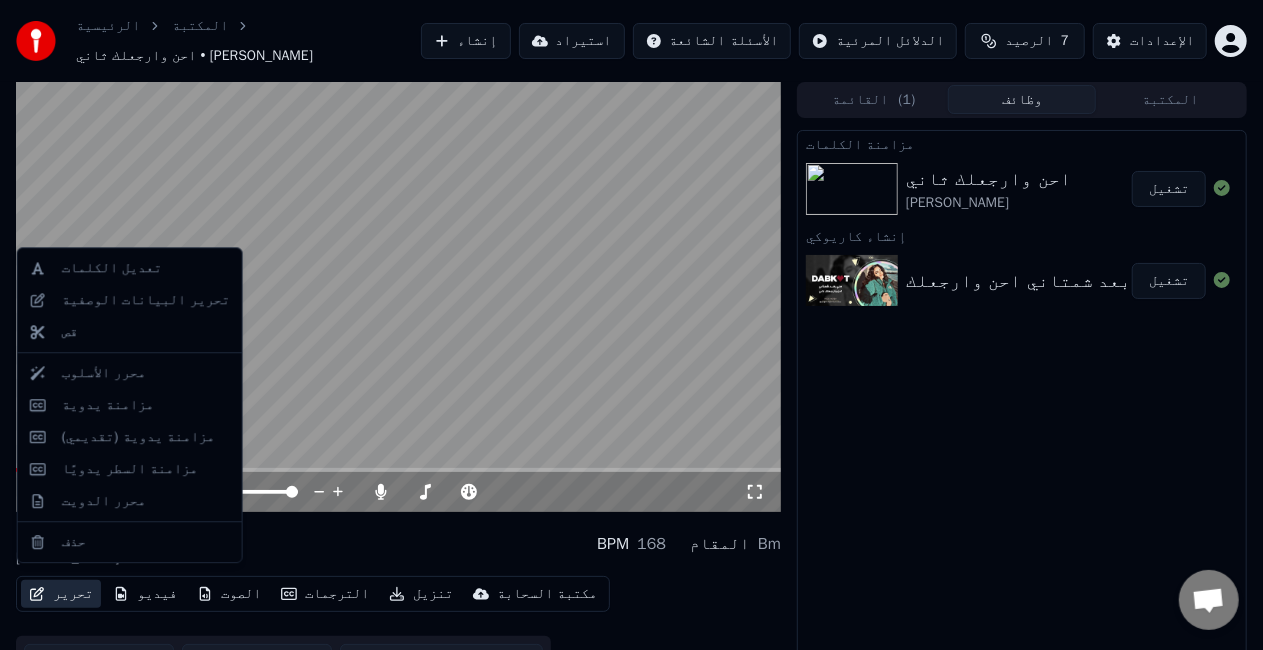 click on "تحرير" at bounding box center [61, 594] 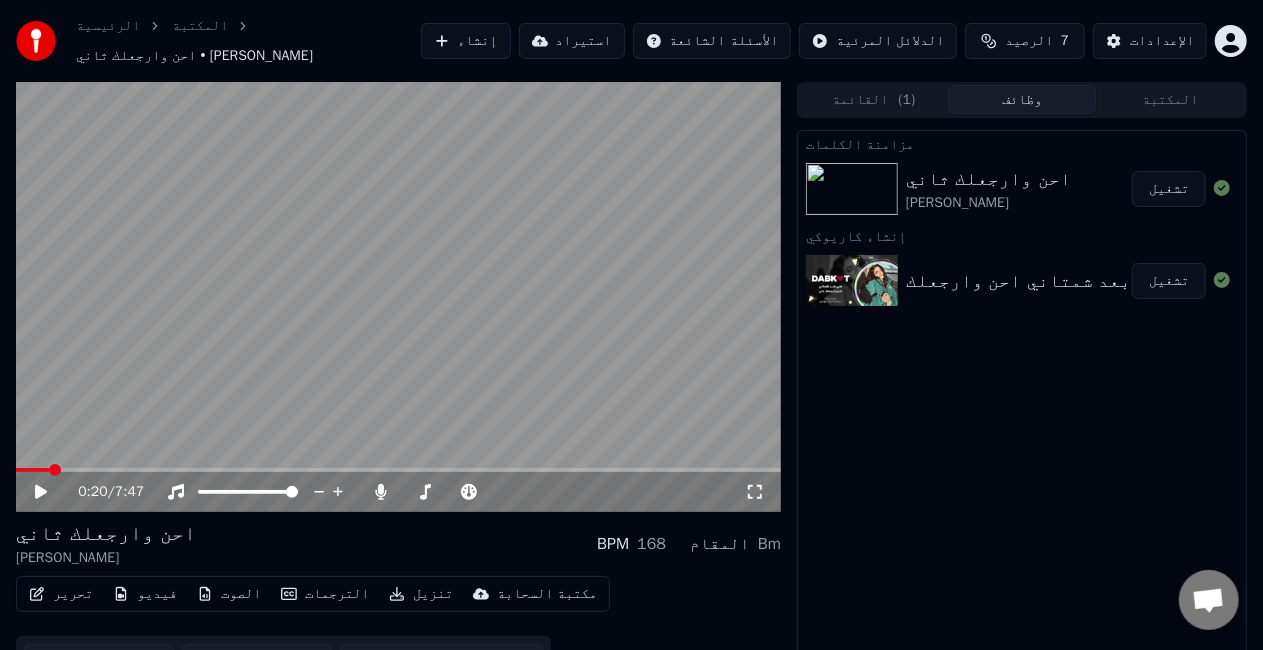 click at bounding box center [398, 297] 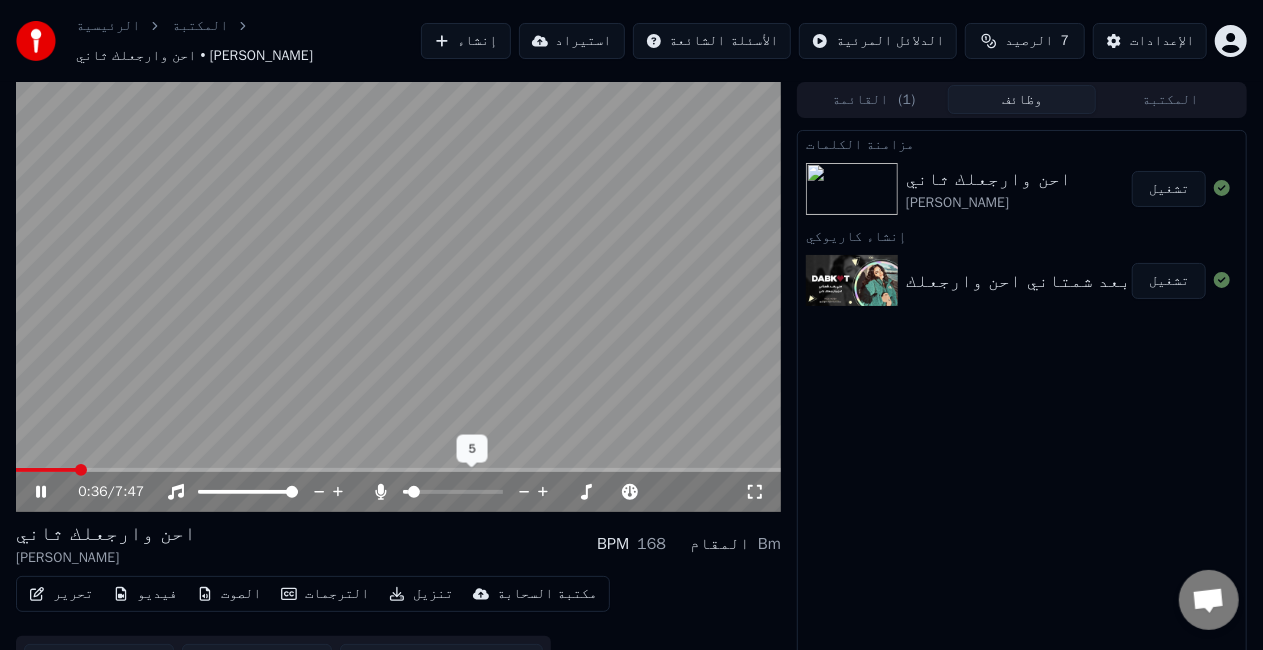 click at bounding box center (405, 492) 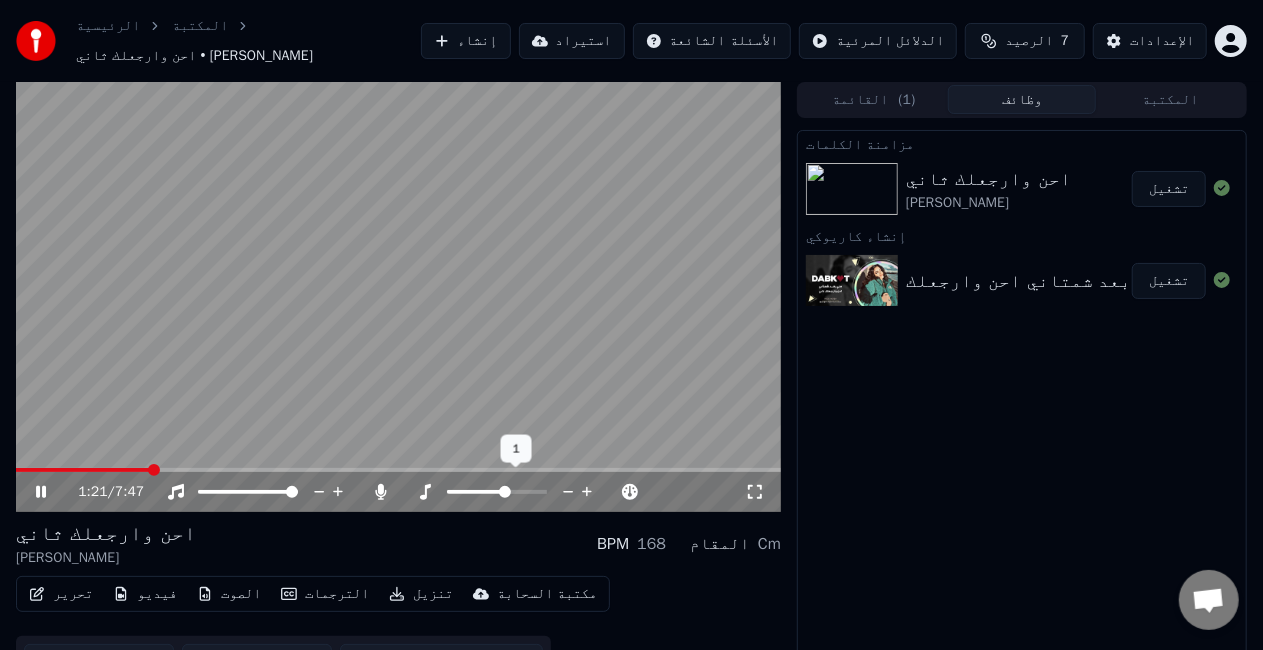 click at bounding box center [505, 492] 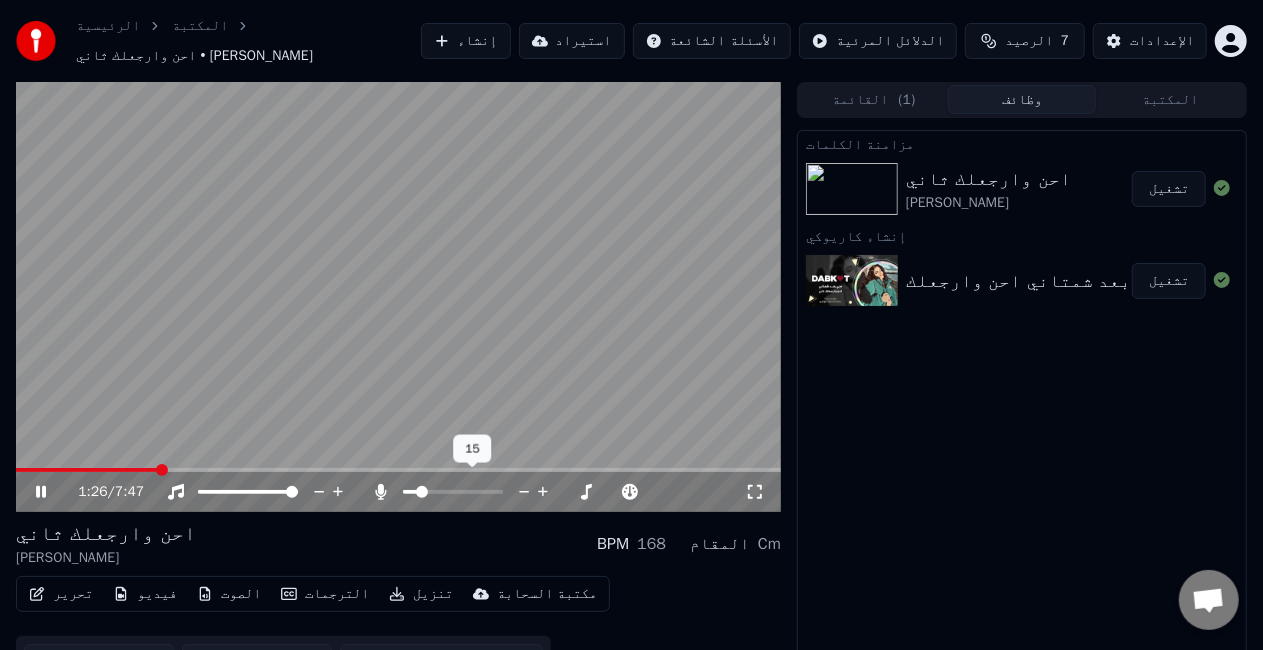 click at bounding box center [422, 492] 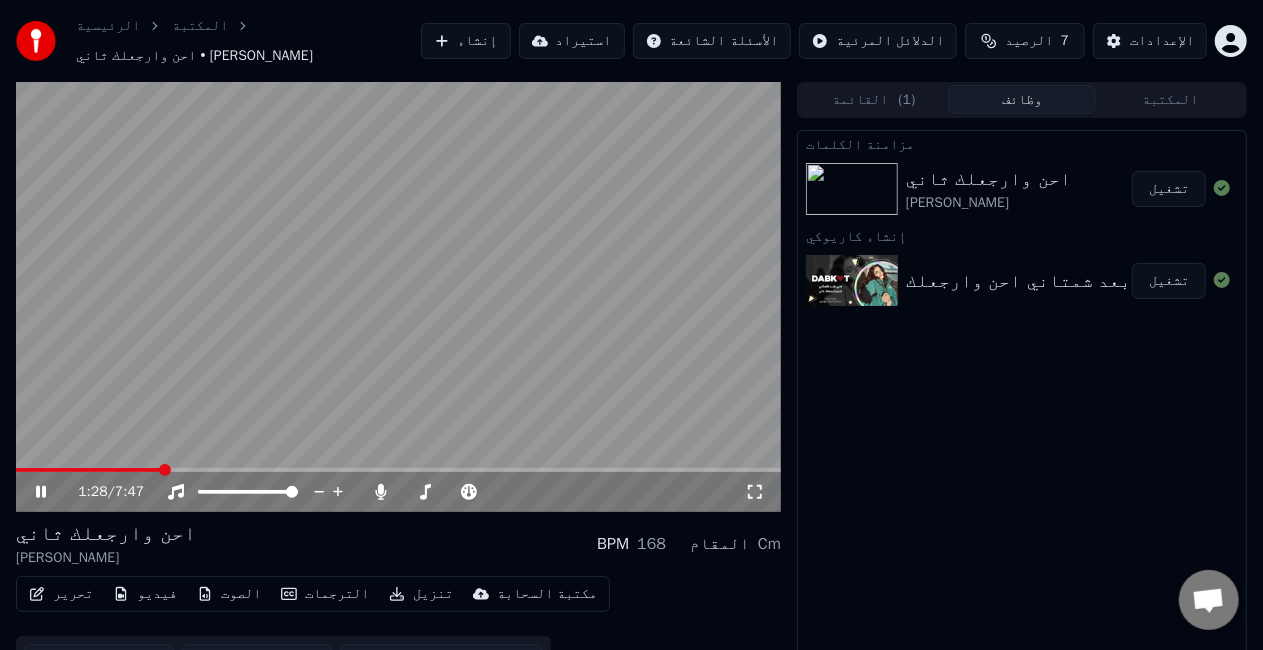 click at bounding box center (398, 470) 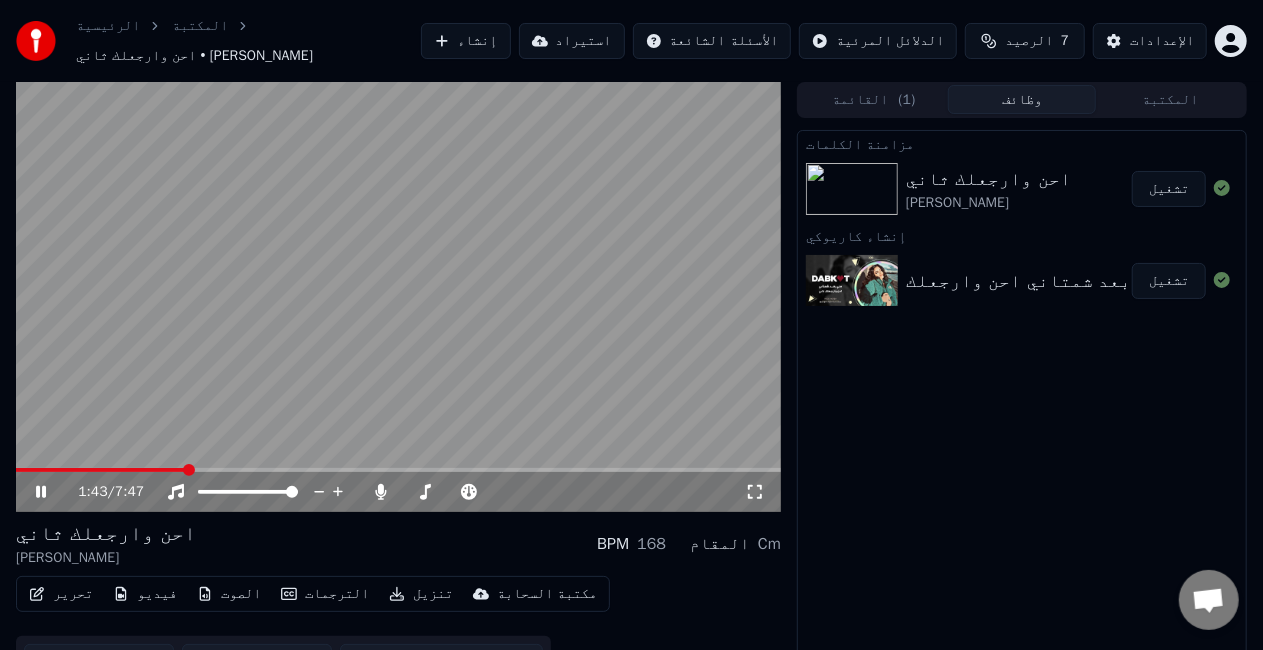 click at bounding box center (398, 297) 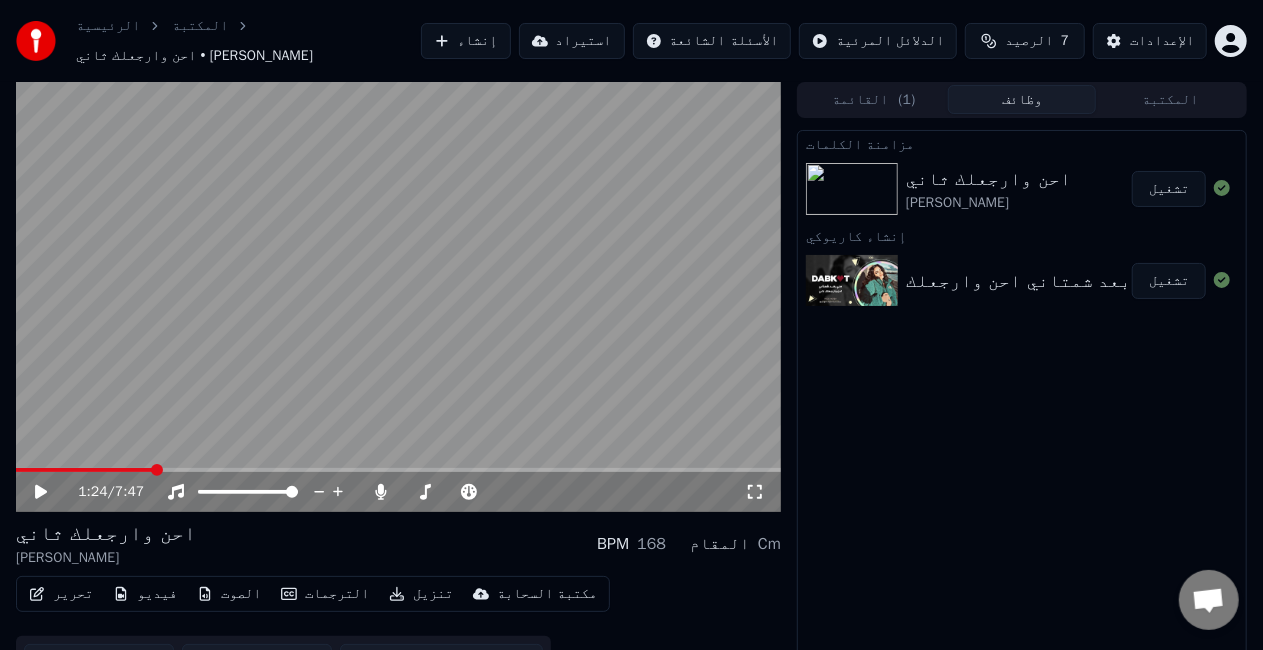 click at bounding box center [85, 470] 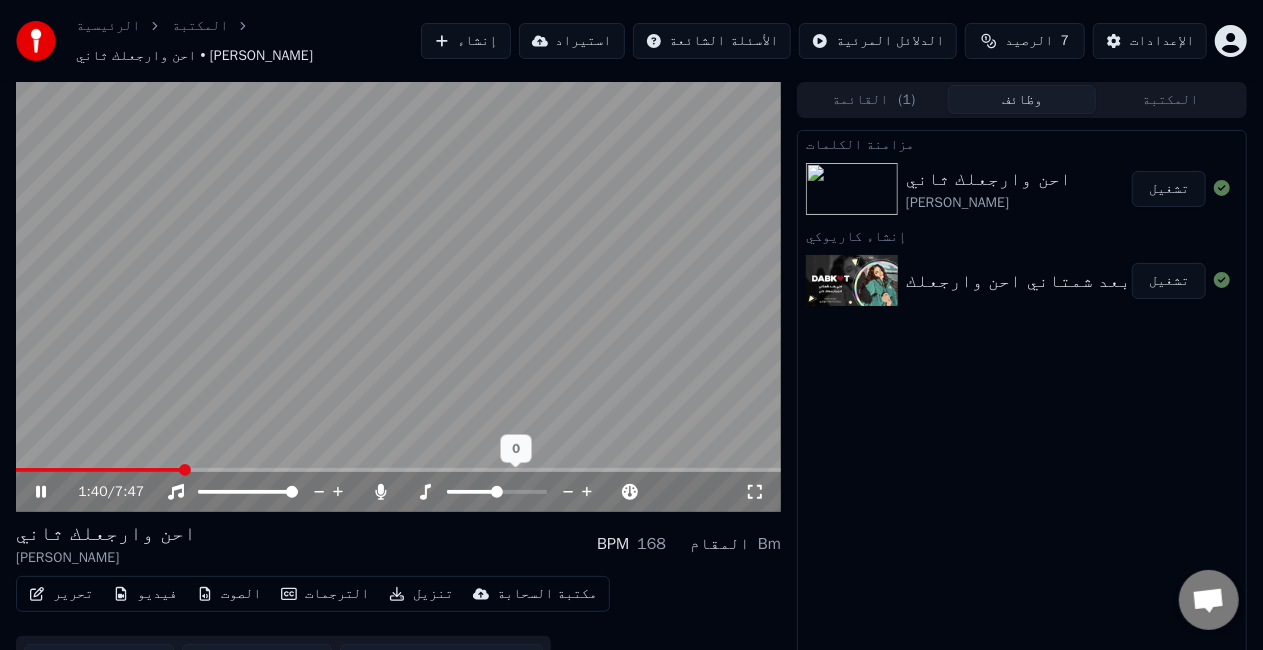 click at bounding box center [472, 492] 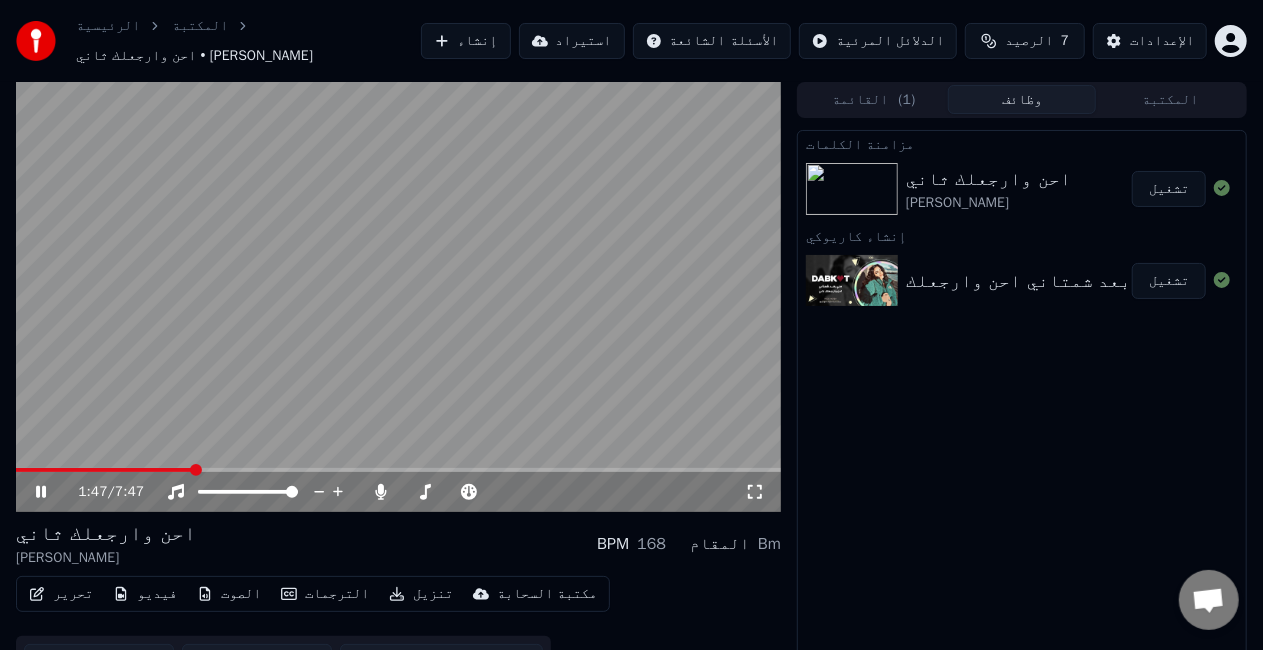 click on "احن وارجعلك [PERSON_NAME]" at bounding box center [1022, 189] 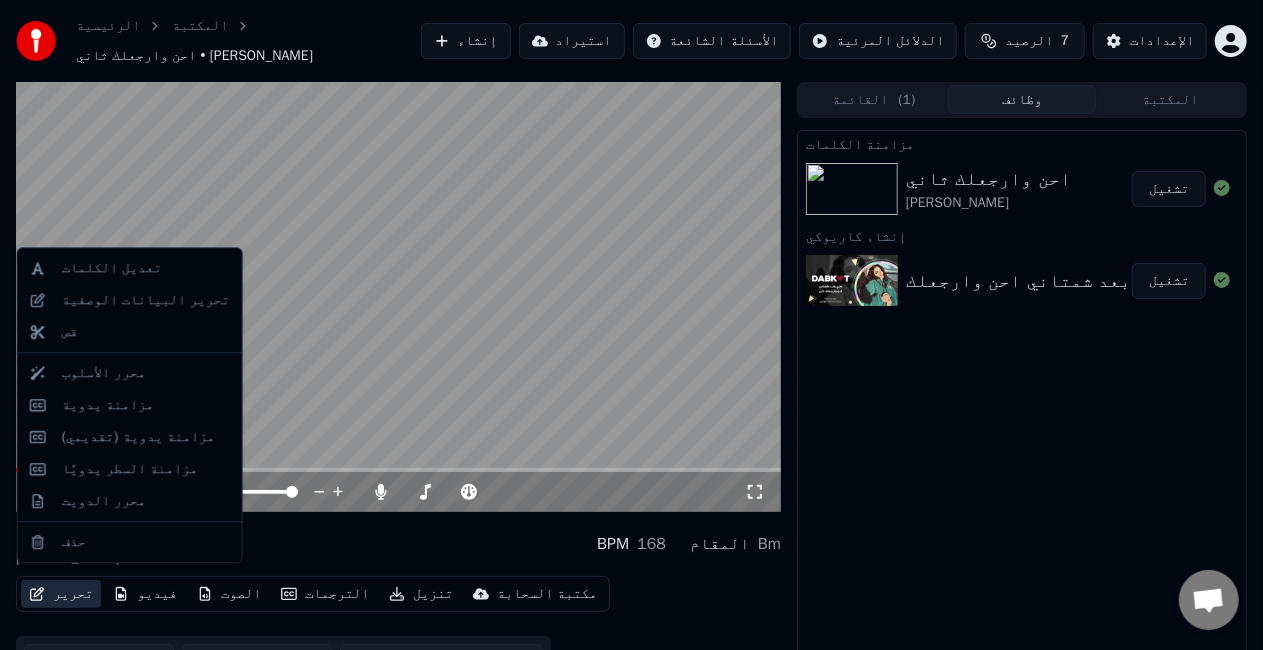 click 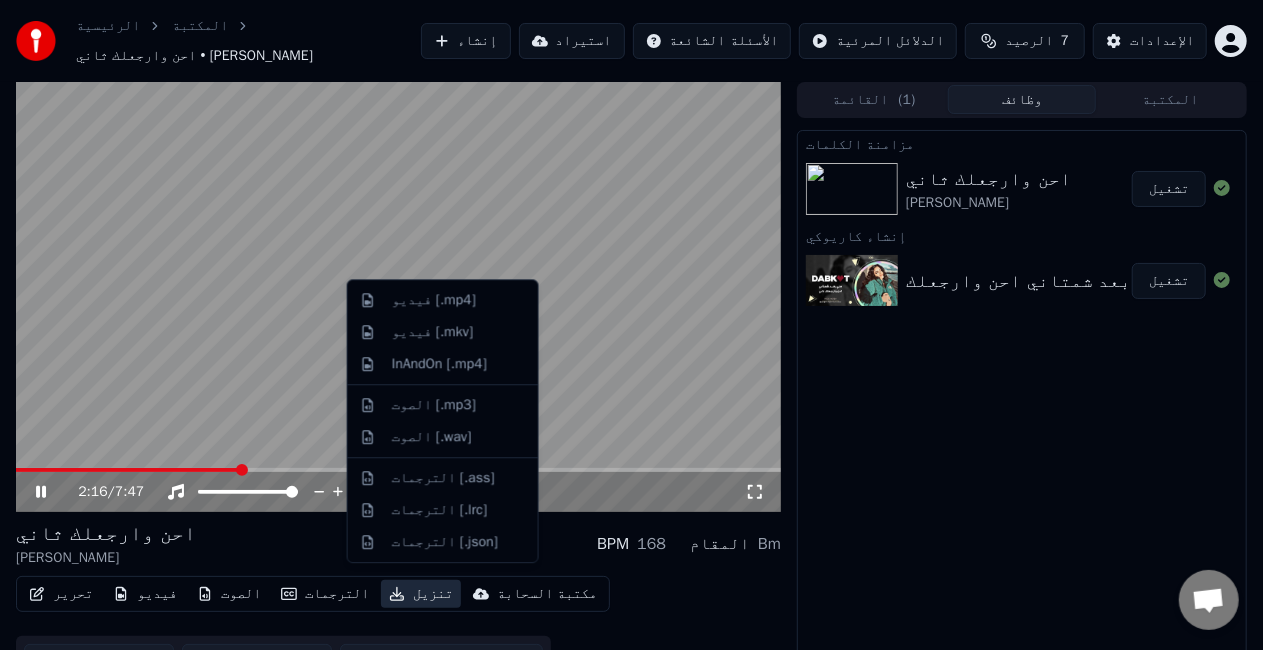 click at bounding box center [398, 297] 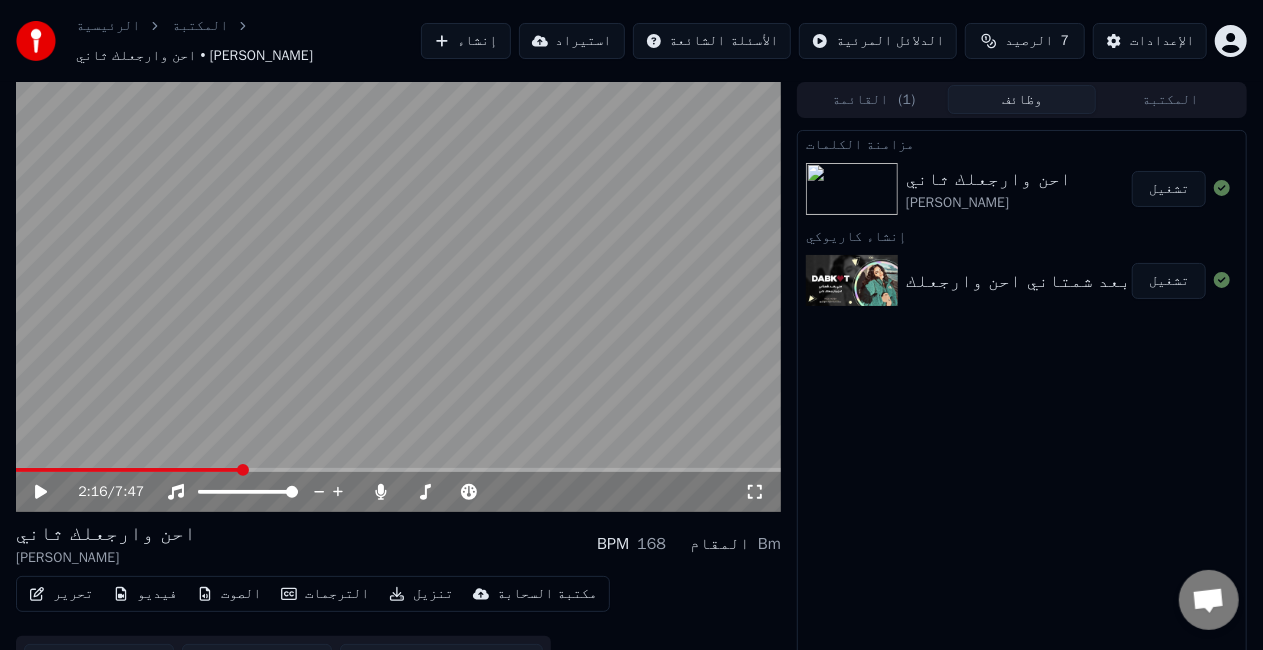 click at bounding box center [398, 297] 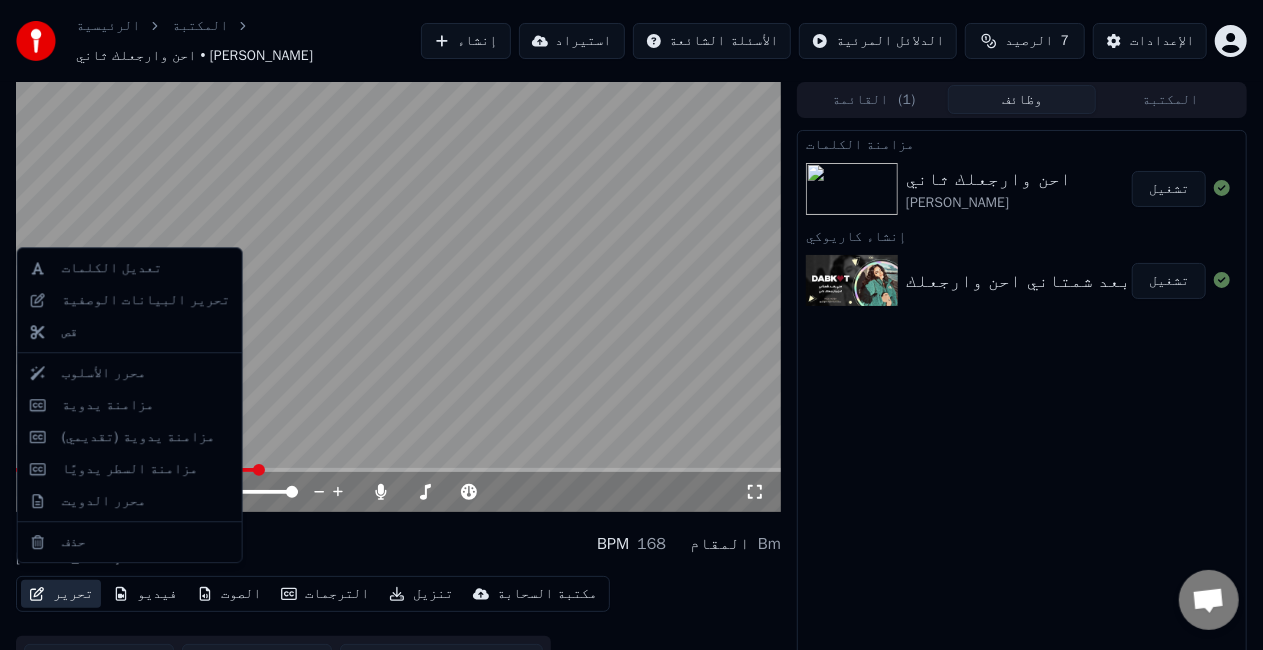 click 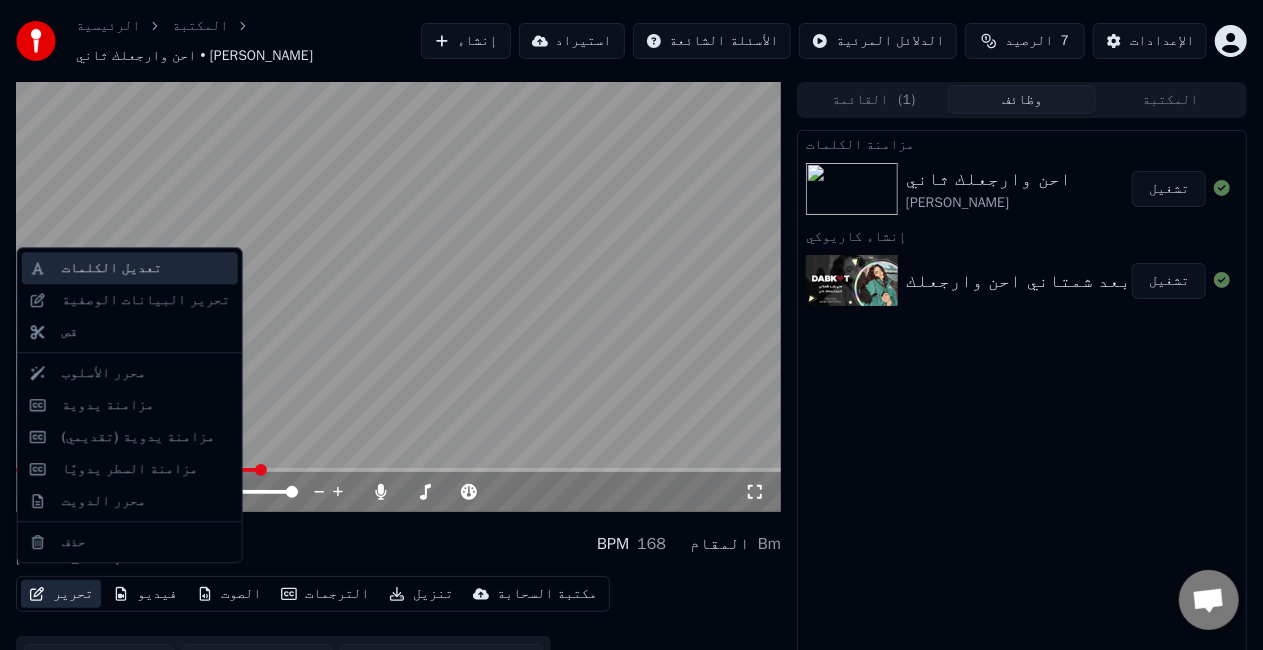 click on "تعديل الكلمات" at bounding box center (130, 268) 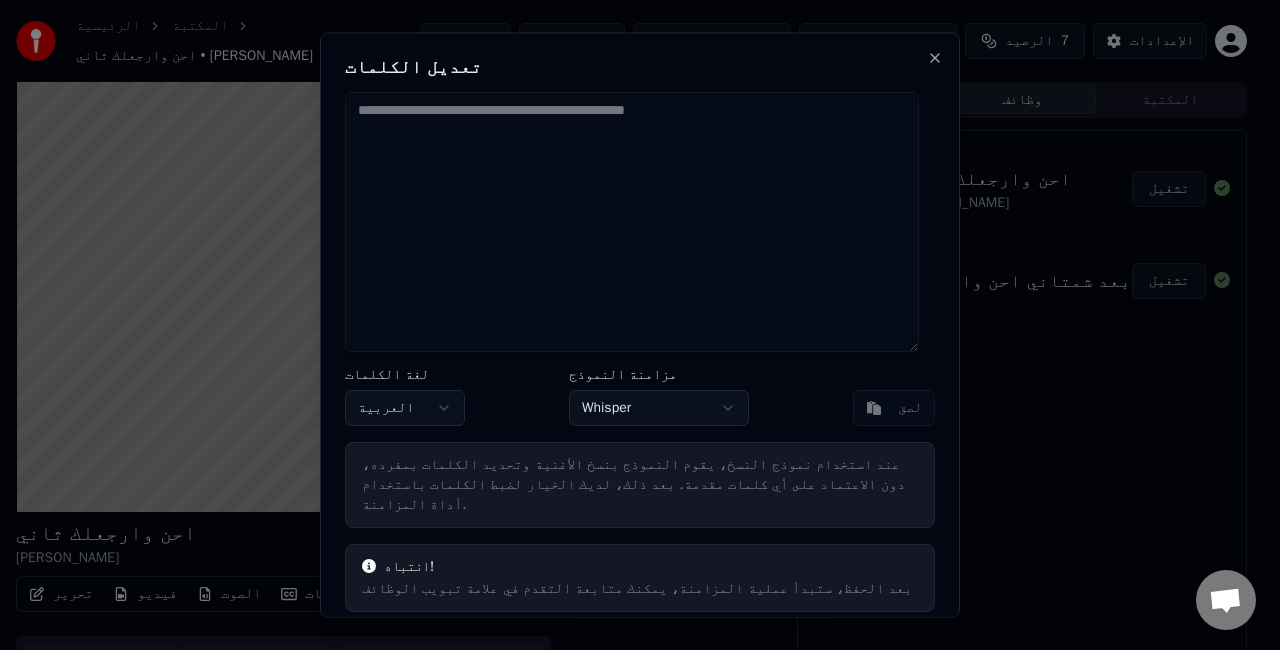 click on "عند استخدام نموذج النسخ، يقوم النموذج بنسخ الأغنية وتحديد الكلمات بمفرده، دون الاعتماد على أي كلمات مقدمة. بعد ذلك، لديك الخيار لضبط الكلمات باستخدام أداة المزامنة." at bounding box center (640, 485) 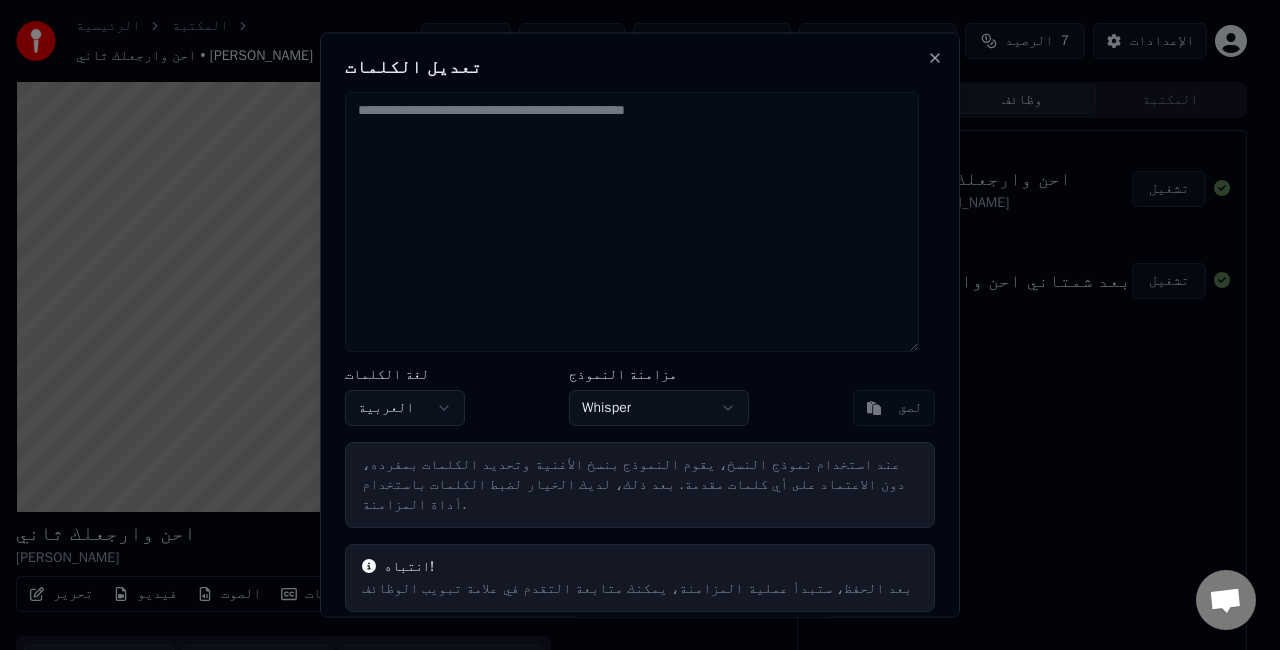scroll, scrollTop: 48, scrollLeft: 0, axis: vertical 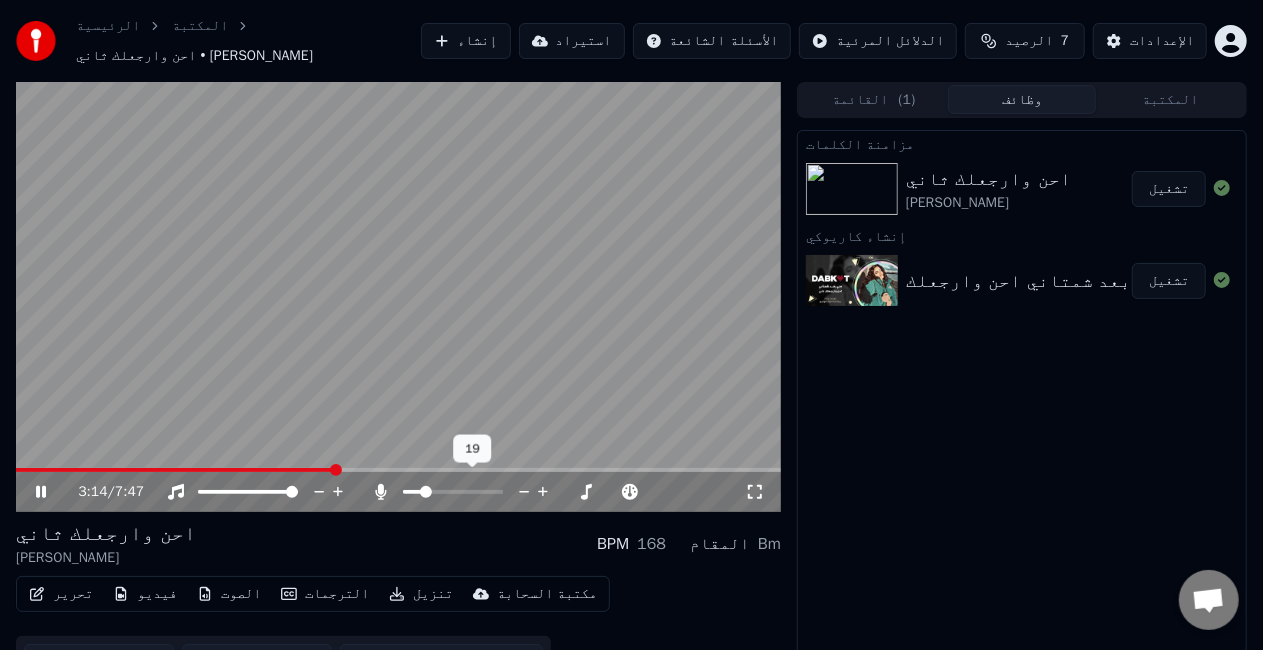 click at bounding box center [412, 492] 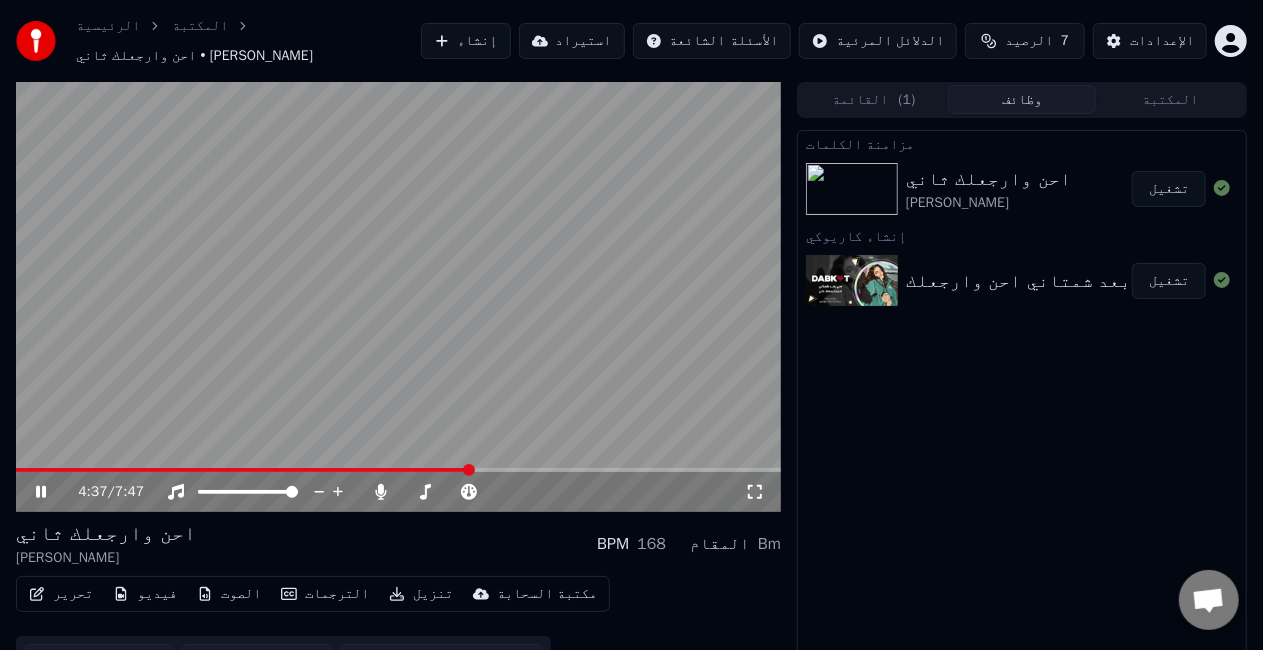click at bounding box center (398, 297) 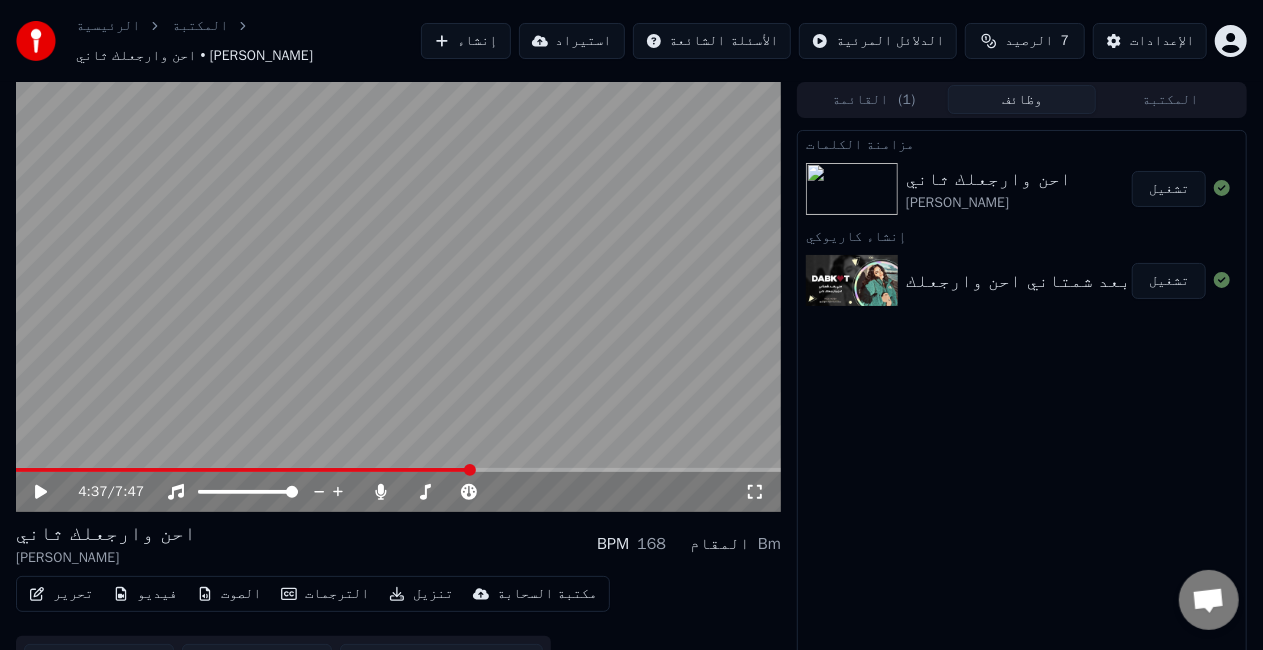 click on "الترجمات" at bounding box center (325, 594) 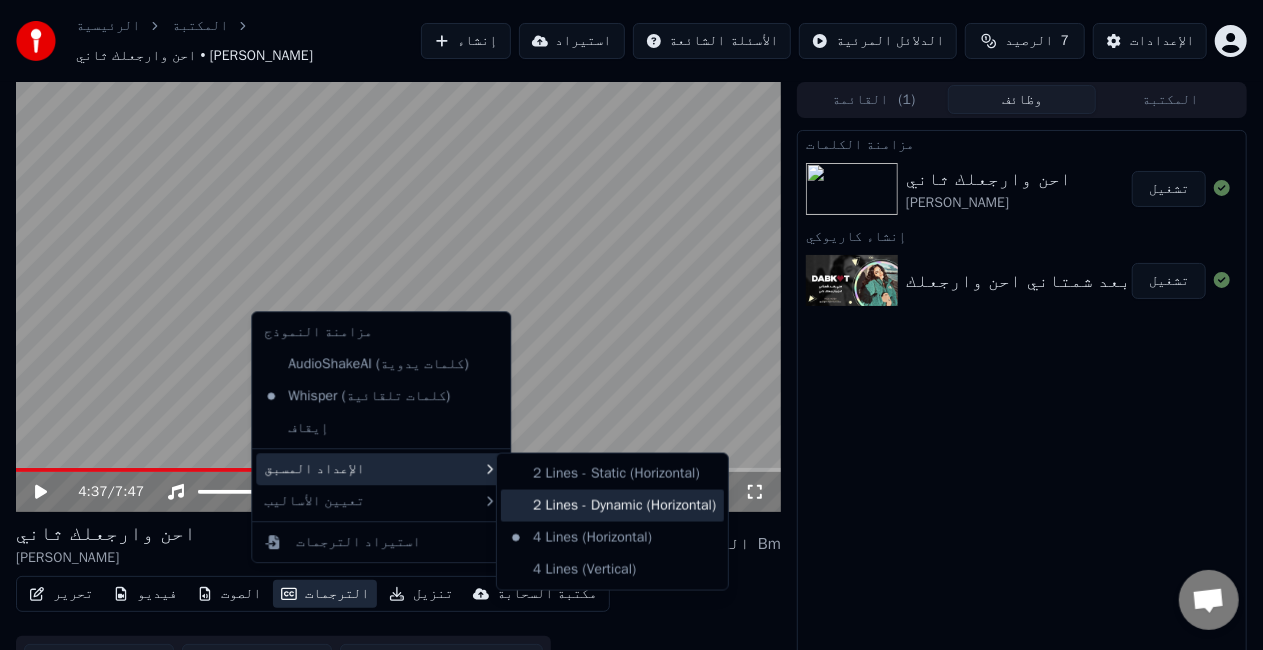 click on "2 Lines - Dynamic (Horizontal)" at bounding box center [612, 506] 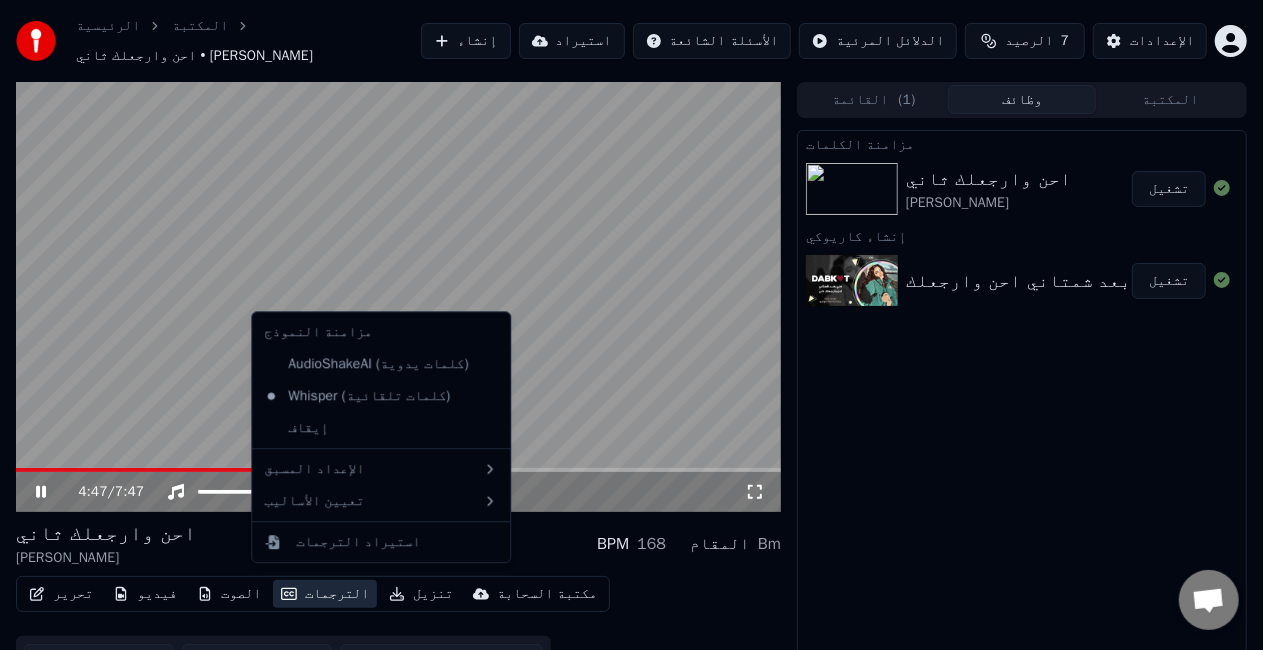 click on "الترجمات" at bounding box center [325, 594] 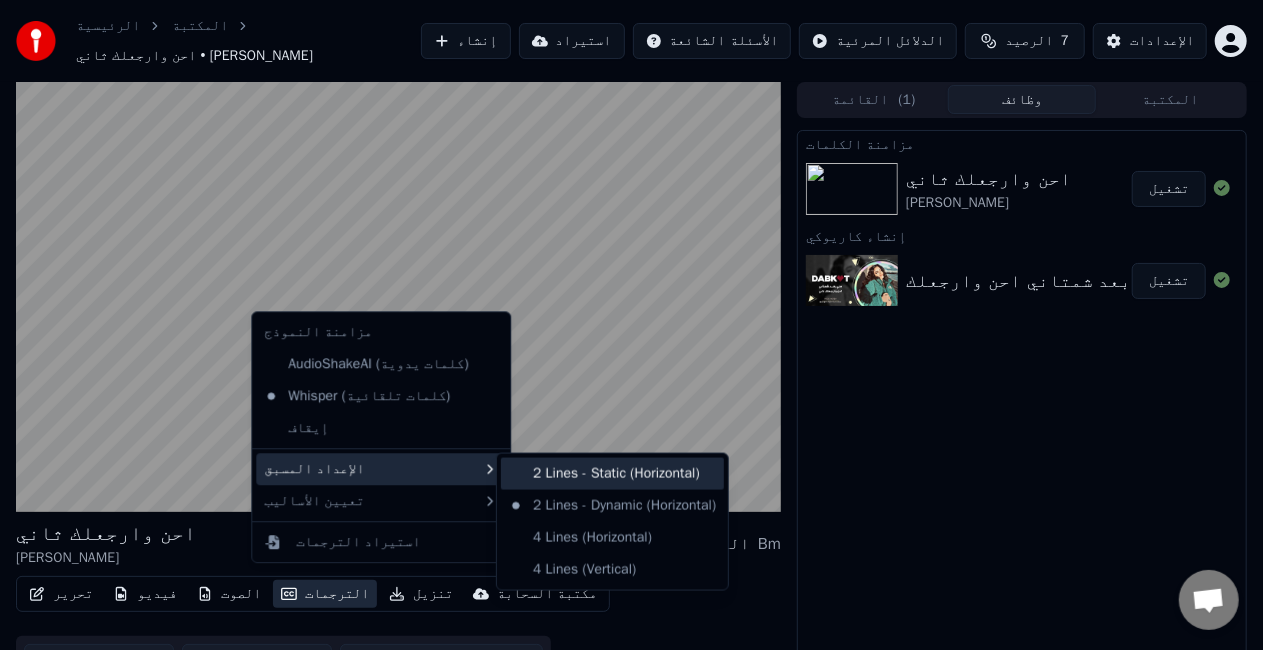 click on "2 Lines - Static (Horizontal)" at bounding box center [612, 474] 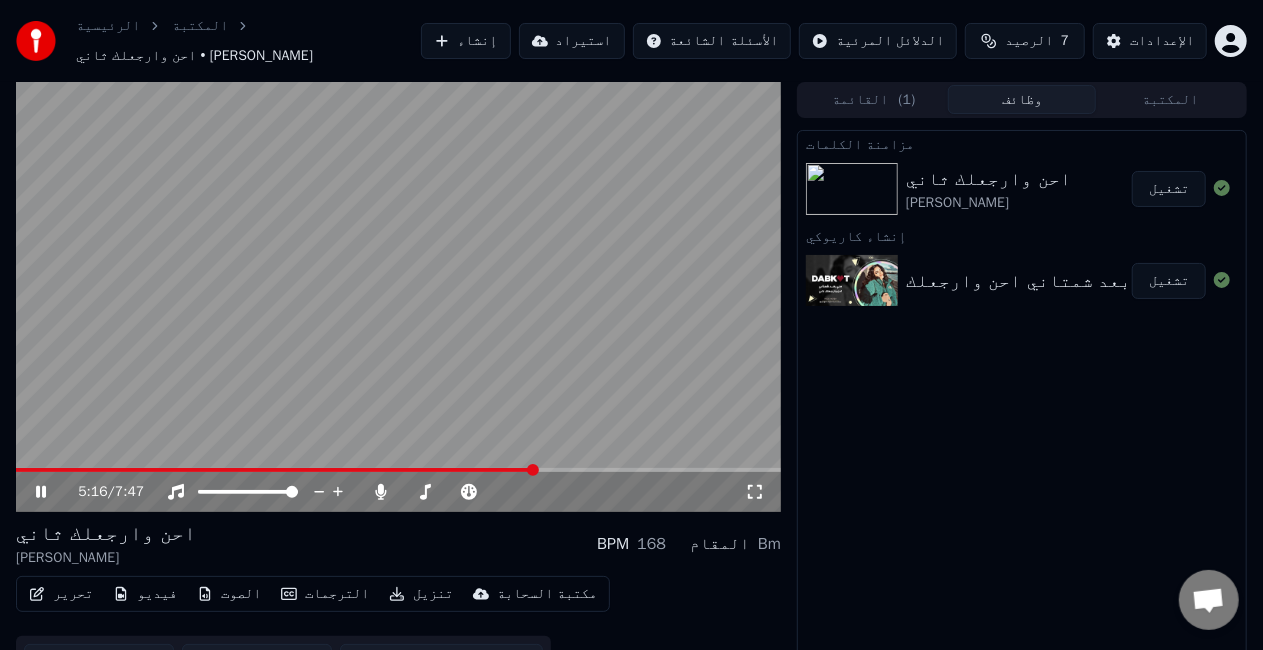 click at bounding box center (398, 470) 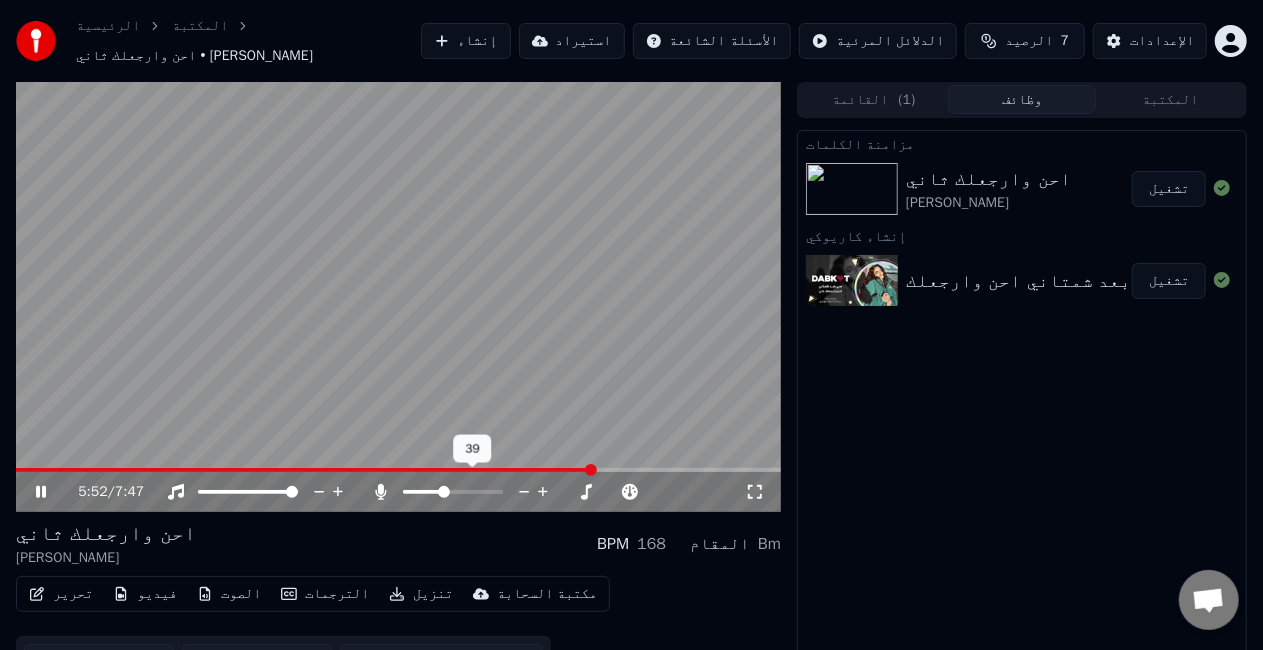 click at bounding box center (444, 492) 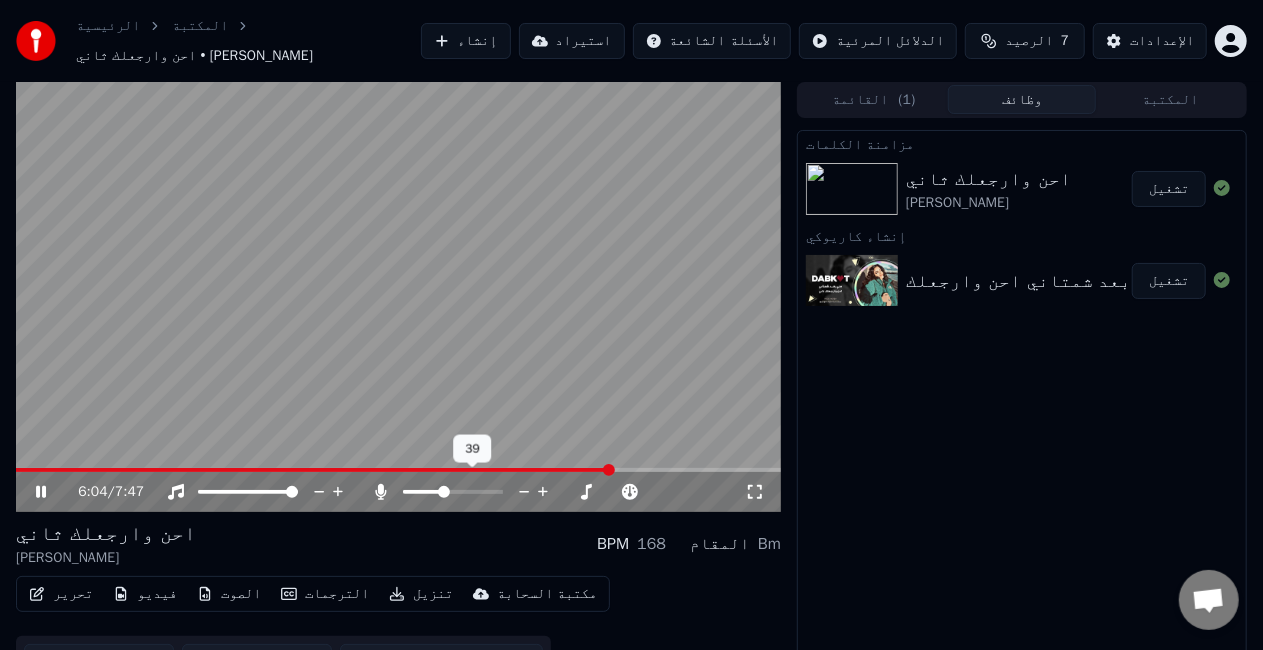 click at bounding box center [422, 492] 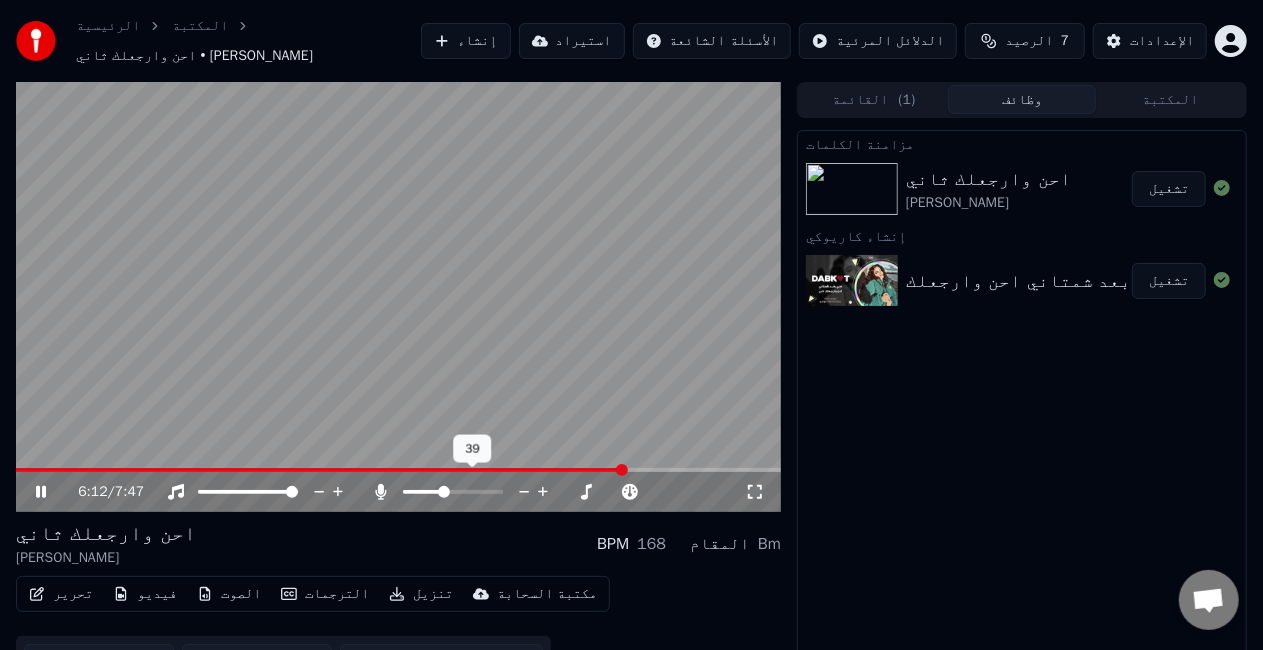 click at bounding box center (444, 492) 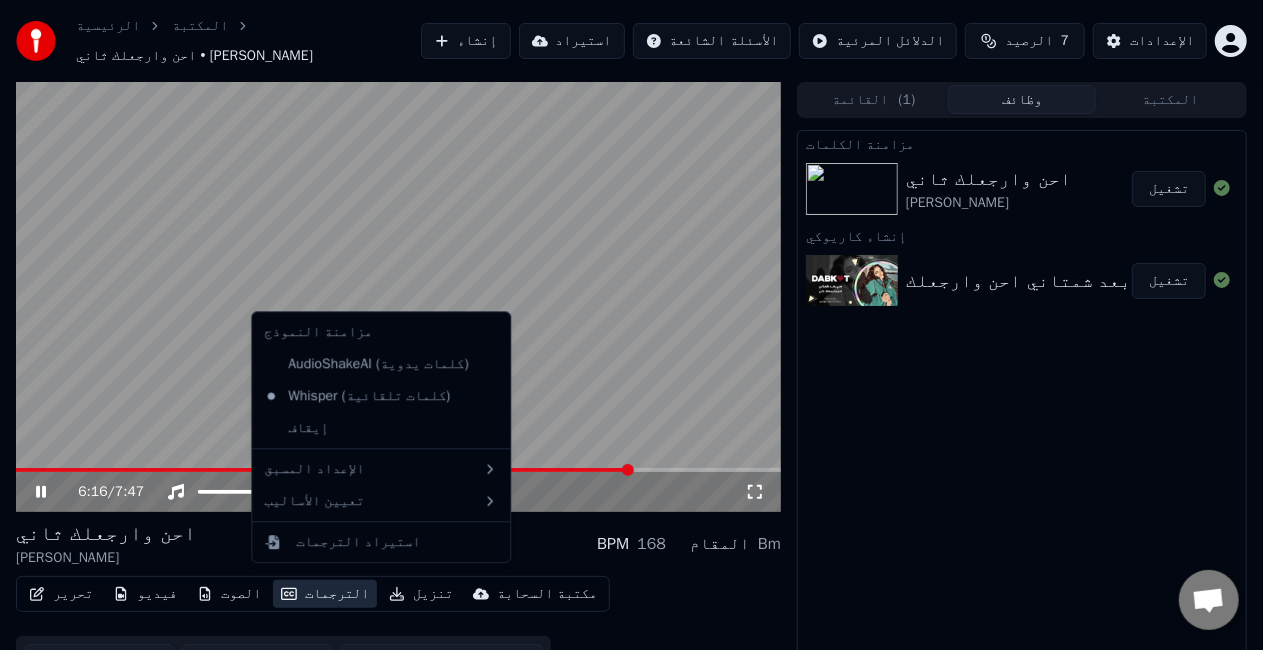 click on "الترجمات" at bounding box center (325, 594) 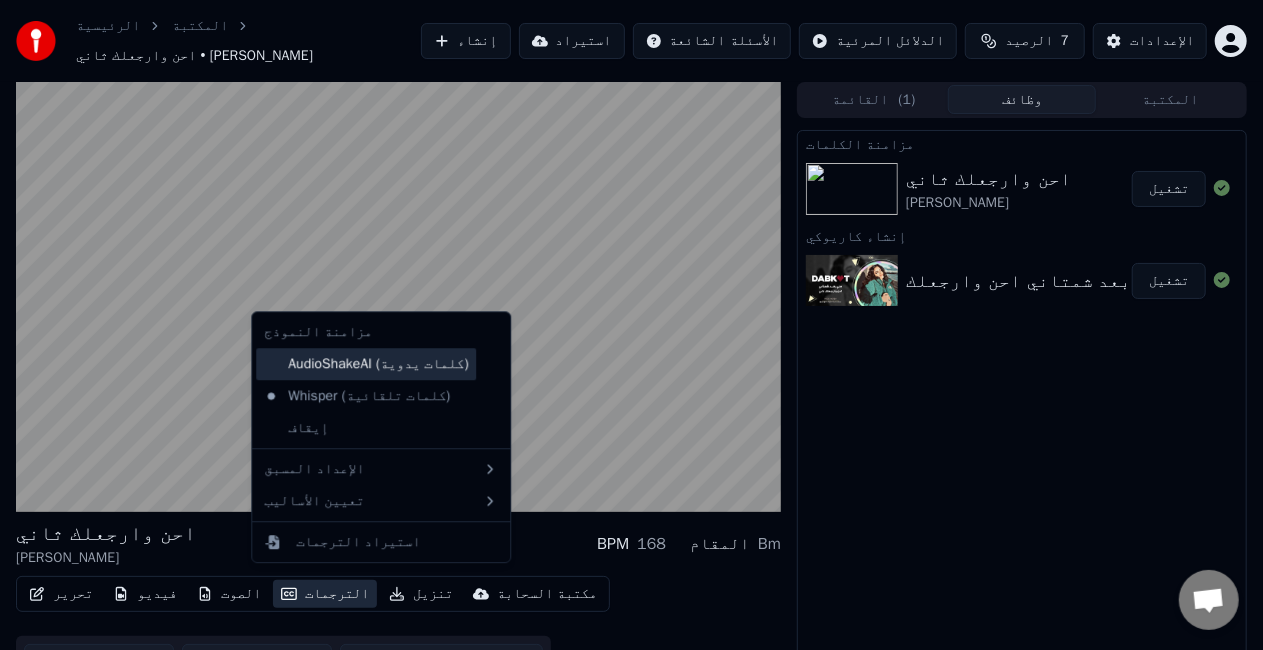 click on "AudioShakeAI (كلمات يدوية)" at bounding box center (366, 364) 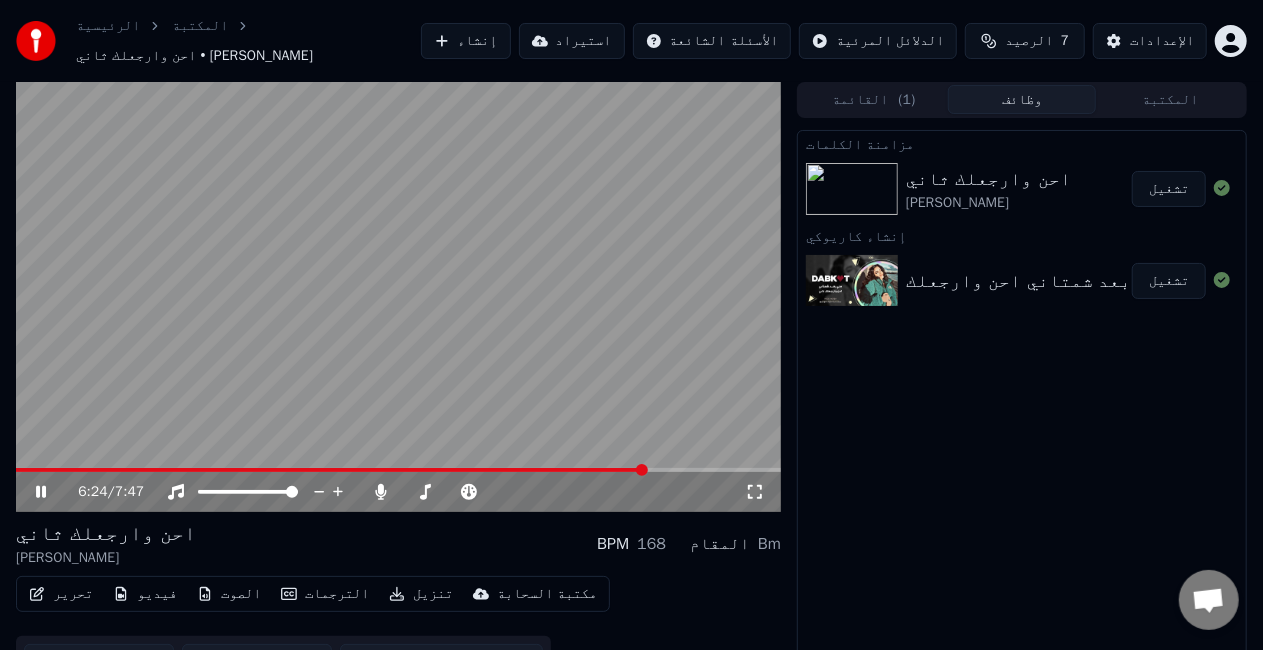 click 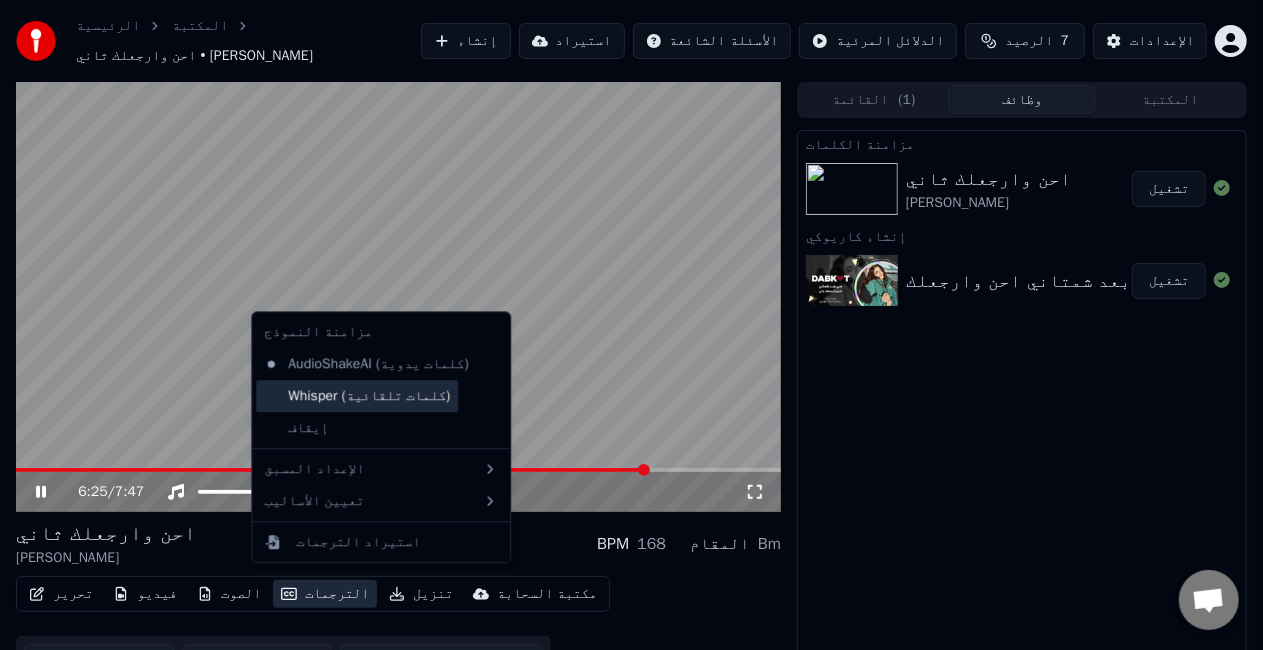 click on "Whisper (كلمات تلقائية)" at bounding box center [357, 396] 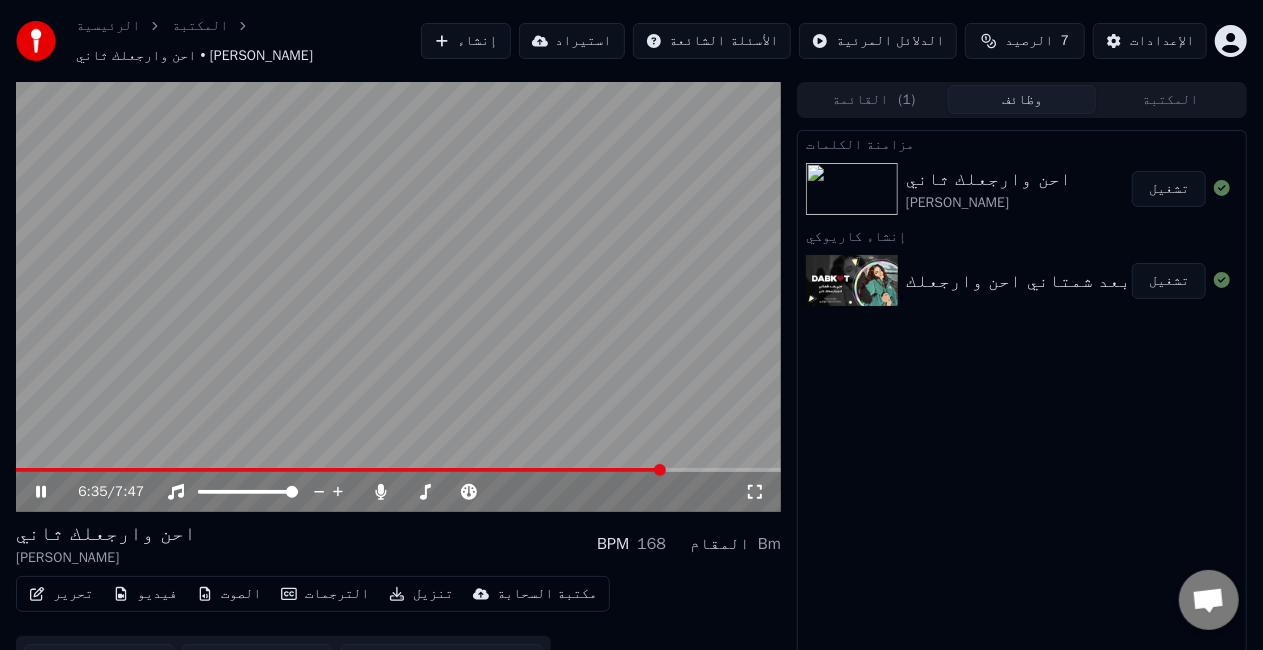 click at bounding box center (340, 470) 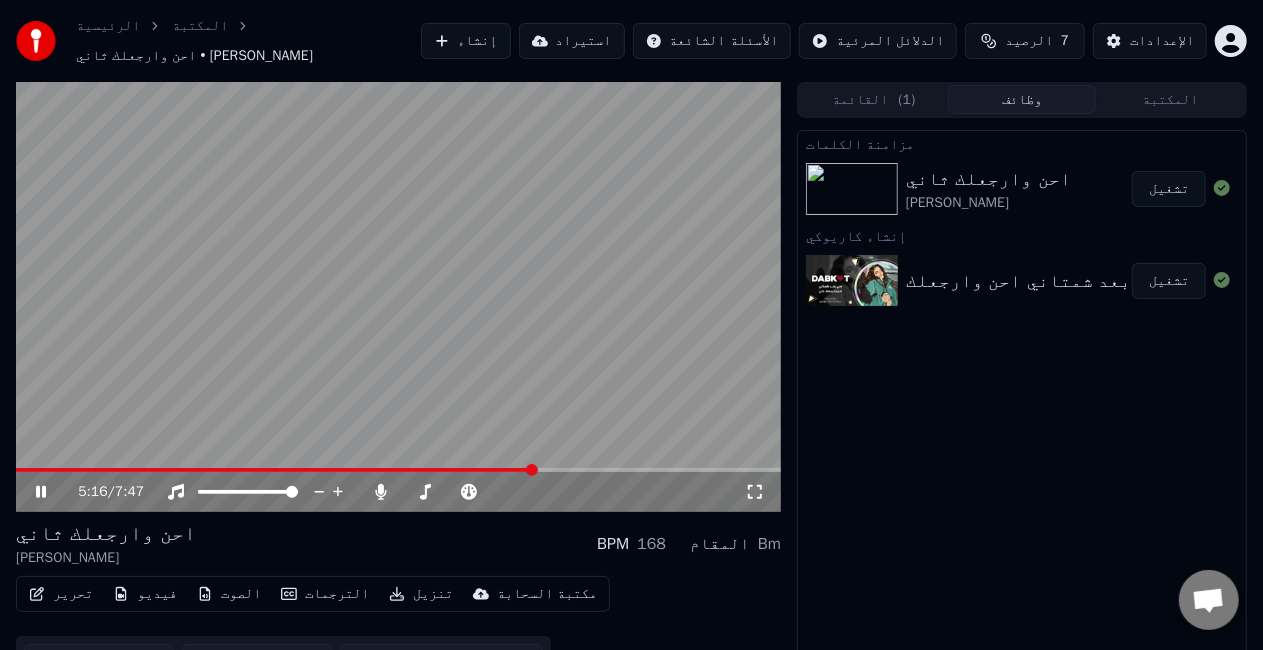 click at bounding box center [398, 470] 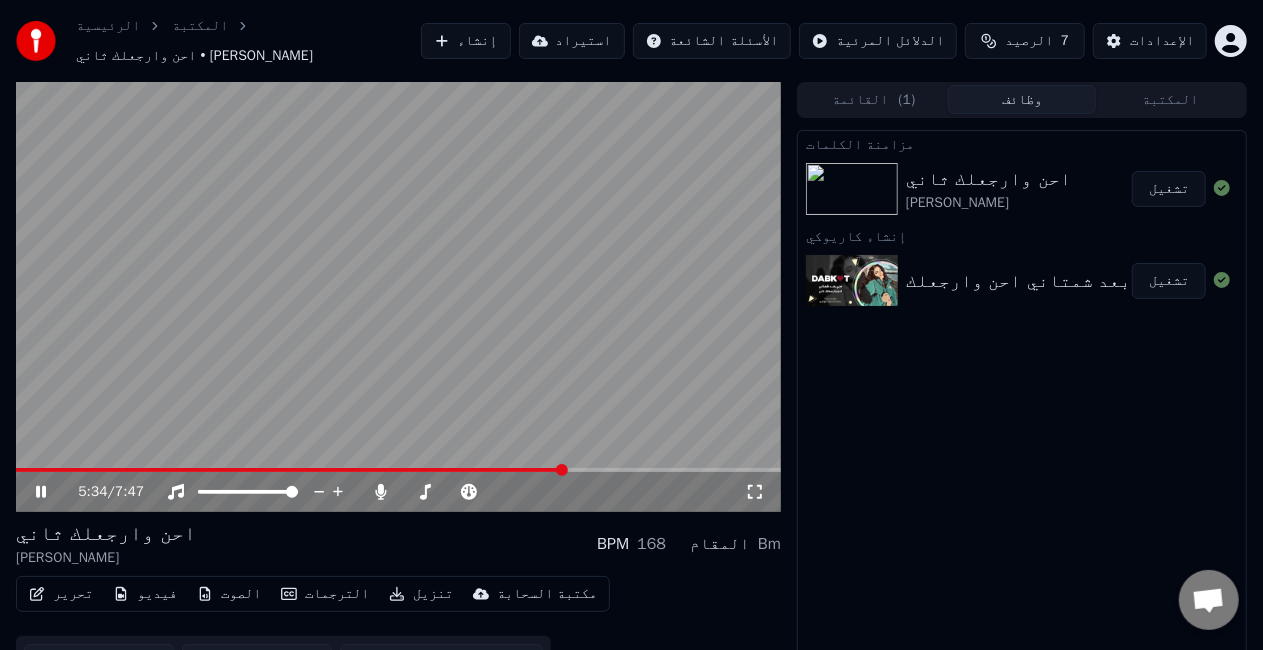 click on "5:34  /  7:47" at bounding box center [398, 492] 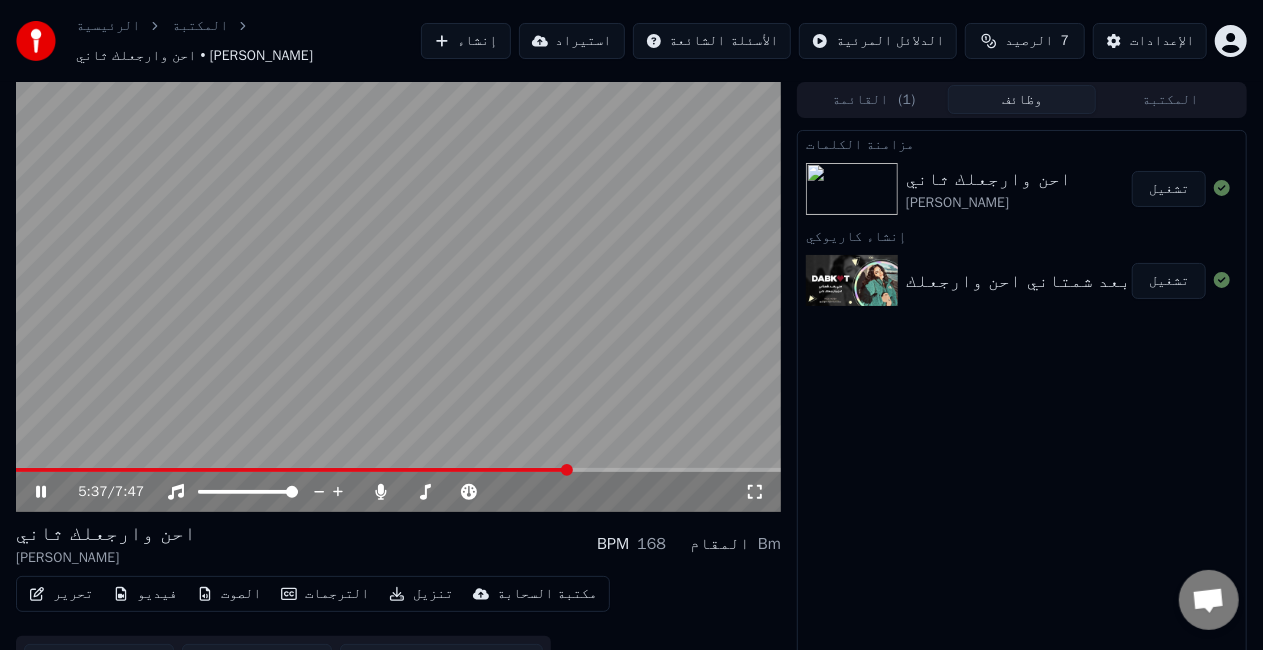 click at bounding box center (398, 470) 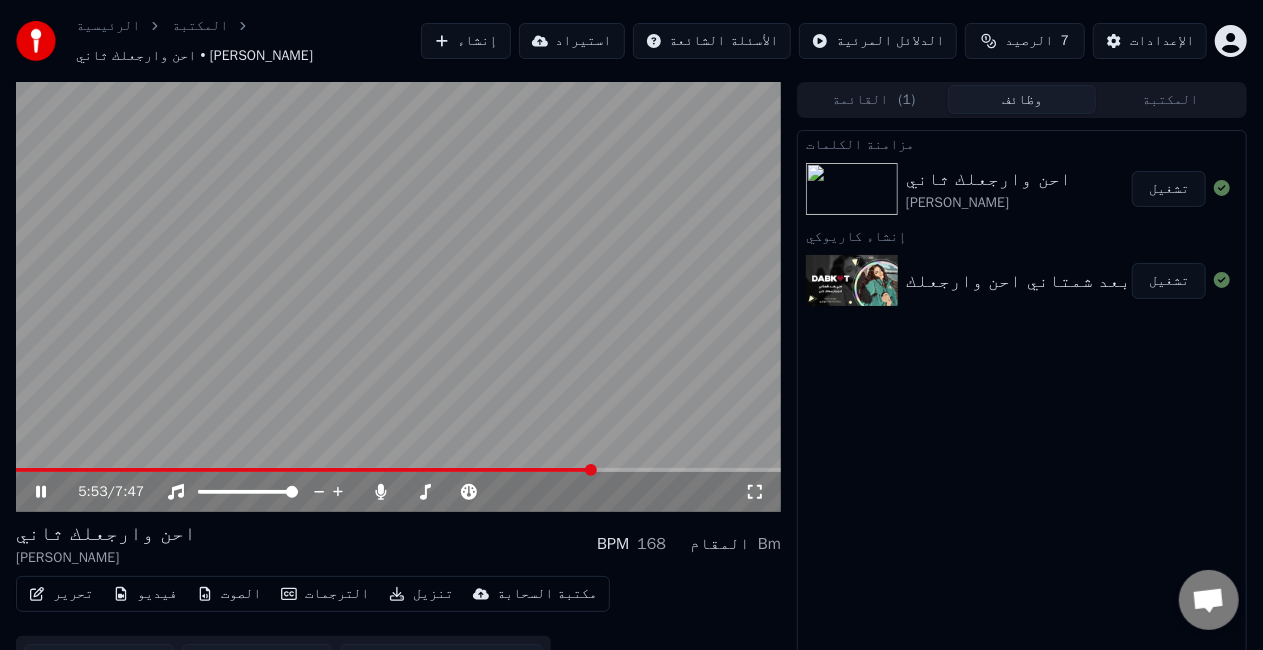 click at bounding box center [398, 470] 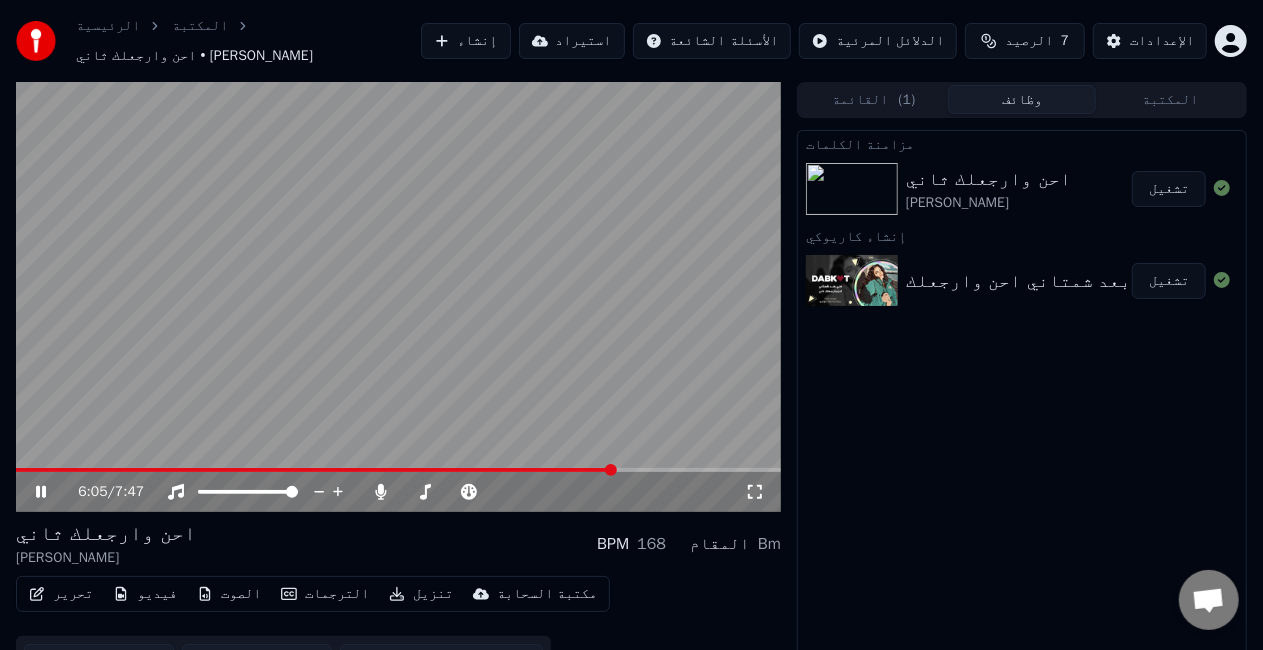 click on "الترجمات" at bounding box center [325, 594] 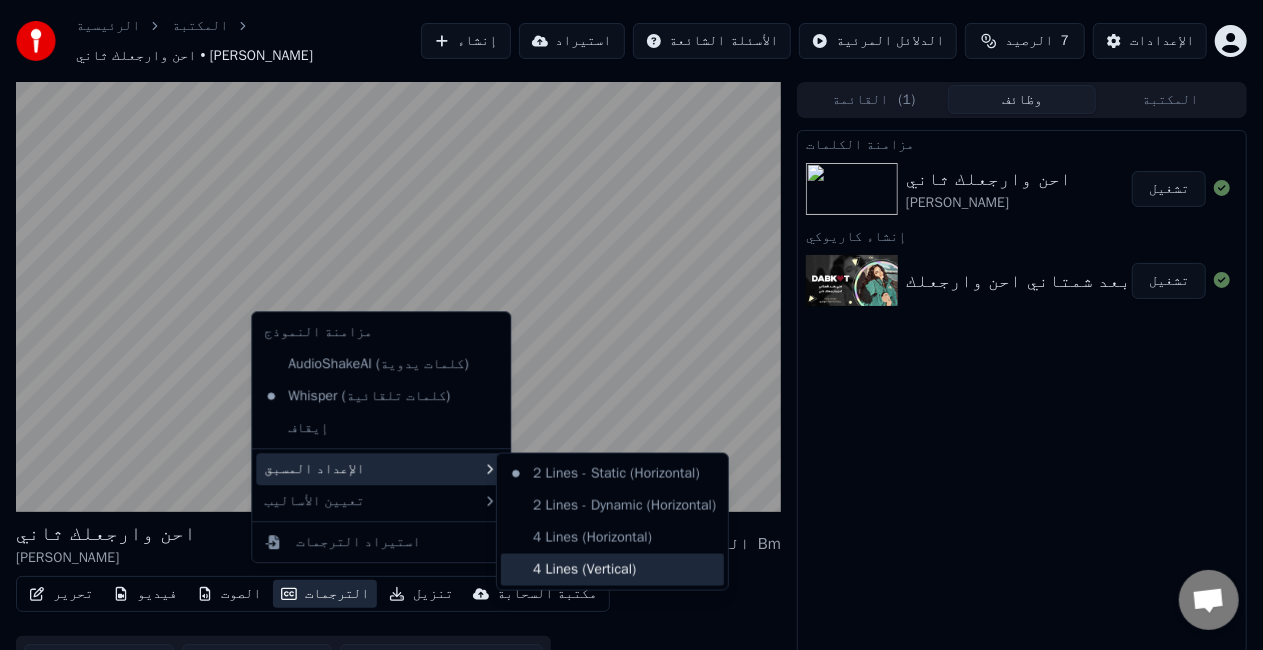 click on "4 Lines (Vertical)" at bounding box center (612, 570) 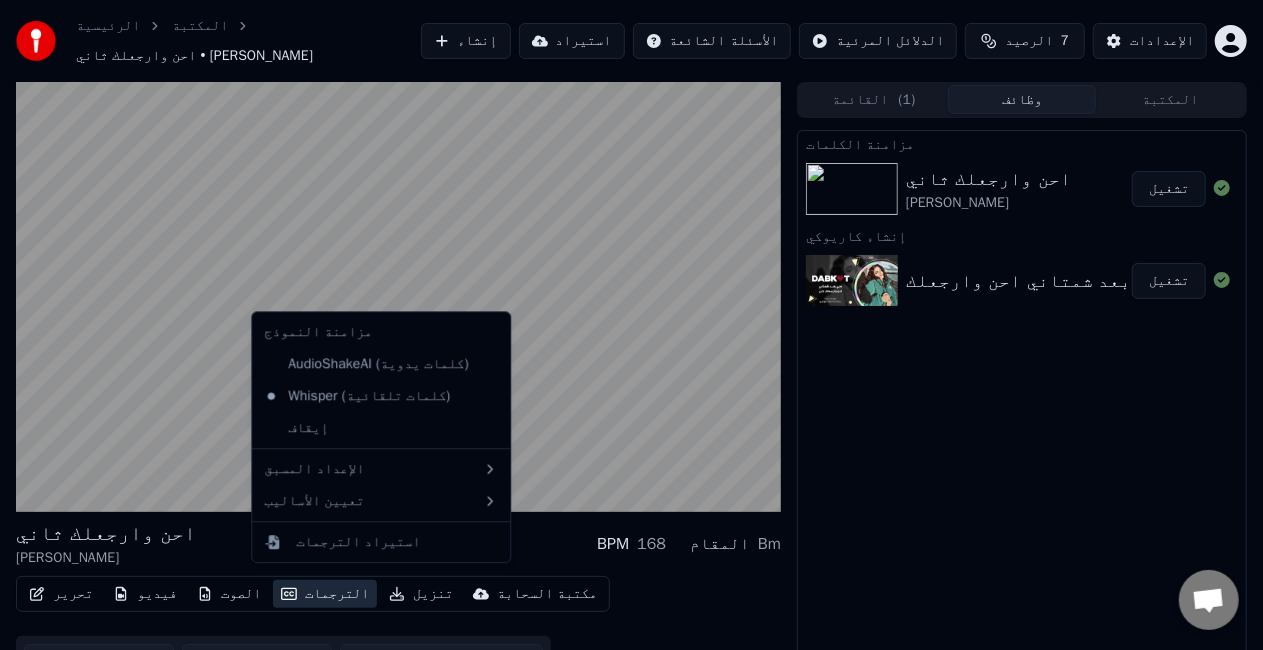 click on "الترجمات" at bounding box center [325, 594] 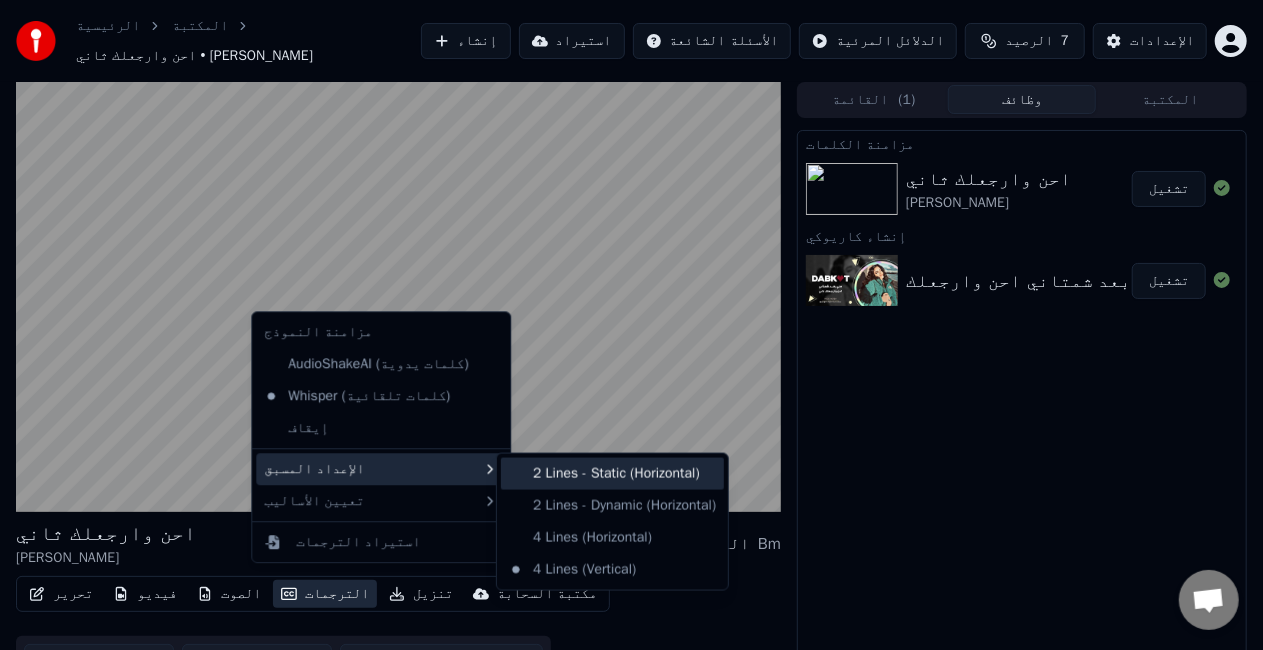 click on "2 Lines - Static (Horizontal)" at bounding box center [612, 474] 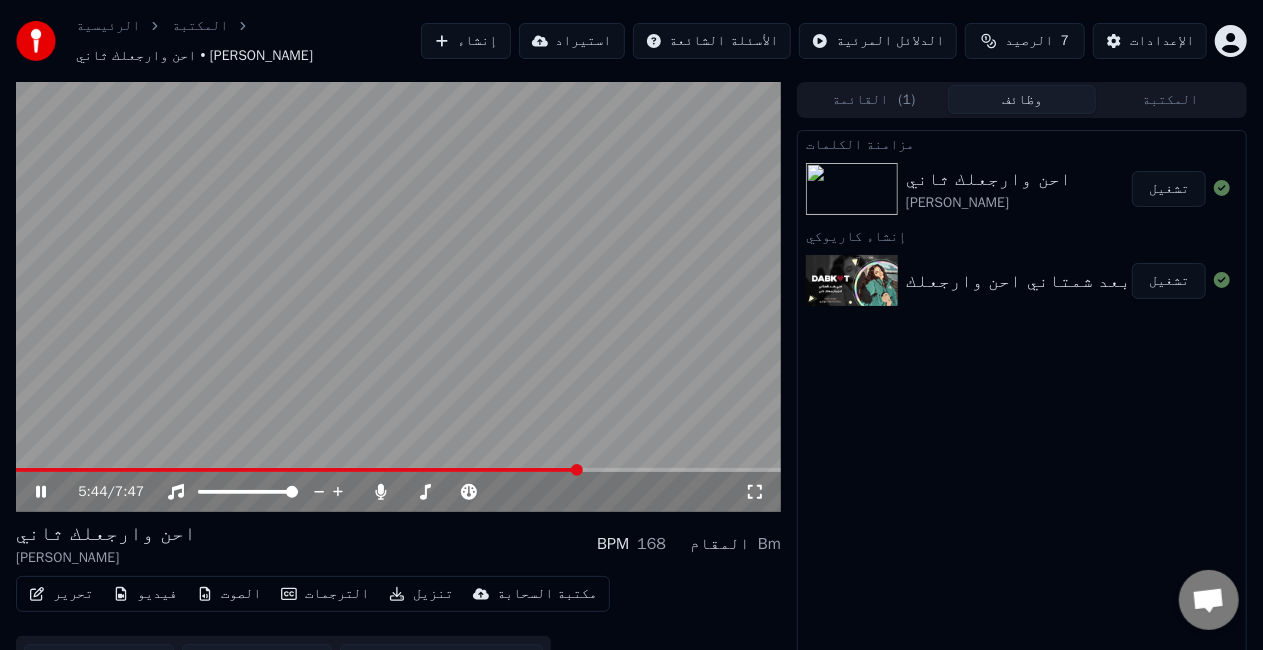 click at bounding box center (298, 470) 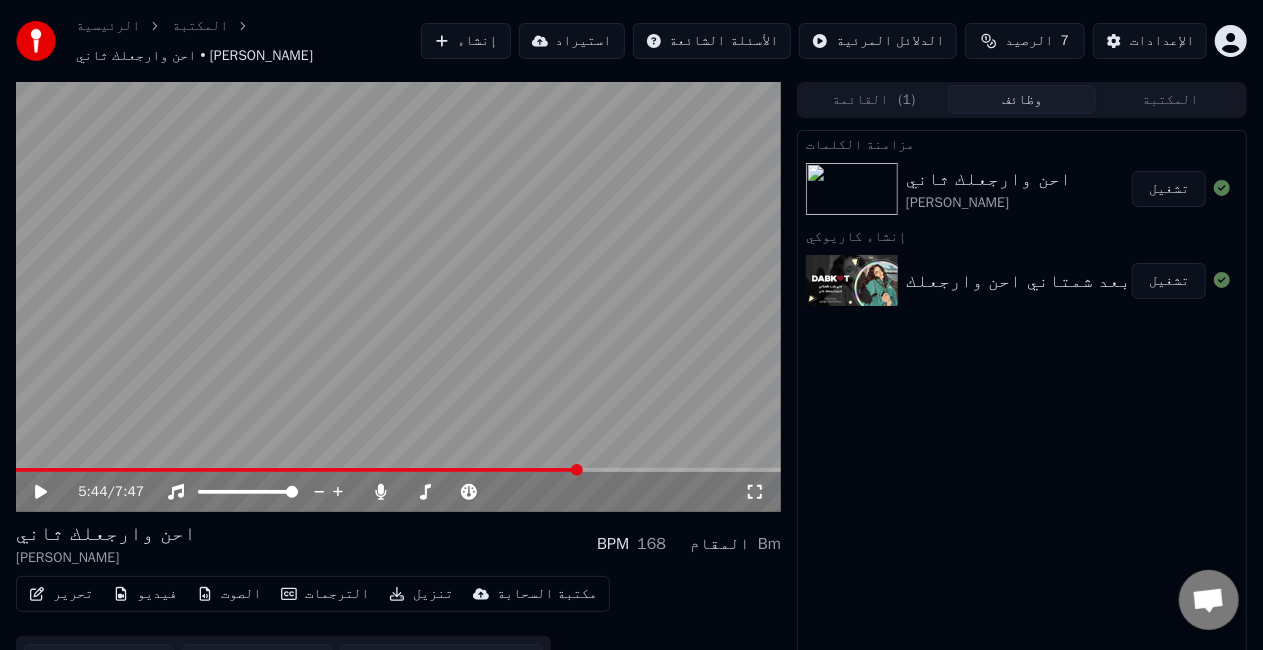 click at bounding box center (298, 470) 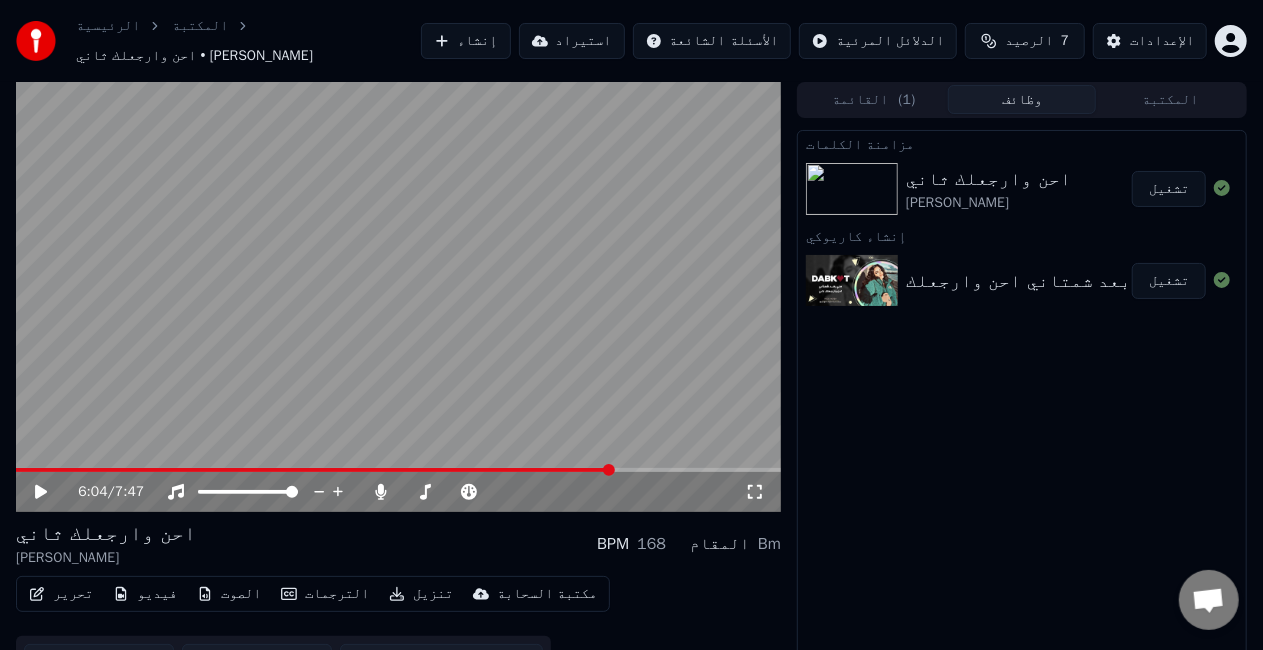 click at bounding box center [398, 470] 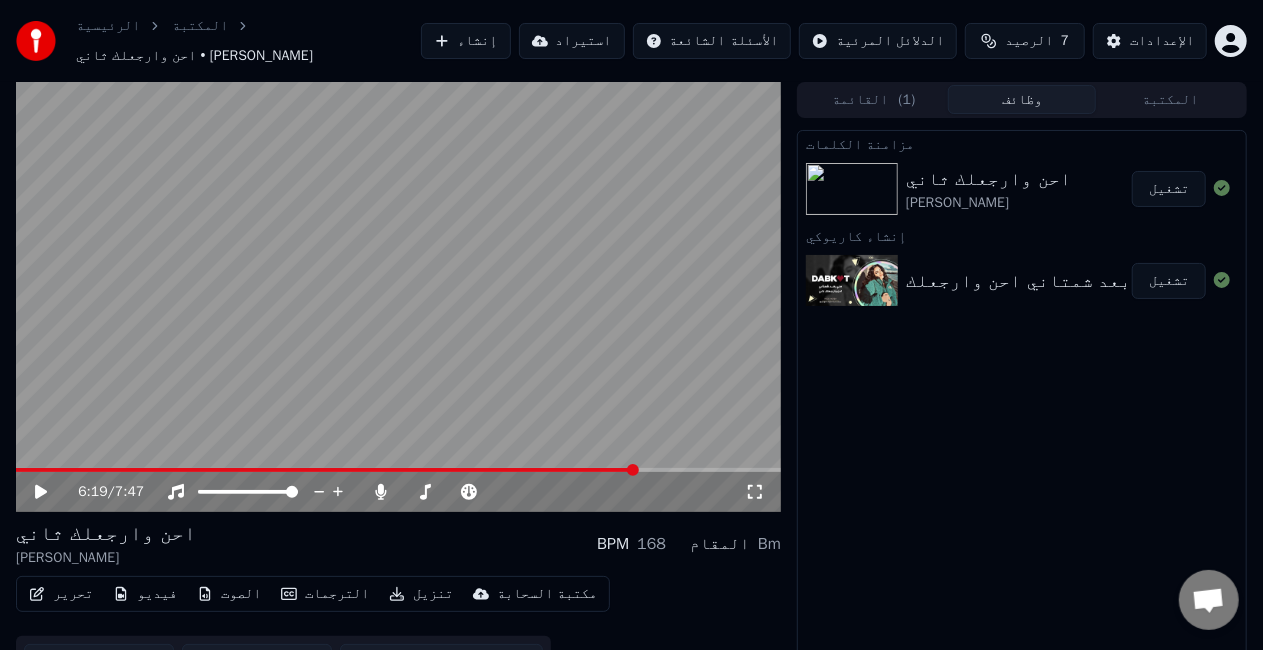 click at bounding box center [398, 470] 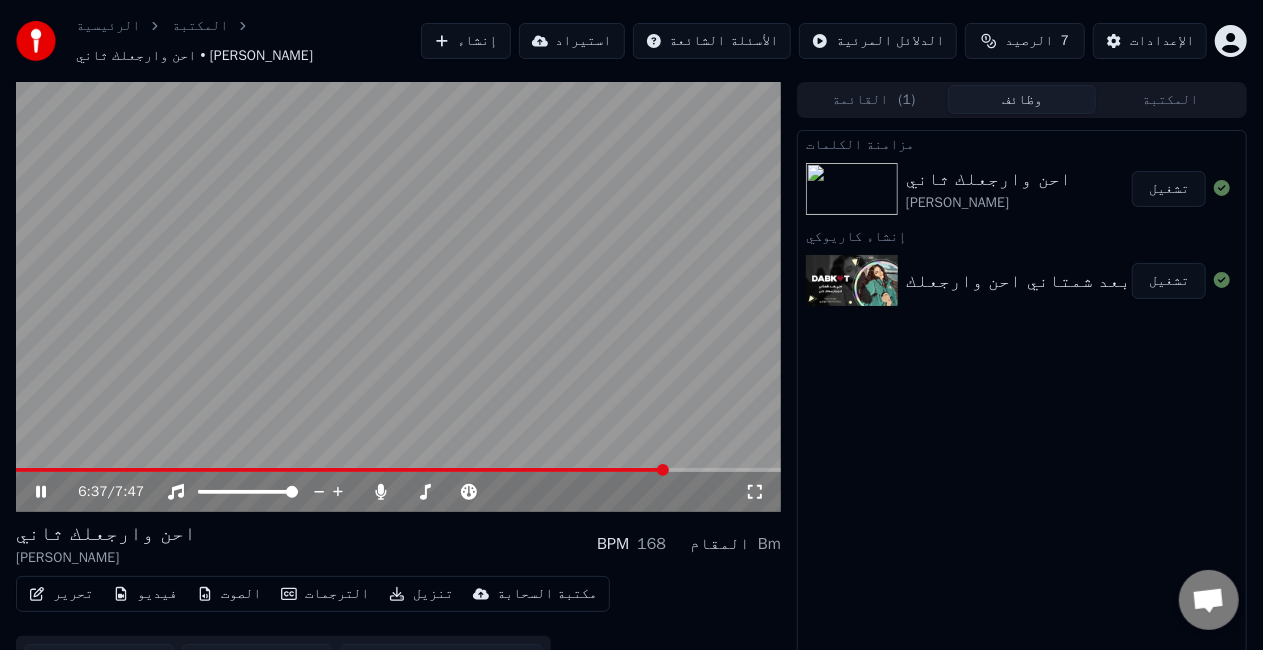 click at bounding box center (398, 297) 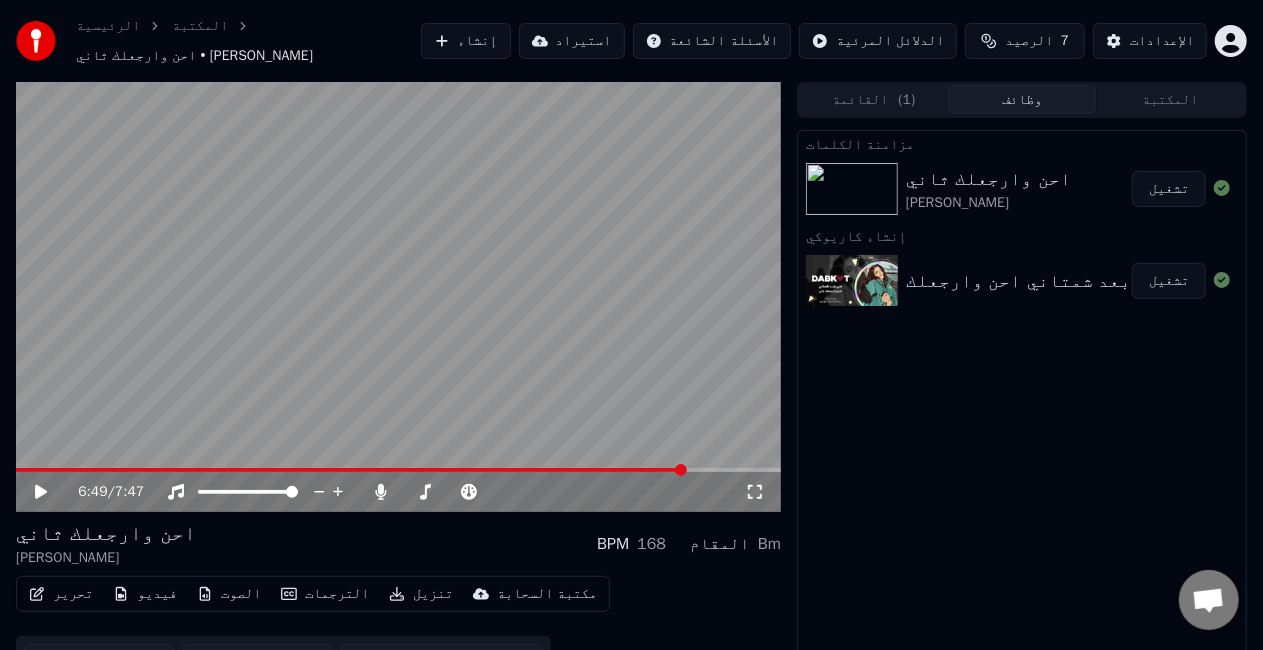 click at bounding box center [398, 470] 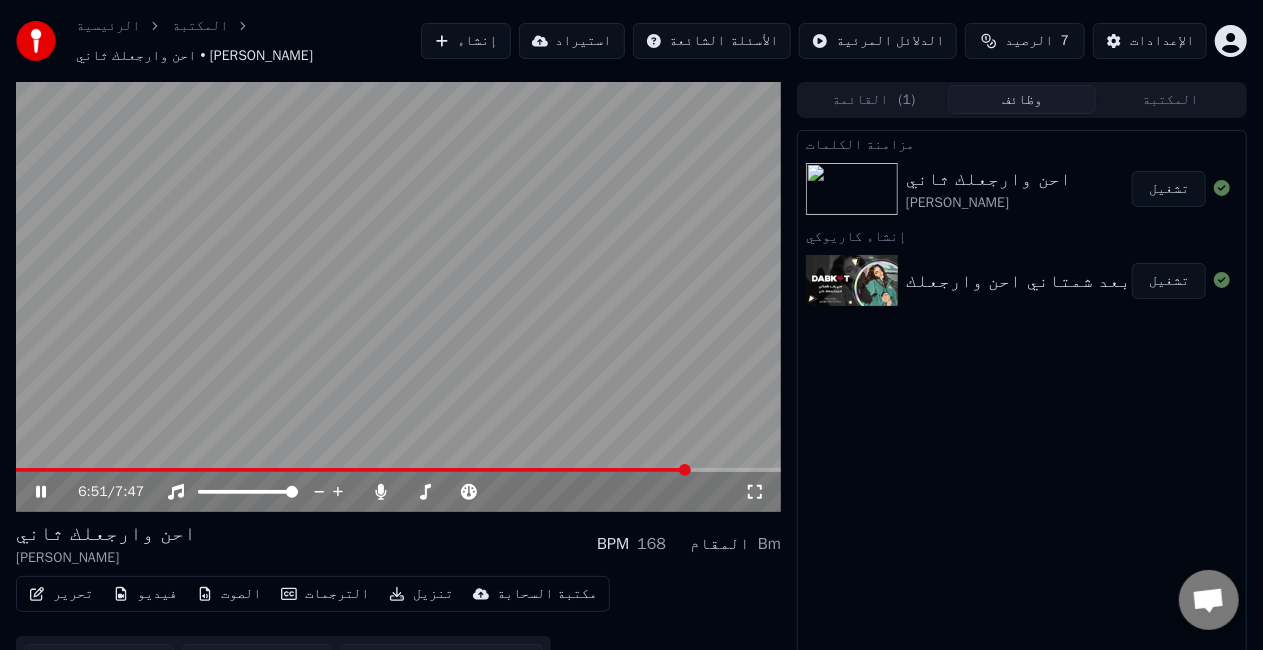 click at bounding box center [398, 470] 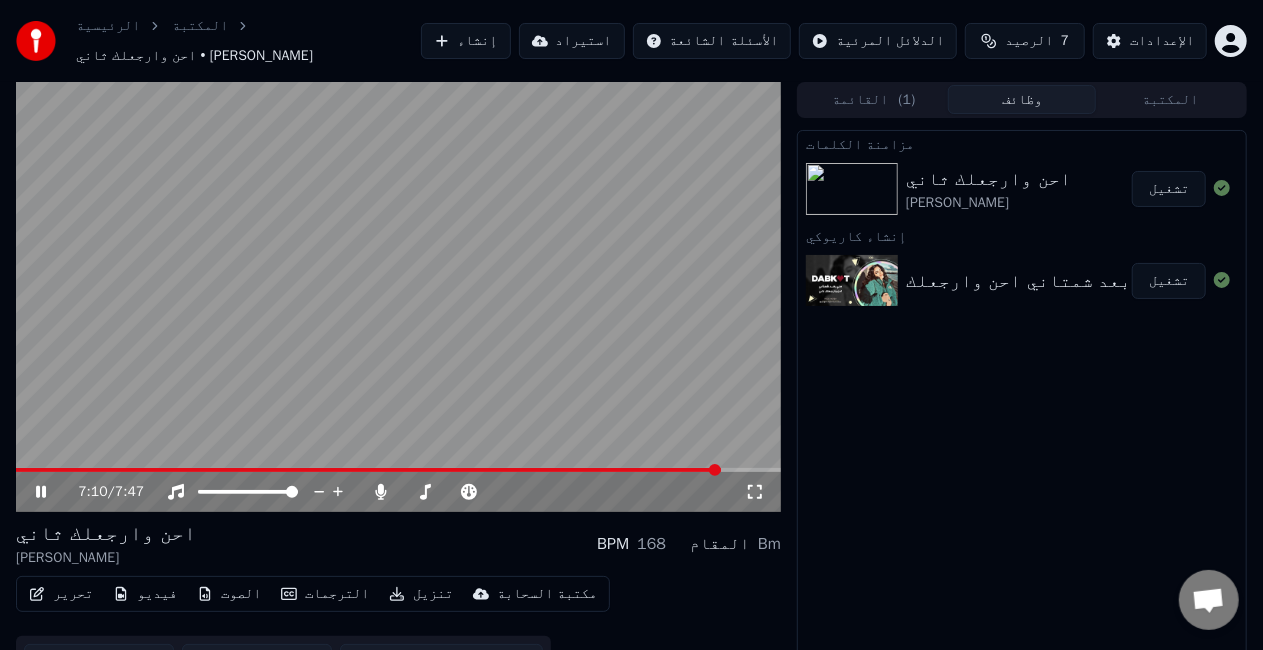 click at bounding box center (398, 297) 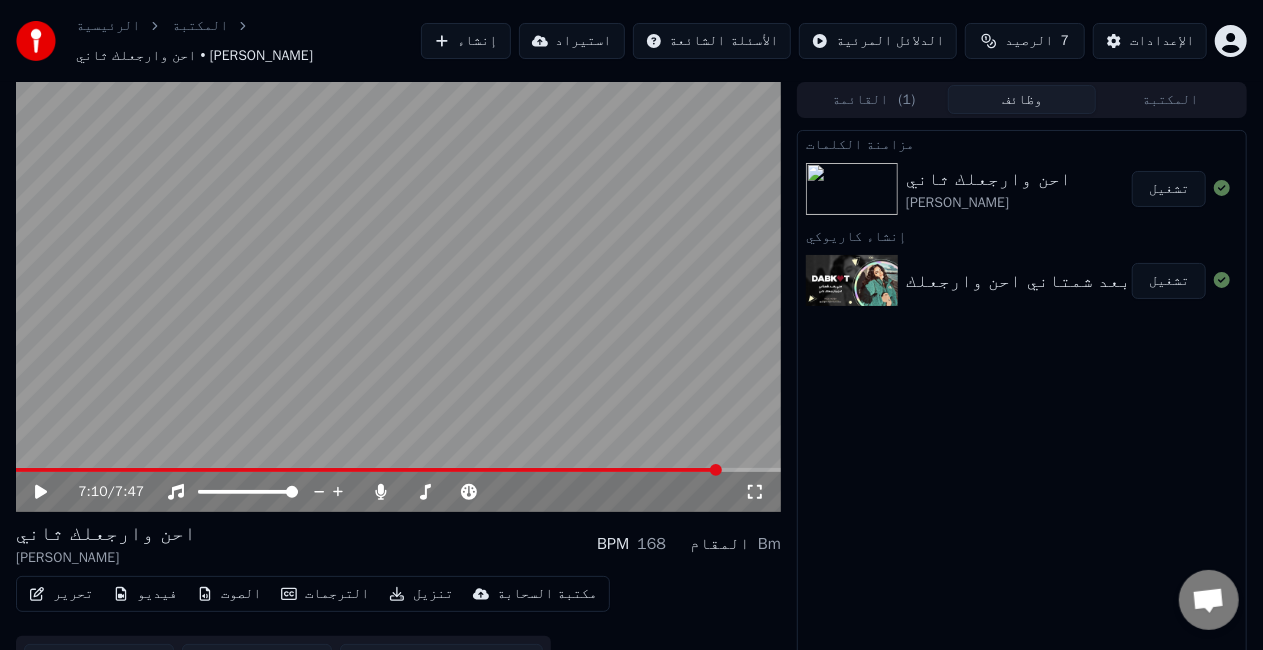click 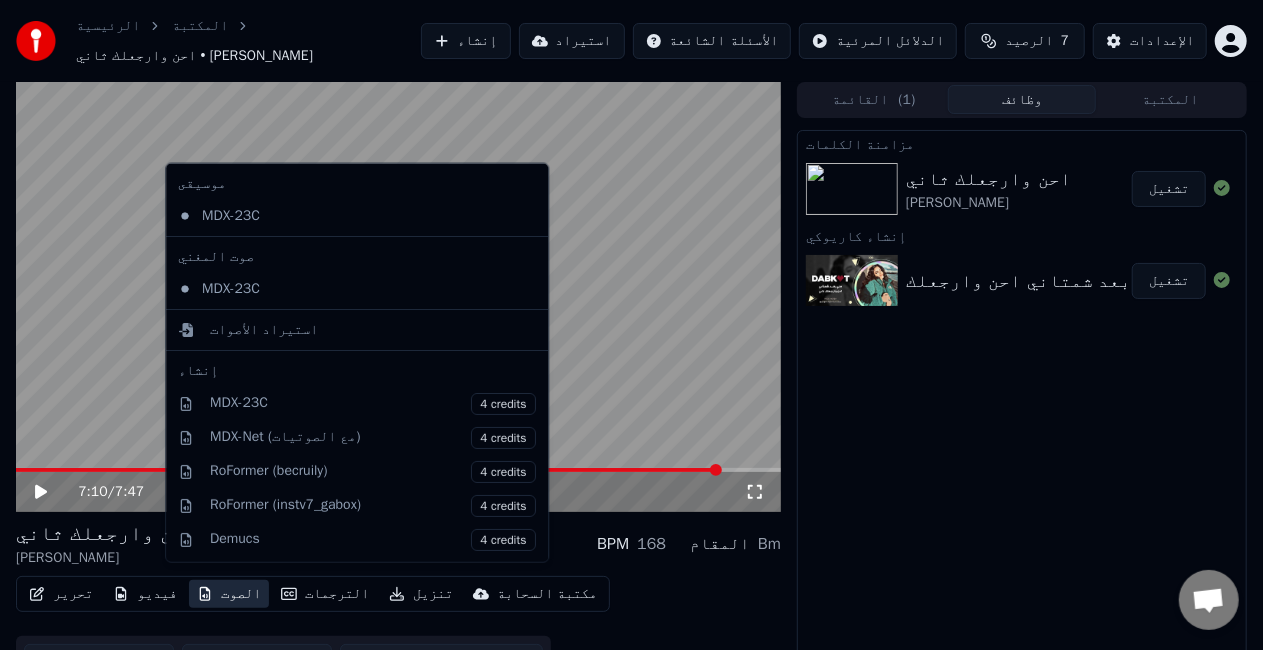 click at bounding box center [398, 297] 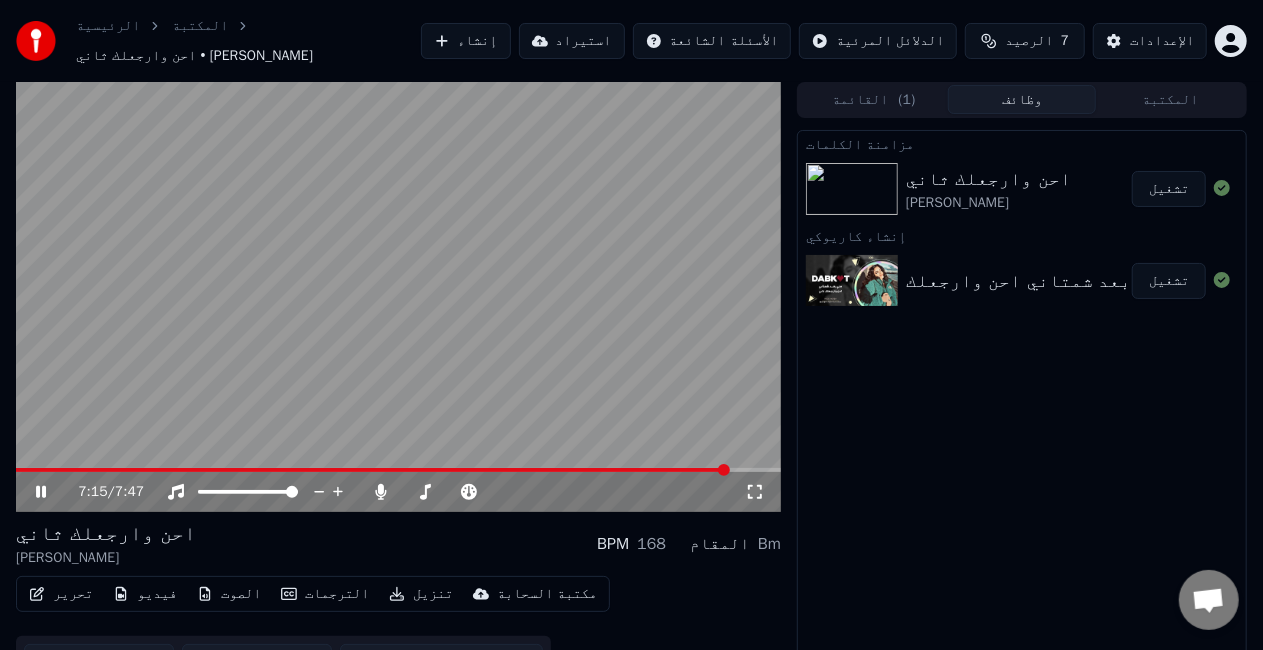 click at bounding box center (398, 297) 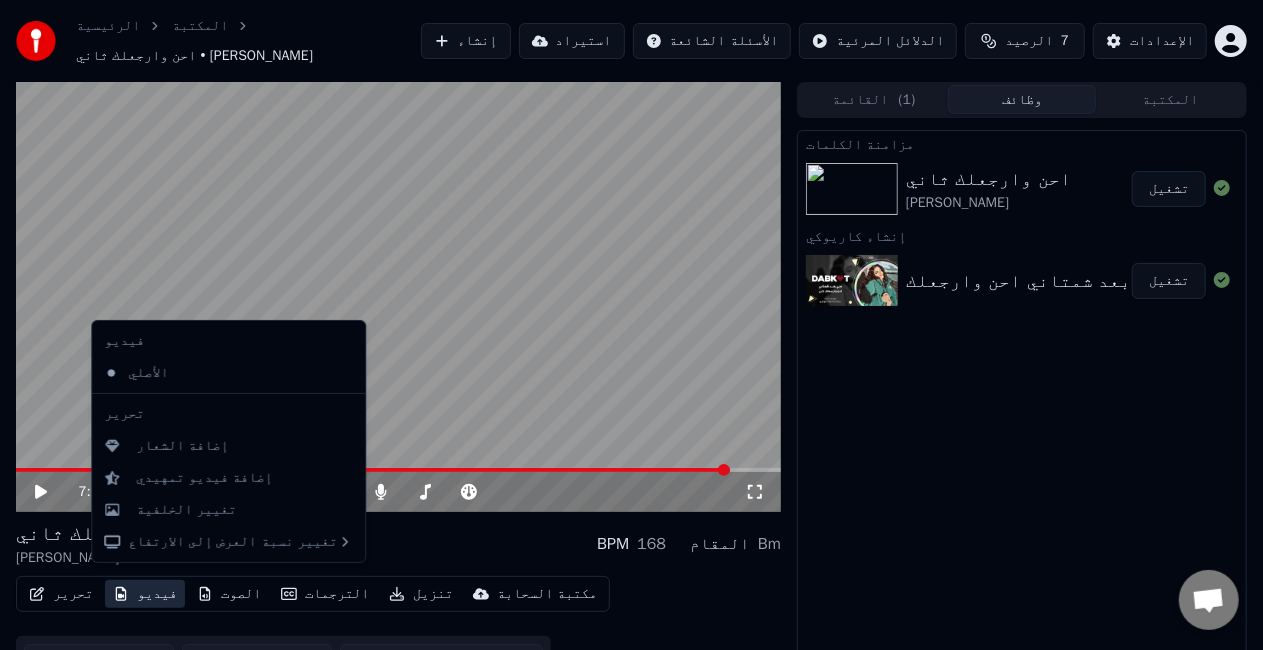 click on "فيديو" at bounding box center [145, 594] 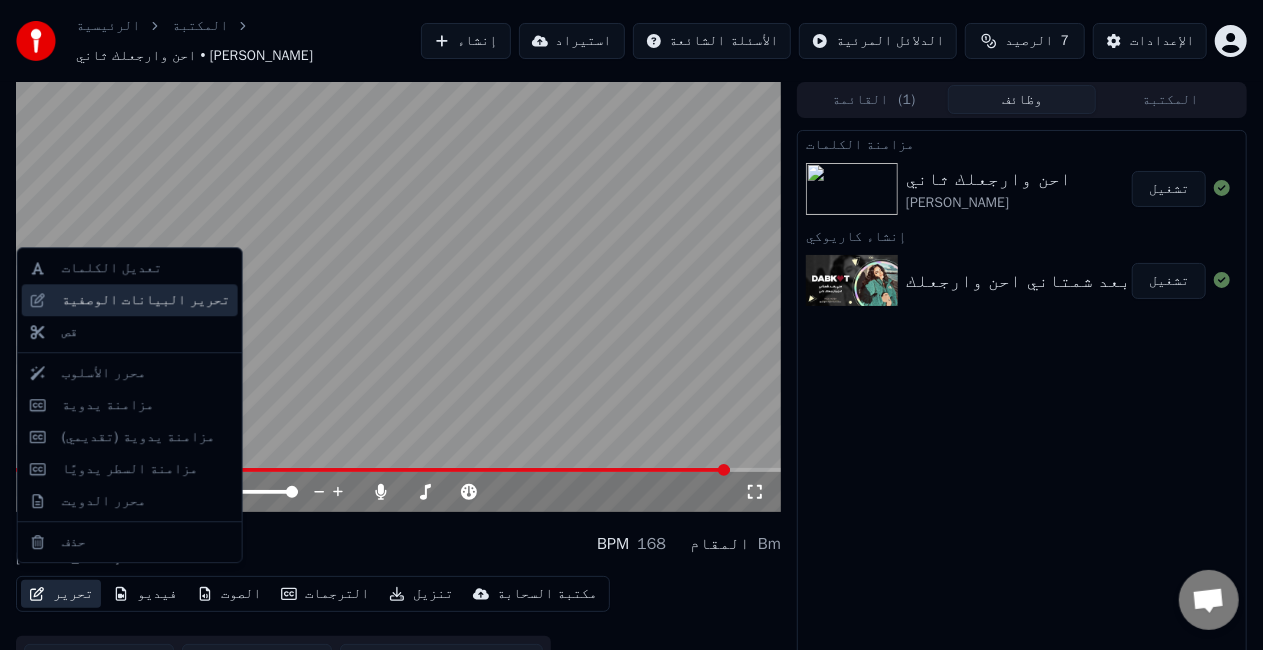 click on "تحرير البيانات الوصفية" at bounding box center (146, 300) 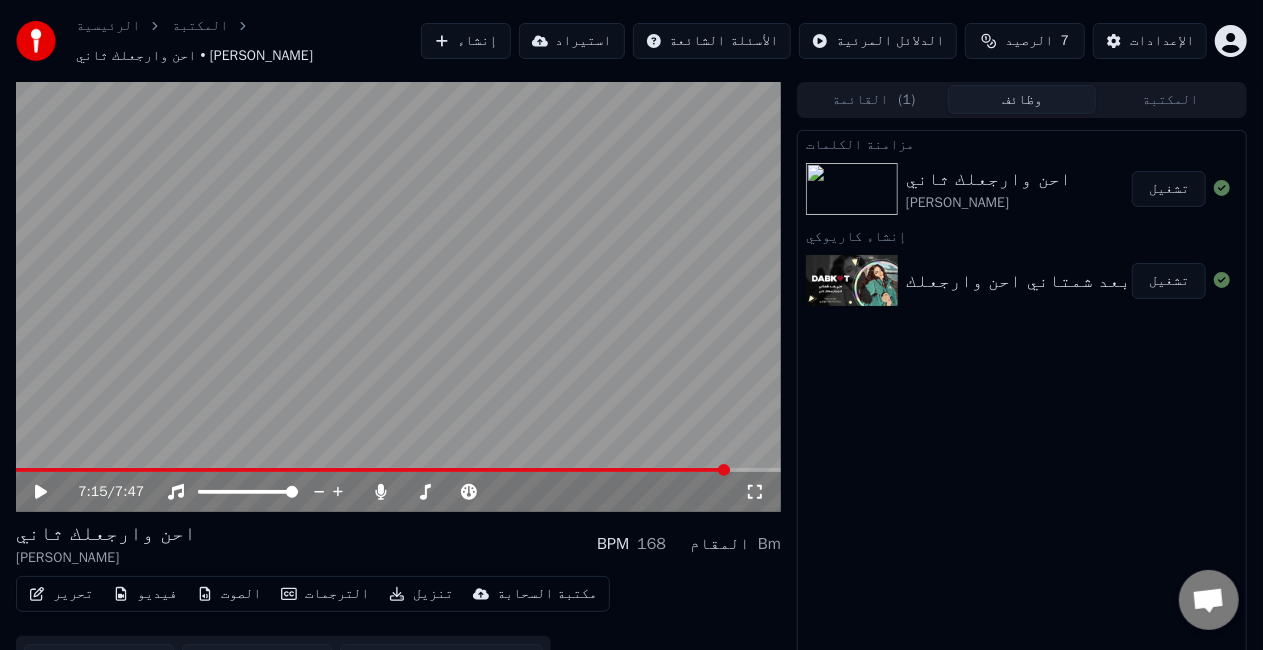 click at bounding box center (398, 297) 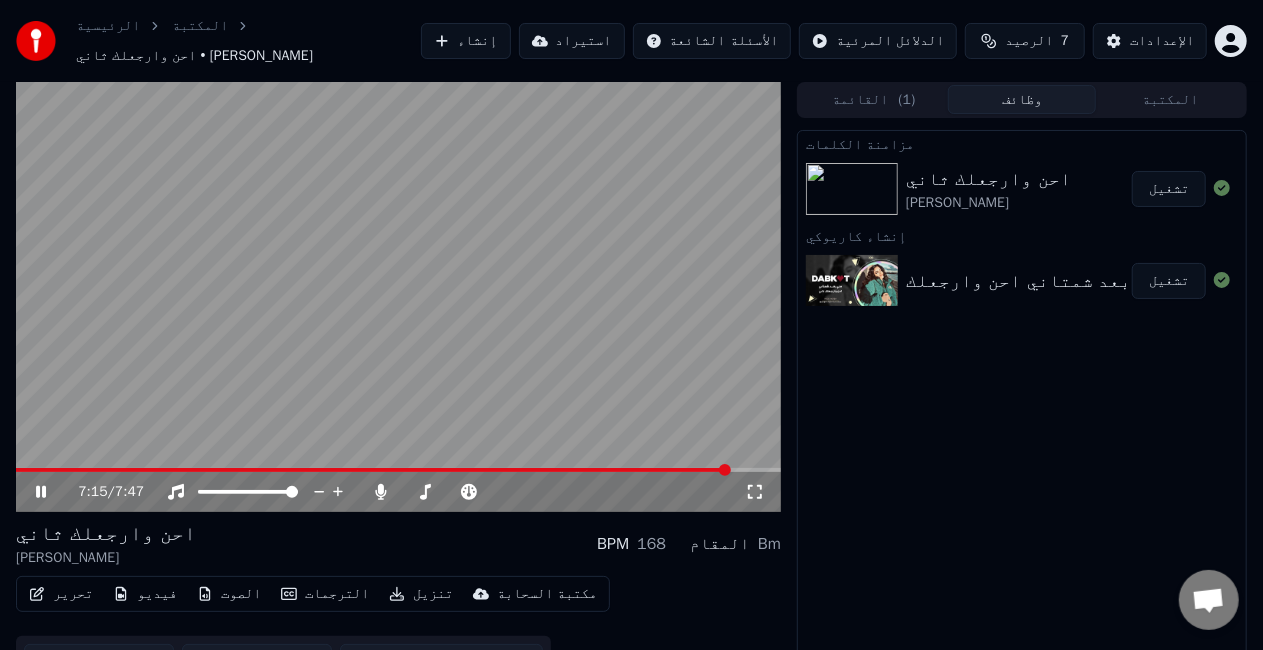 click at bounding box center (398, 297) 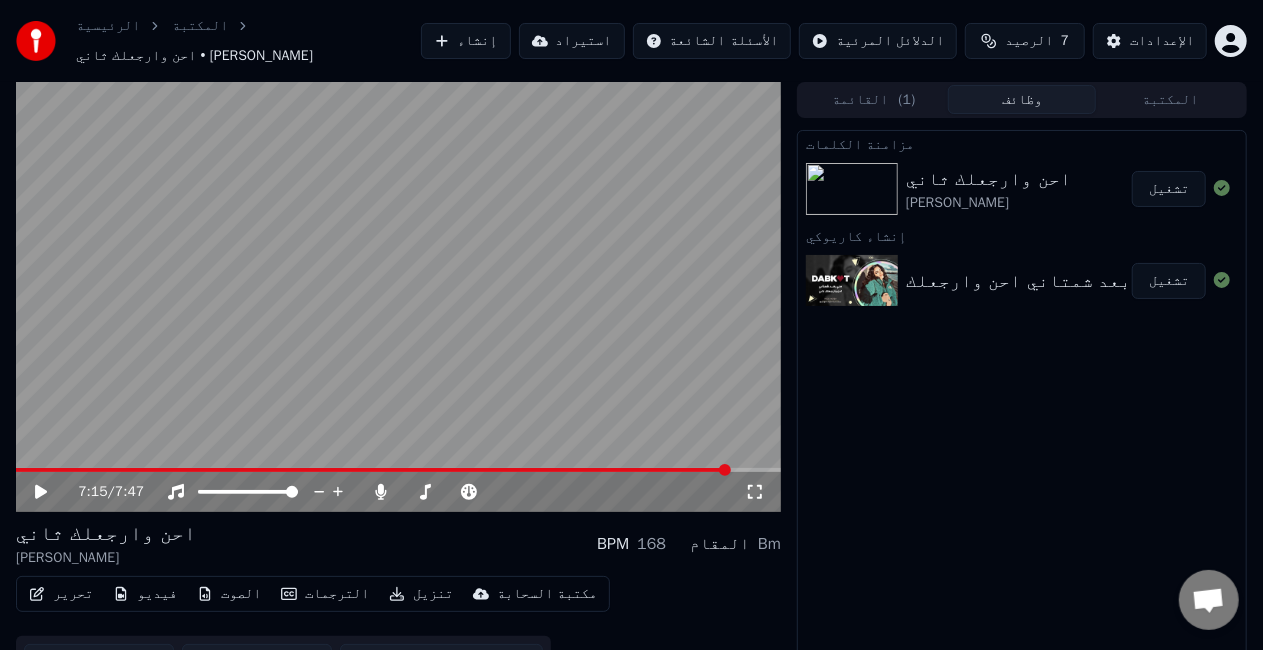 click on "تحرير" at bounding box center (61, 594) 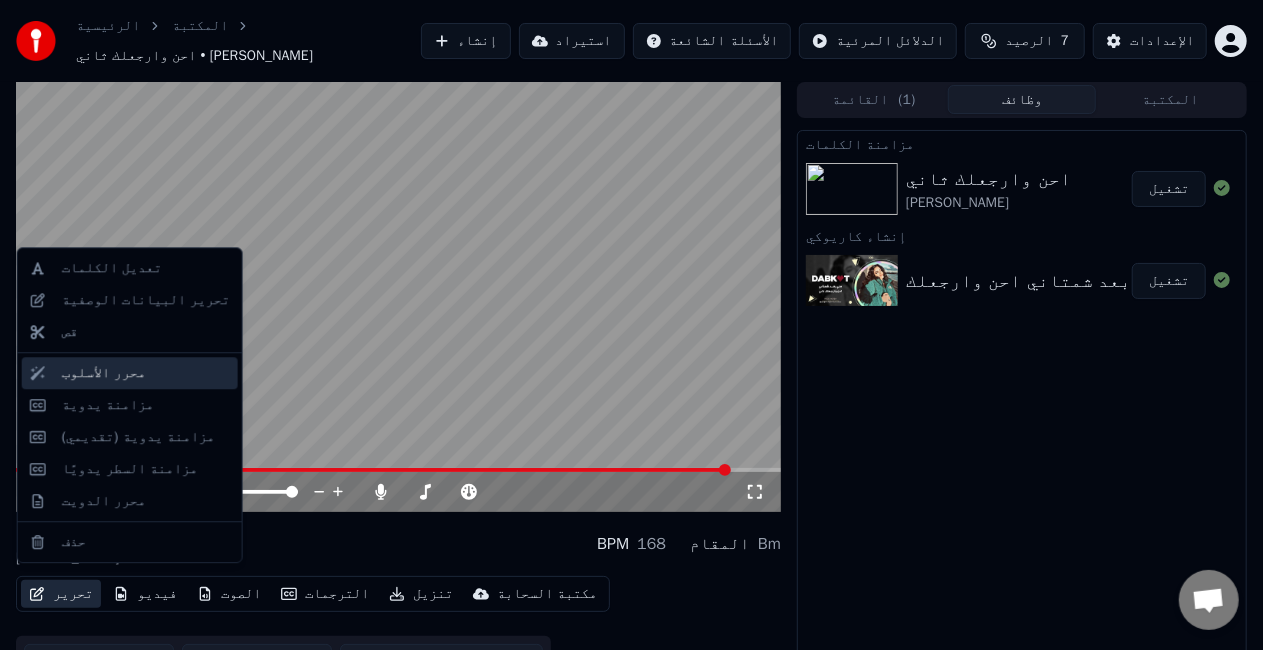 click on "محرر الأسلوب" at bounding box center [130, 373] 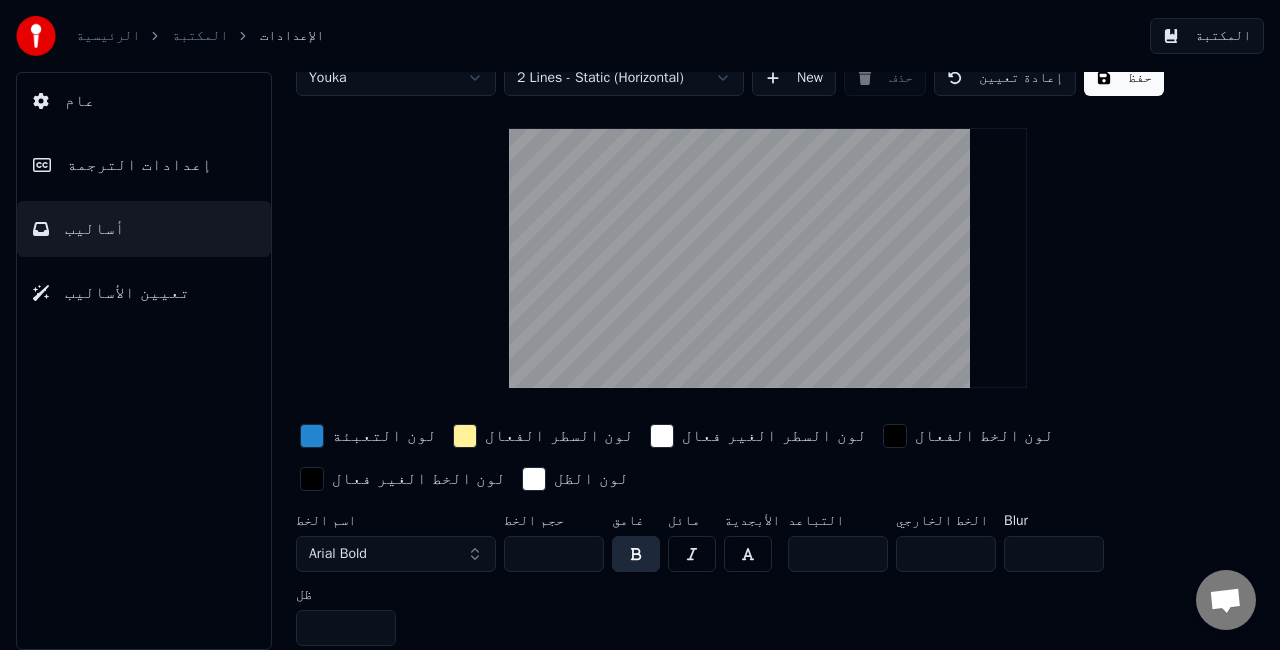 scroll, scrollTop: 0, scrollLeft: 0, axis: both 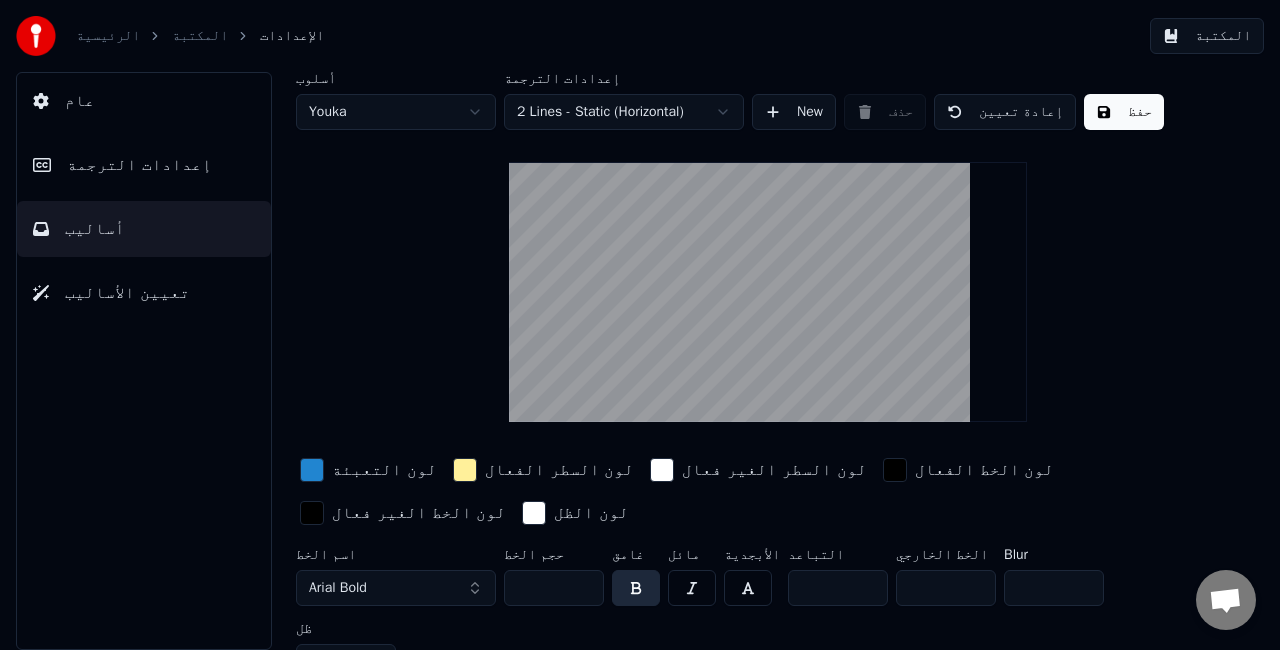 click at bounding box center [895, 470] 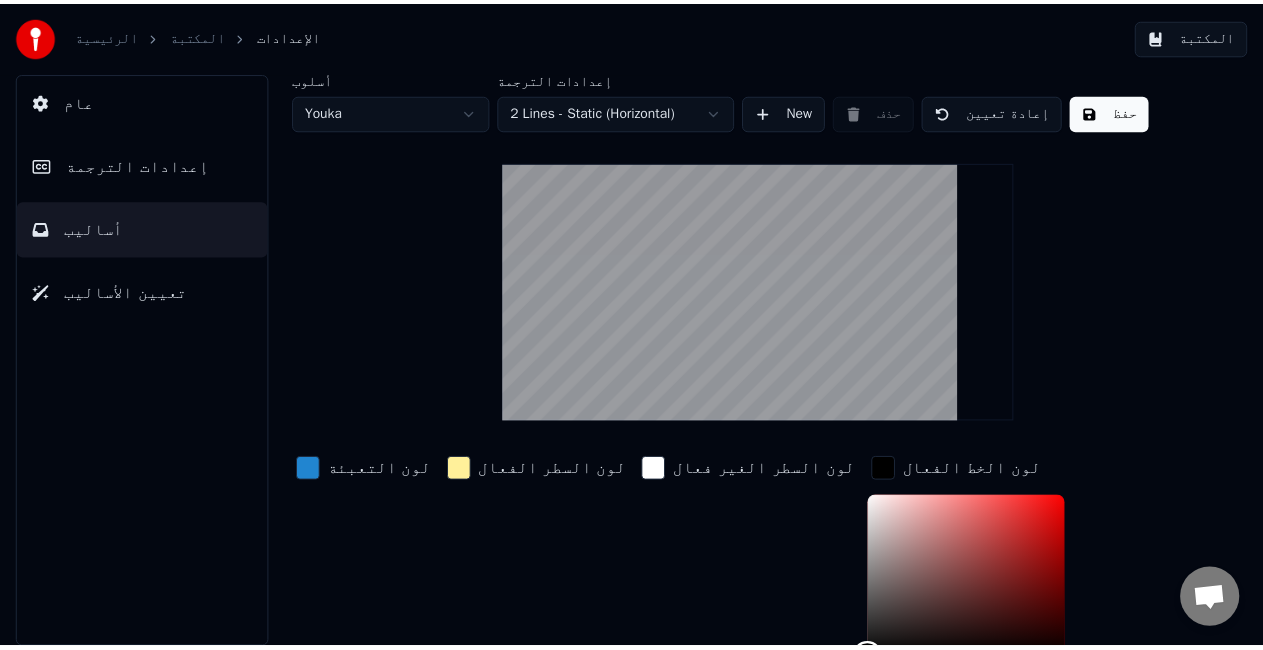 scroll, scrollTop: 9, scrollLeft: 0, axis: vertical 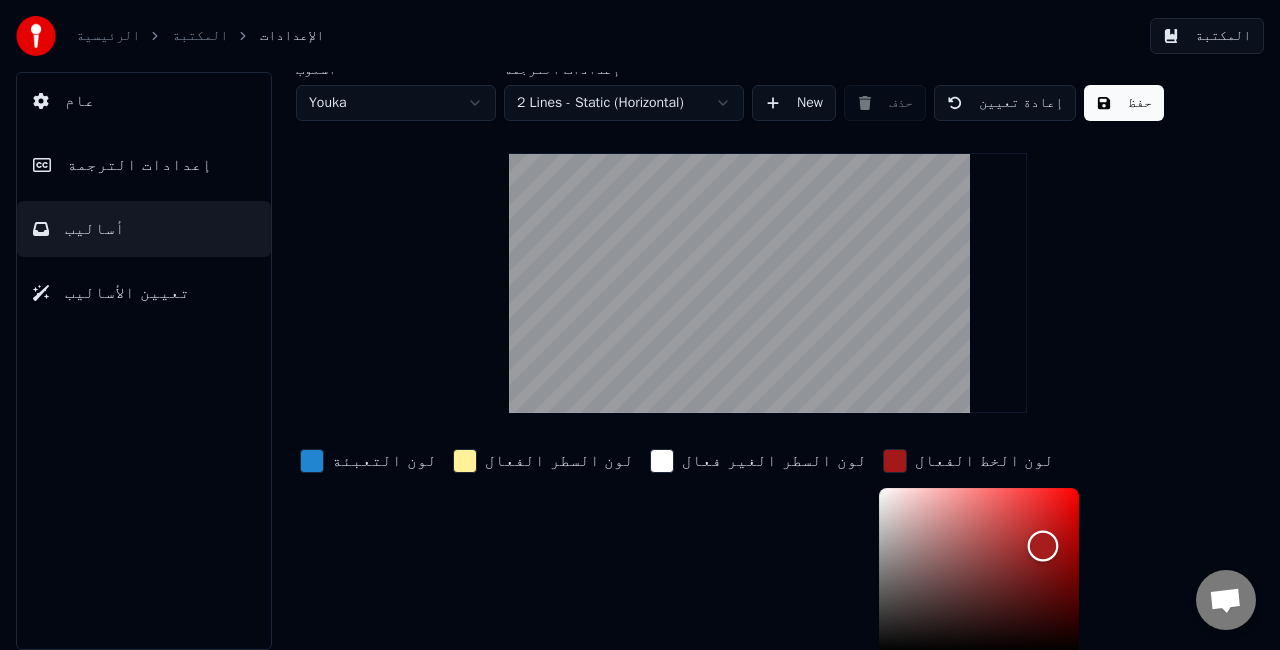 type on "*******" 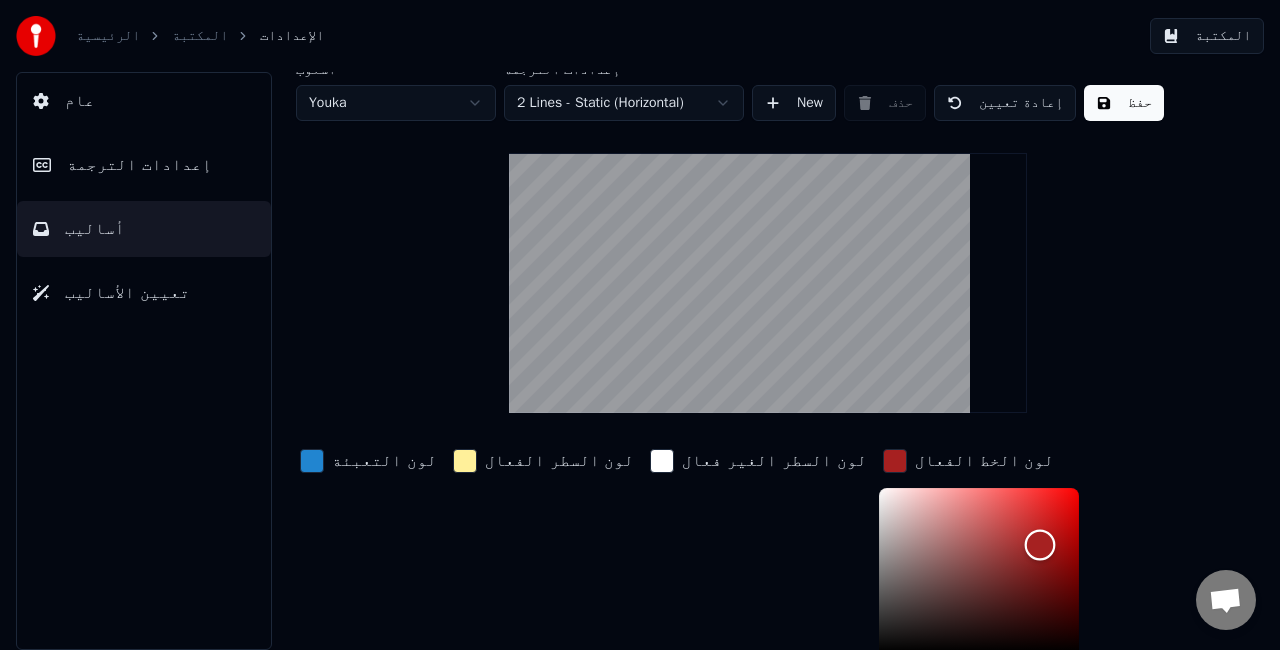 drag, startPoint x: 790, startPoint y: 532, endPoint x: 932, endPoint y: 543, distance: 142.42542 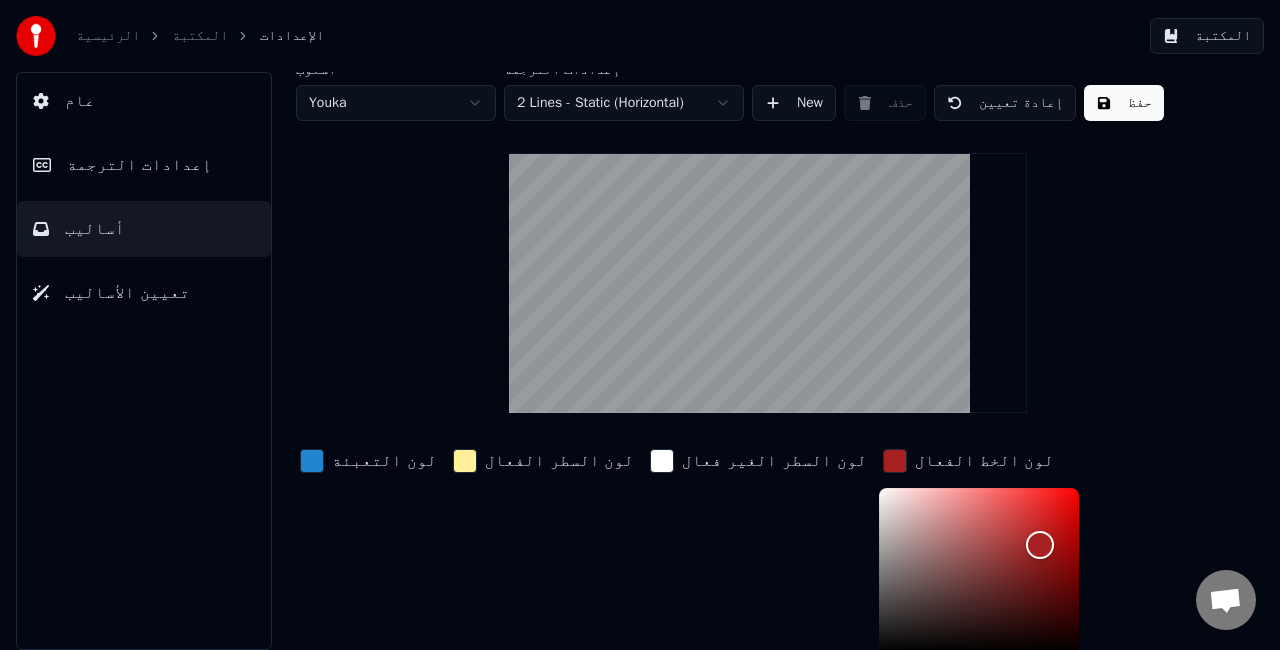 click on "إعدادات الترجمة" at bounding box center [144, 165] 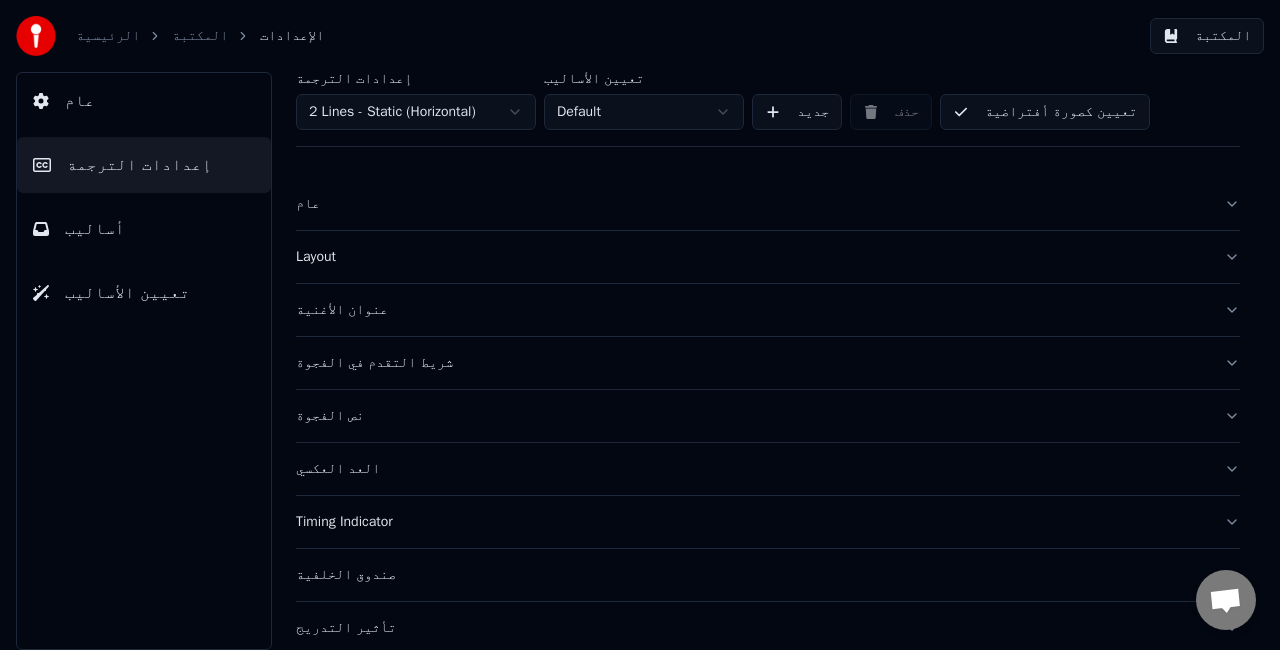 click on "الرئيسية المكتبة الإعدادات المكتبة عام إعدادات الترجمة أساليب تعيين الأساليب إعدادات الترجمة 2 Lines - Static (Horizontal) تعيين الأساليب Default جديد حذف تعيين كصورة أفتراضية عام Layout عنوان الأغنية شريط التقدم في الفجوة نص الفجوة العد العكسي Timing Indicator صندوق الخلفية تأثير التدريج التحريك الحد الأقصى للأحرف لكل سط تقسيم السطر تلقائيًا Advanced Settings محادثة [PERSON_NAME] لديك إستفسار؟ تحدث معنا! فريق الدعم غير متاح حالياً غير متصل على الانترنت. كنت غير نشط لبعض الوقت. أرسل رسالة لإعادة الاتصال بالدردشة. Youka Desktop مرحبًا! كيف أستطيع مساعدتك  أرسل ملف أدخل رمز تعبيري أرسل ملف سجل رسالة صوتية [PERSON_NAME]" at bounding box center (640, 325) 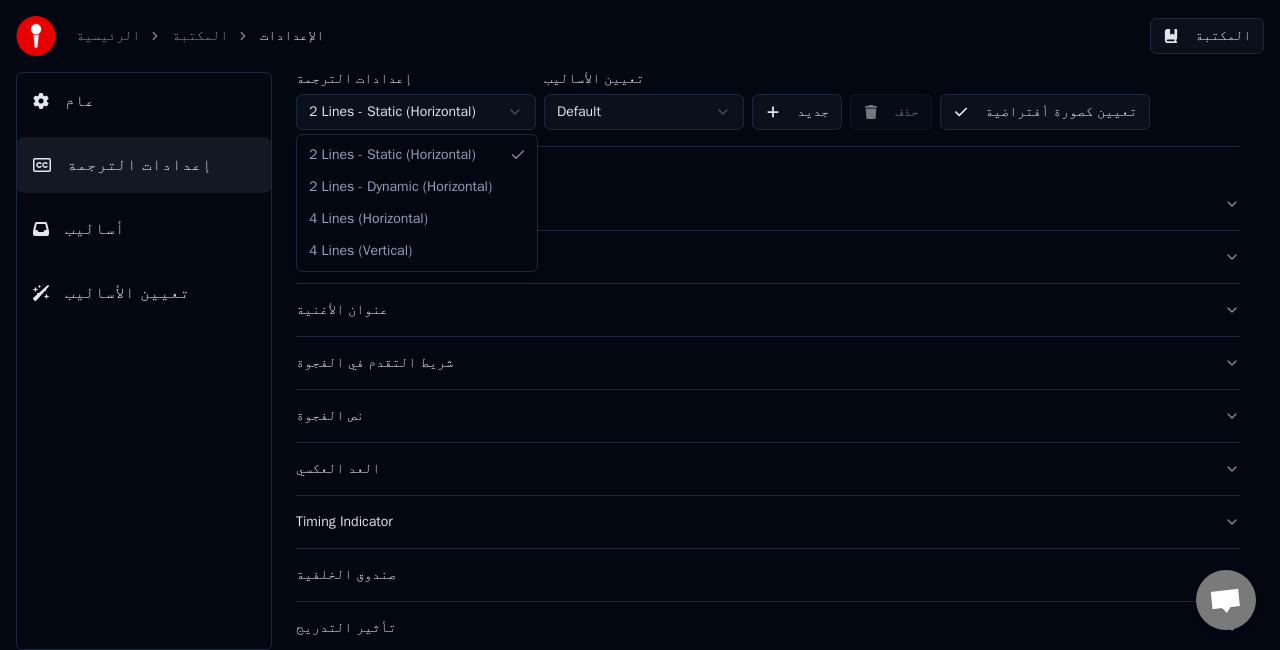 click on "الرئيسية المكتبة الإعدادات المكتبة عام إعدادات الترجمة أساليب تعيين الأساليب إعدادات الترجمة 2 Lines - Static (Horizontal) تعيين الأساليب Default جديد حذف تعيين كصورة أفتراضية عام Layout عنوان الأغنية شريط التقدم في الفجوة نص الفجوة العد العكسي Timing Indicator صندوق الخلفية تأثير التدريج التحريك الحد الأقصى للأحرف لكل سط تقسيم السطر تلقائيًا Advanced Settings محادثة [PERSON_NAME] لديك إستفسار؟ تحدث معنا! فريق الدعم غير متاح حالياً غير متصل على الانترنت. كنت غير نشط لبعض الوقت. أرسل رسالة لإعادة الاتصال بالدردشة. Youka Desktop مرحبًا! كيف أستطيع مساعدتك  أرسل ملف أدخل رمز تعبيري أرسل ملف سجل رسالة صوتية [PERSON_NAME]" at bounding box center (640, 325) 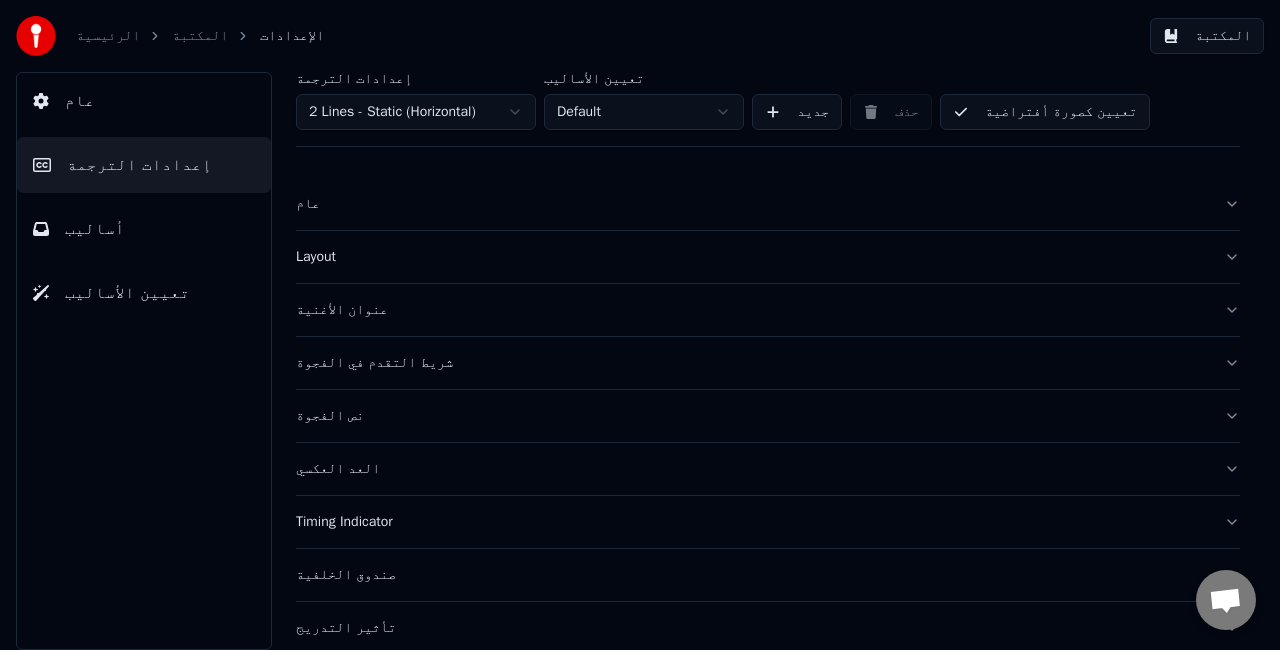 click on "الرئيسية المكتبة الإعدادات المكتبة عام إعدادات الترجمة أساليب تعيين الأساليب إعدادات الترجمة 2 Lines - Static (Horizontal) تعيين الأساليب Default جديد حذف تعيين كصورة أفتراضية عام Layout عنوان الأغنية شريط التقدم في الفجوة نص الفجوة العد العكسي Timing Indicator صندوق الخلفية تأثير التدريج التحريك الحد الأقصى للأحرف لكل سط تقسيم السطر تلقائيًا Advanced Settings محادثة [PERSON_NAME] لديك إستفسار؟ تحدث معنا! فريق الدعم غير متاح حالياً غير متصل على الانترنت. كنت غير نشط لبعض الوقت. أرسل رسالة لإعادة الاتصال بالدردشة. Youka Desktop مرحبًا! كيف أستطيع مساعدتك  أرسل ملف أدخل رمز تعبيري أرسل ملف سجل رسالة صوتية [PERSON_NAME]" at bounding box center (640, 325) 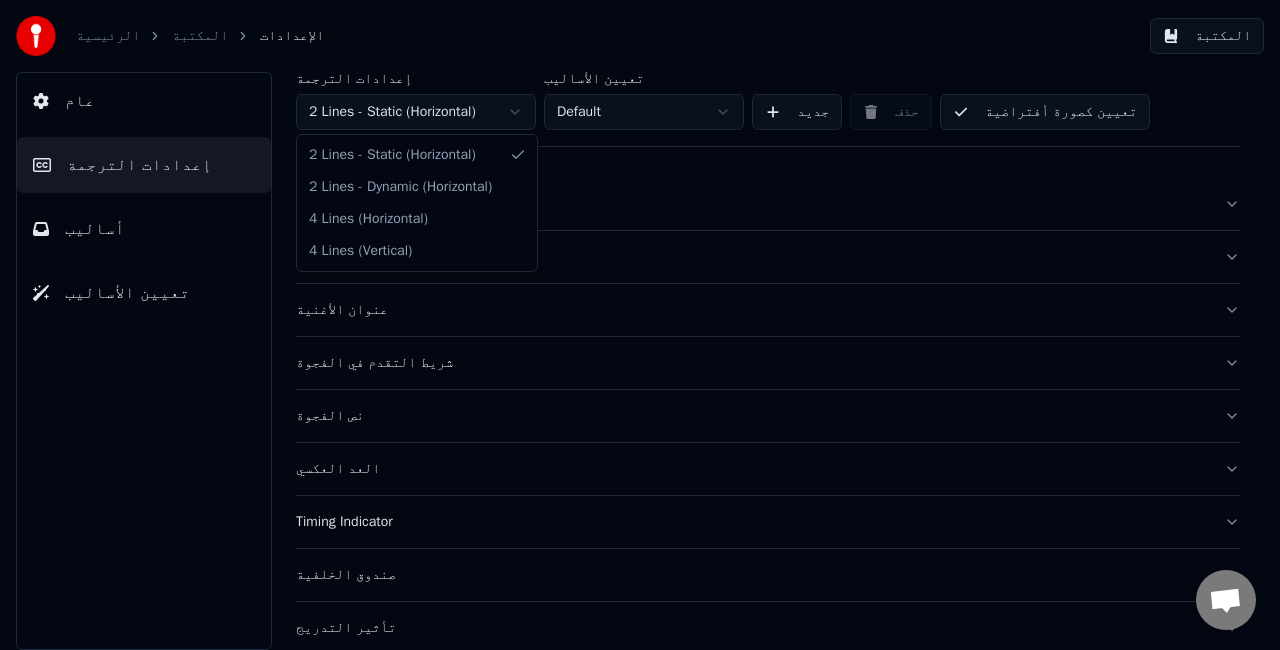 click on "الرئيسية المكتبة الإعدادات المكتبة عام إعدادات الترجمة أساليب تعيين الأساليب إعدادات الترجمة 2 Lines - Static (Horizontal) تعيين الأساليب Default جديد حذف تعيين كصورة أفتراضية عام Layout عنوان الأغنية شريط التقدم في الفجوة نص الفجوة العد العكسي Timing Indicator صندوق الخلفية تأثير التدريج التحريك الحد الأقصى للأحرف لكل سط تقسيم السطر تلقائيًا Advanced Settings محادثة [PERSON_NAME] لديك إستفسار؟ تحدث معنا! فريق الدعم غير متاح حالياً غير متصل على الانترنت. كنت غير نشط لبعض الوقت. أرسل رسالة لإعادة الاتصال بالدردشة. Youka Desktop مرحبًا! كيف أستطيع مساعدتك  أرسل ملف أدخل رمز تعبيري أرسل ملف سجل رسالة صوتية [PERSON_NAME]" at bounding box center [640, 325] 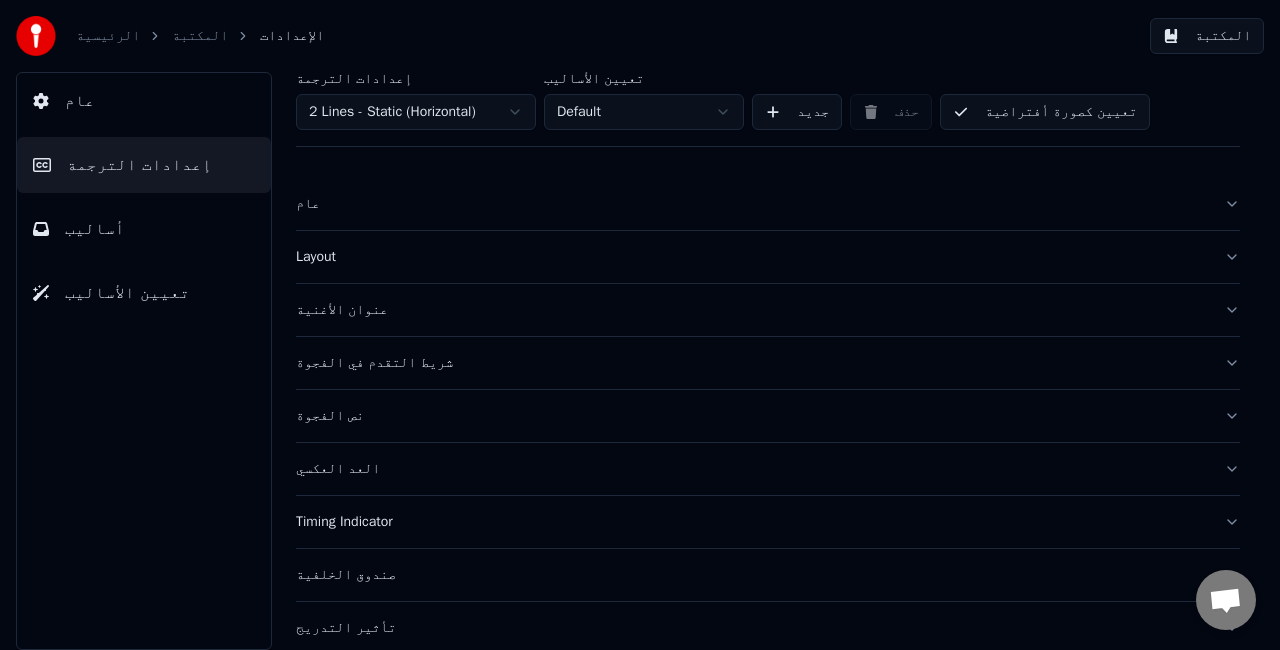 click at bounding box center [36, 36] 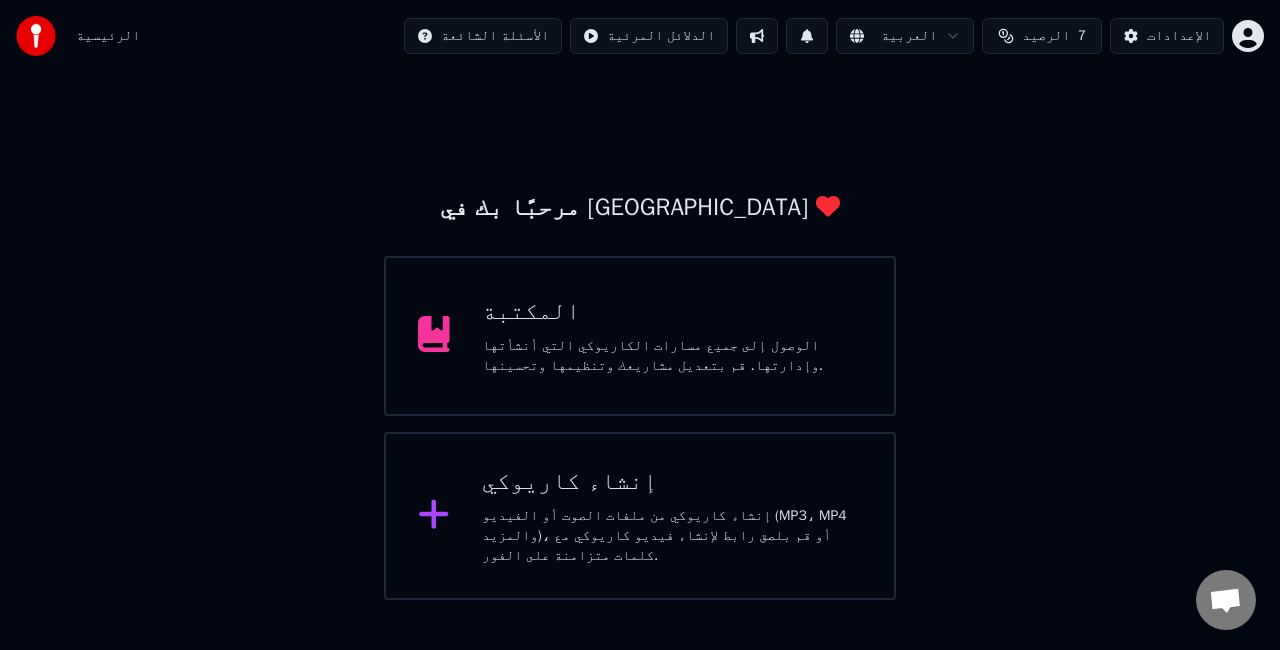 click on "المكتبة" at bounding box center [672, 312] 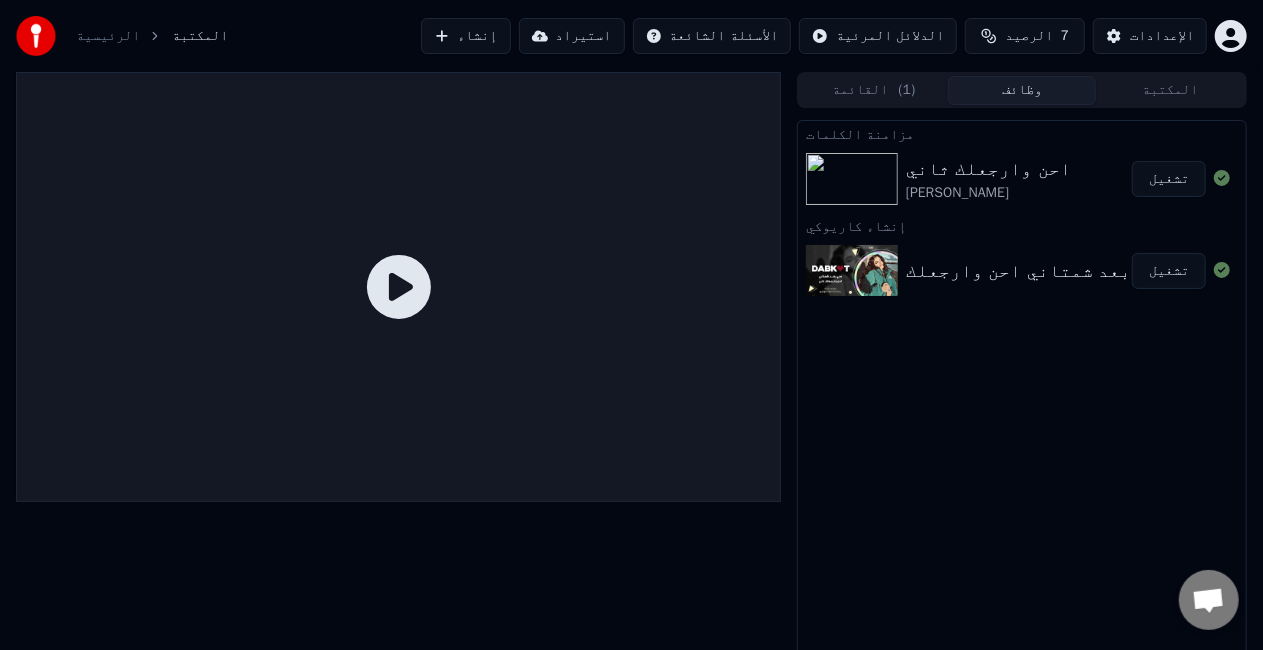 click on "تشغيل" at bounding box center [1169, 179] 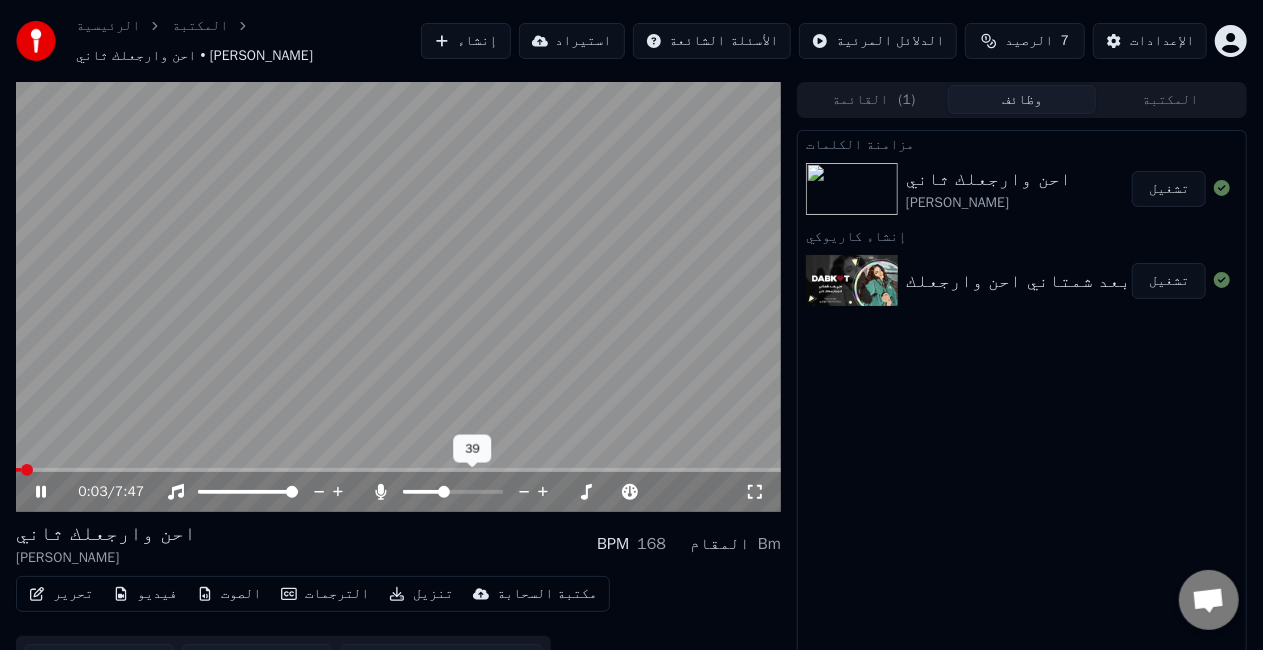 click at bounding box center [422, 492] 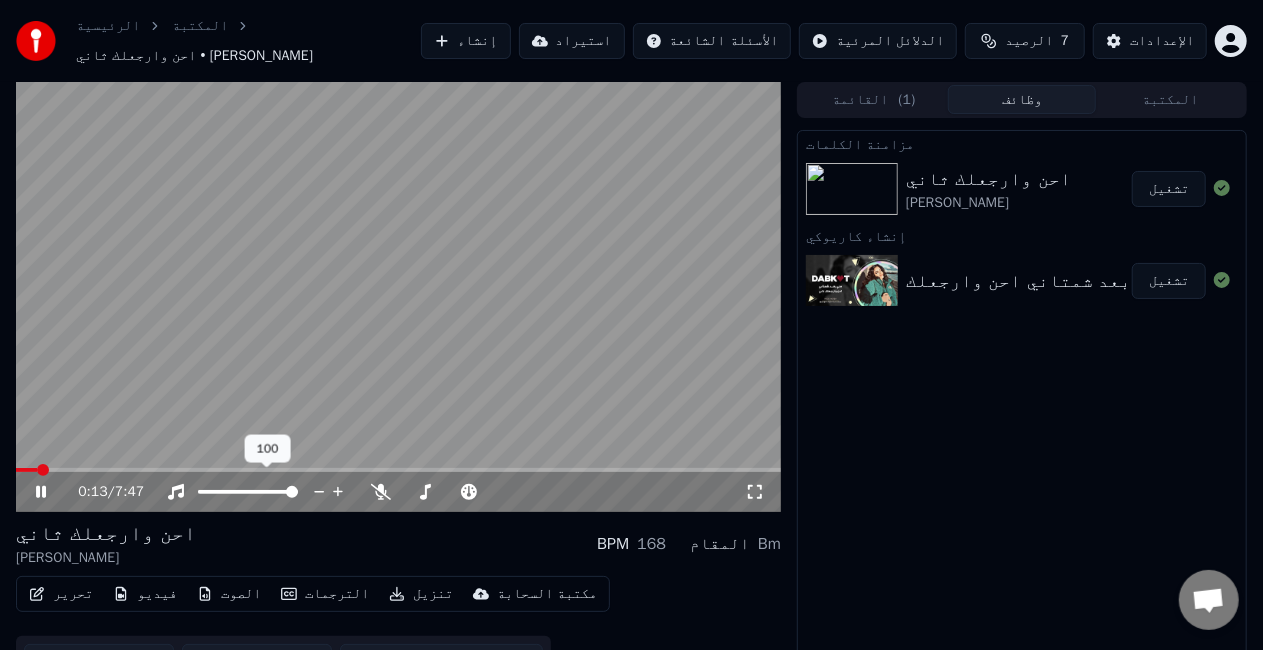 click at bounding box center [266, 492] 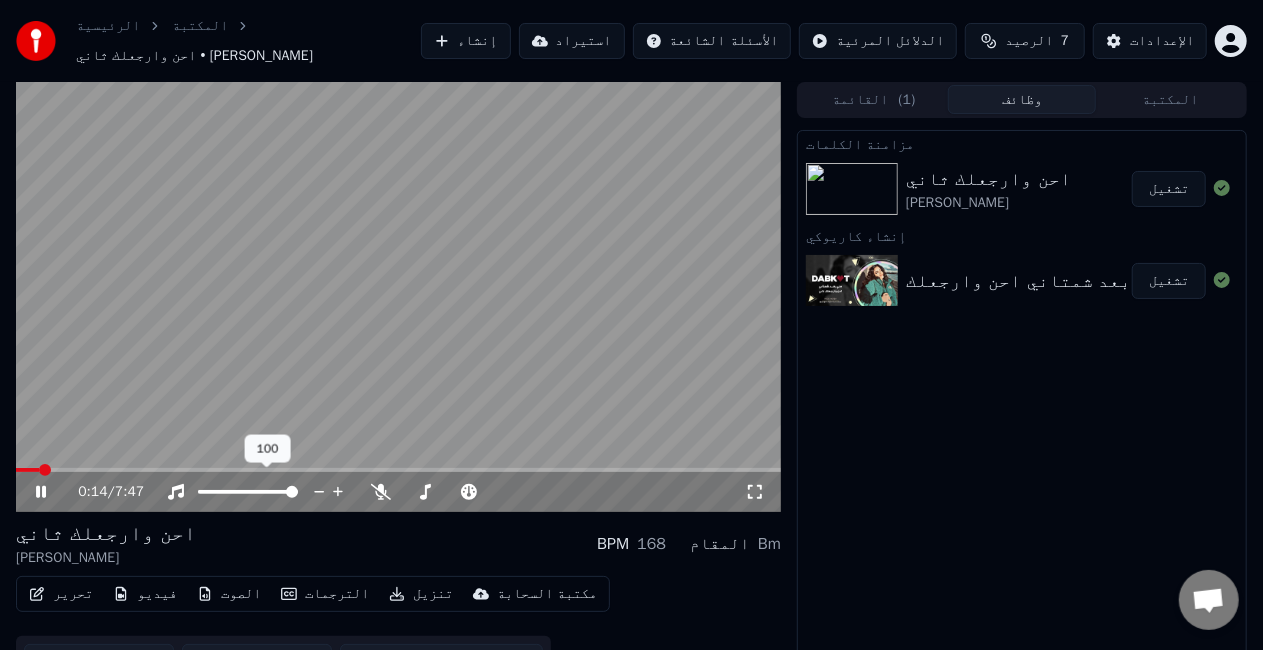 click at bounding box center [248, 492] 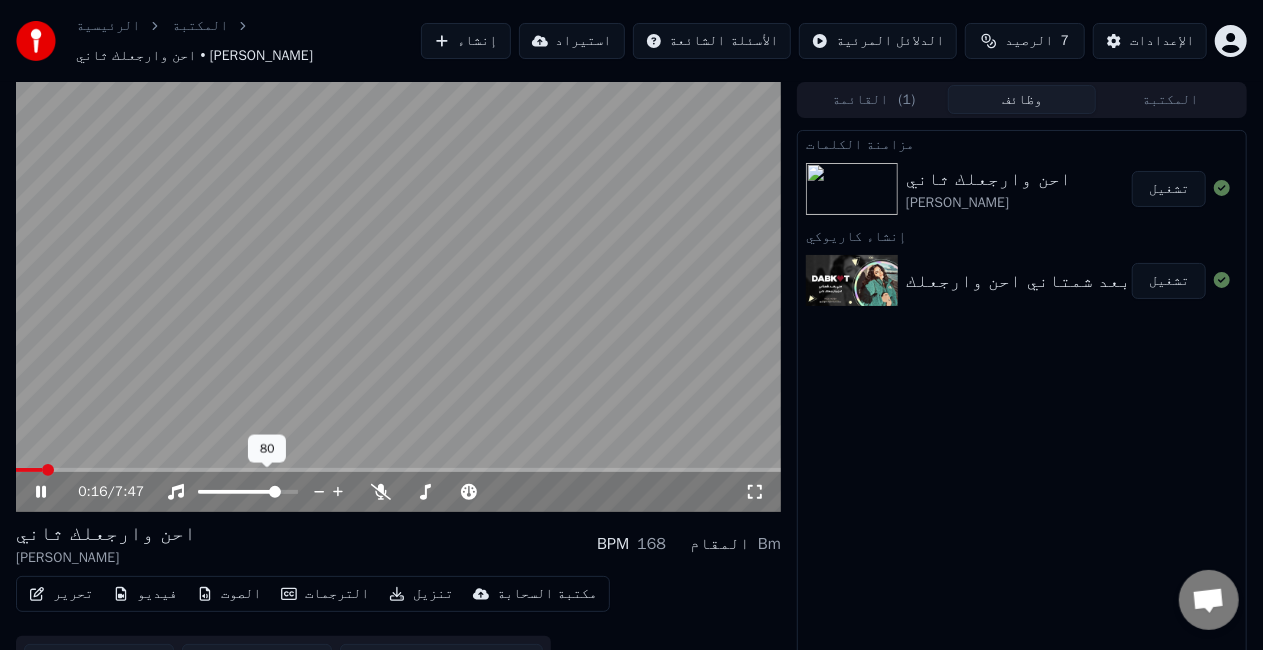 click at bounding box center [238, 492] 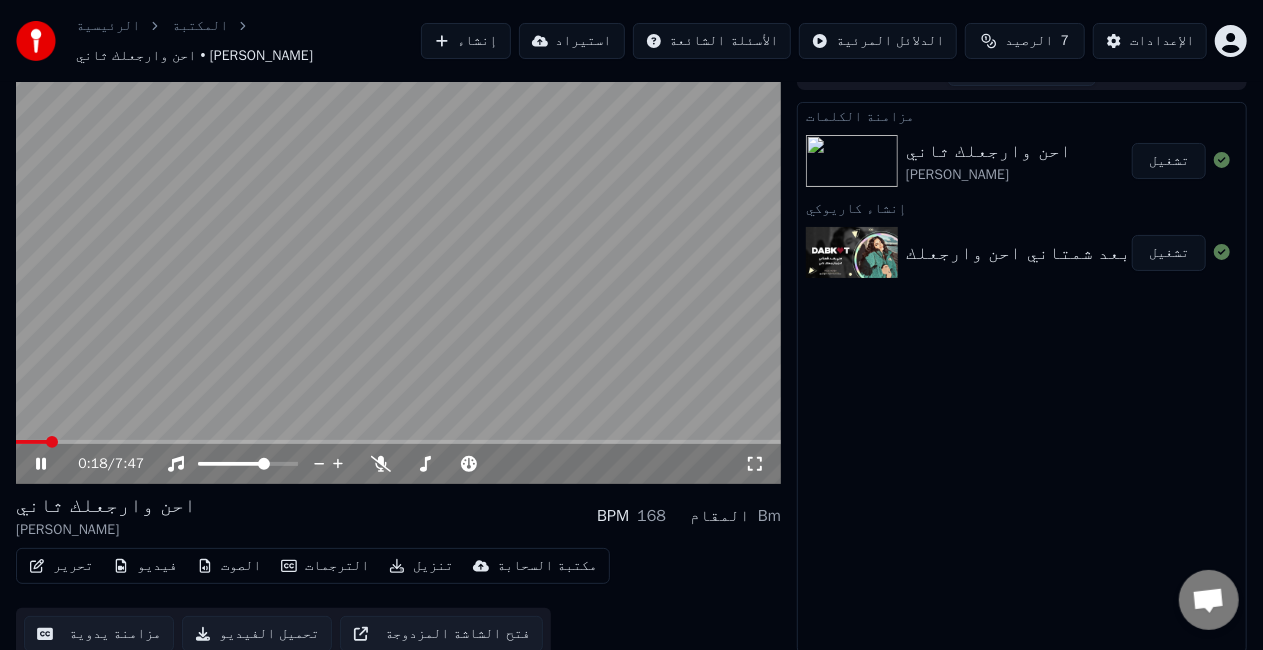 scroll, scrollTop: 28, scrollLeft: 0, axis: vertical 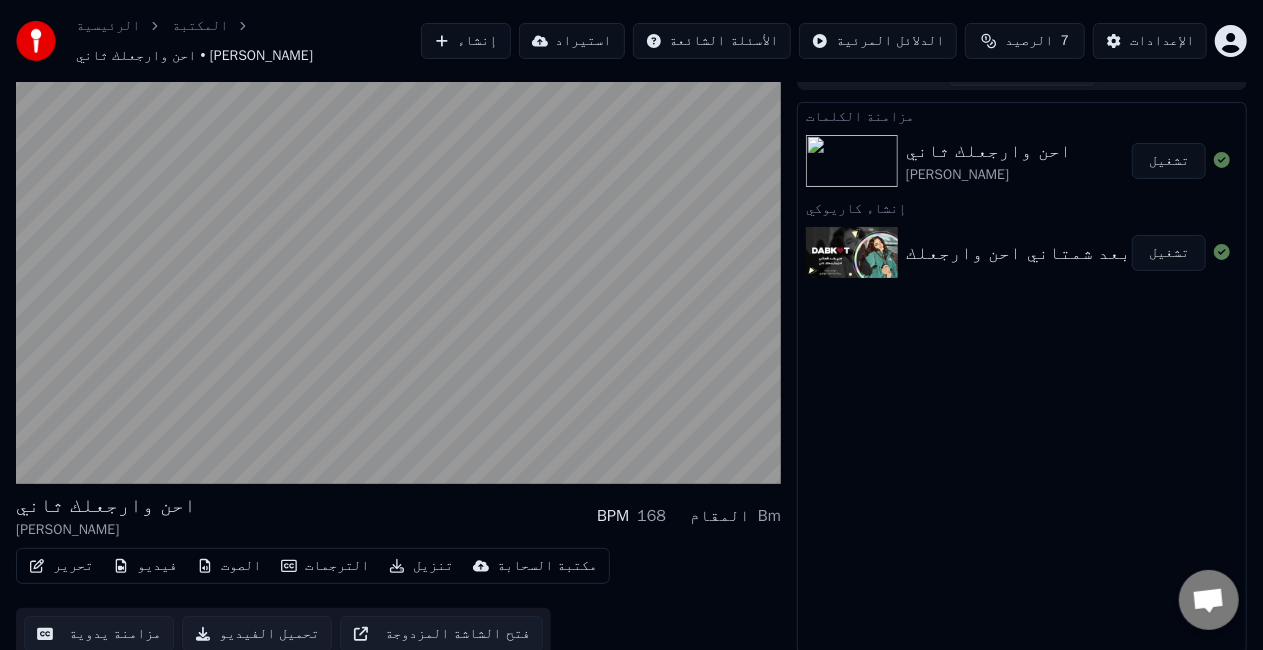 click on "تحميل الفيديو" at bounding box center (257, 634) 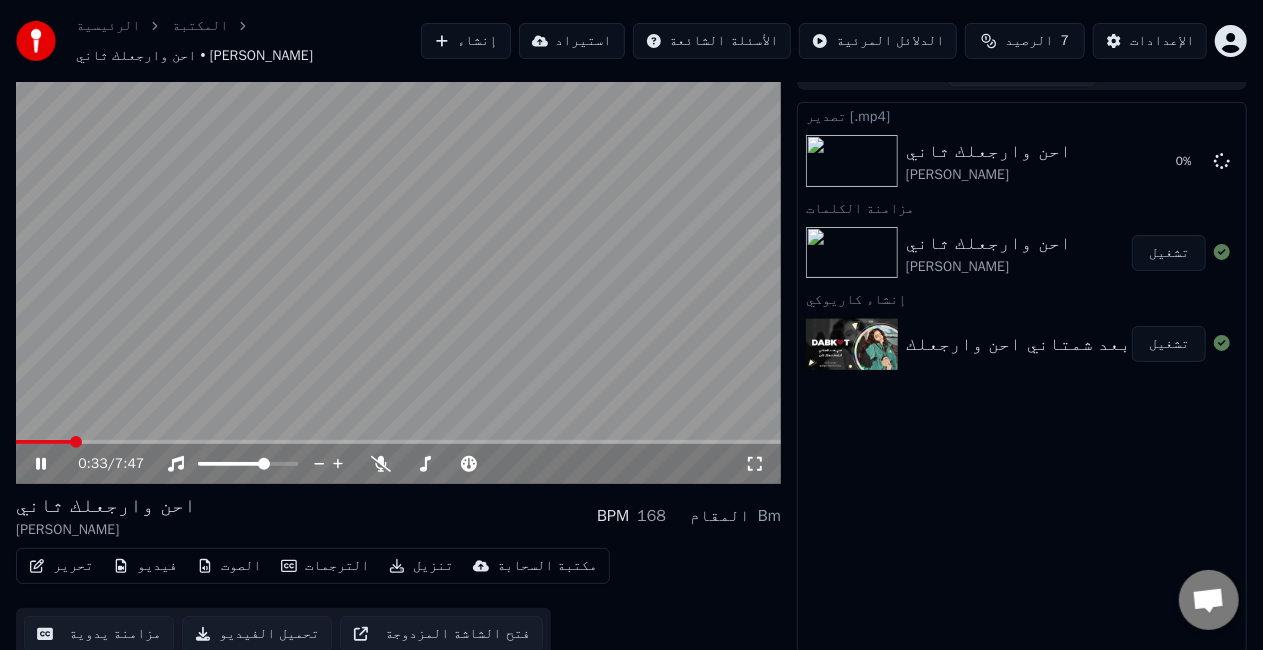 click at bounding box center (398, 269) 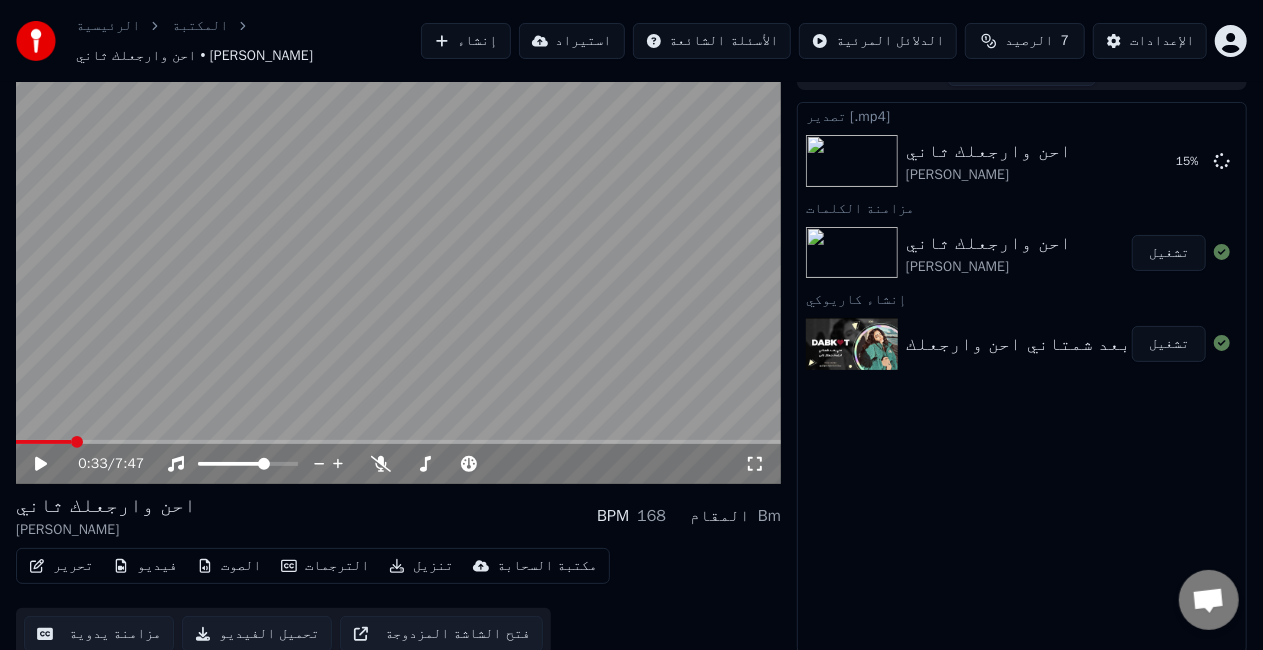 click on "تشغيل" at bounding box center [1169, 253] 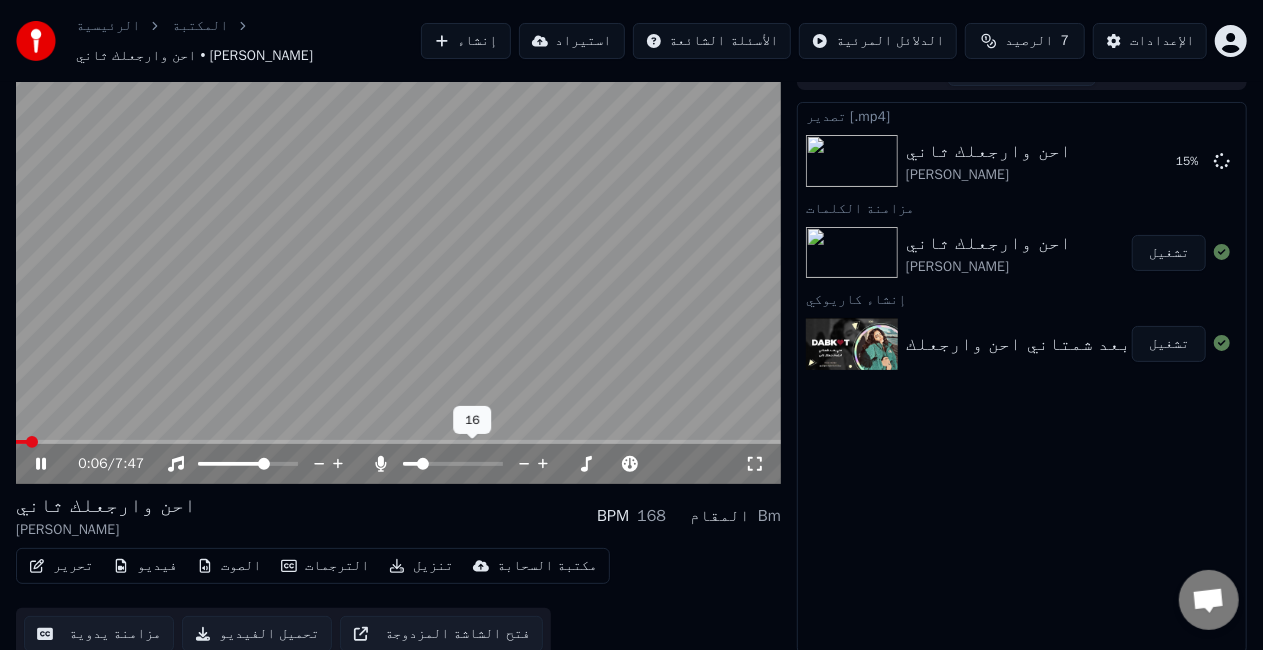 click at bounding box center [453, 464] 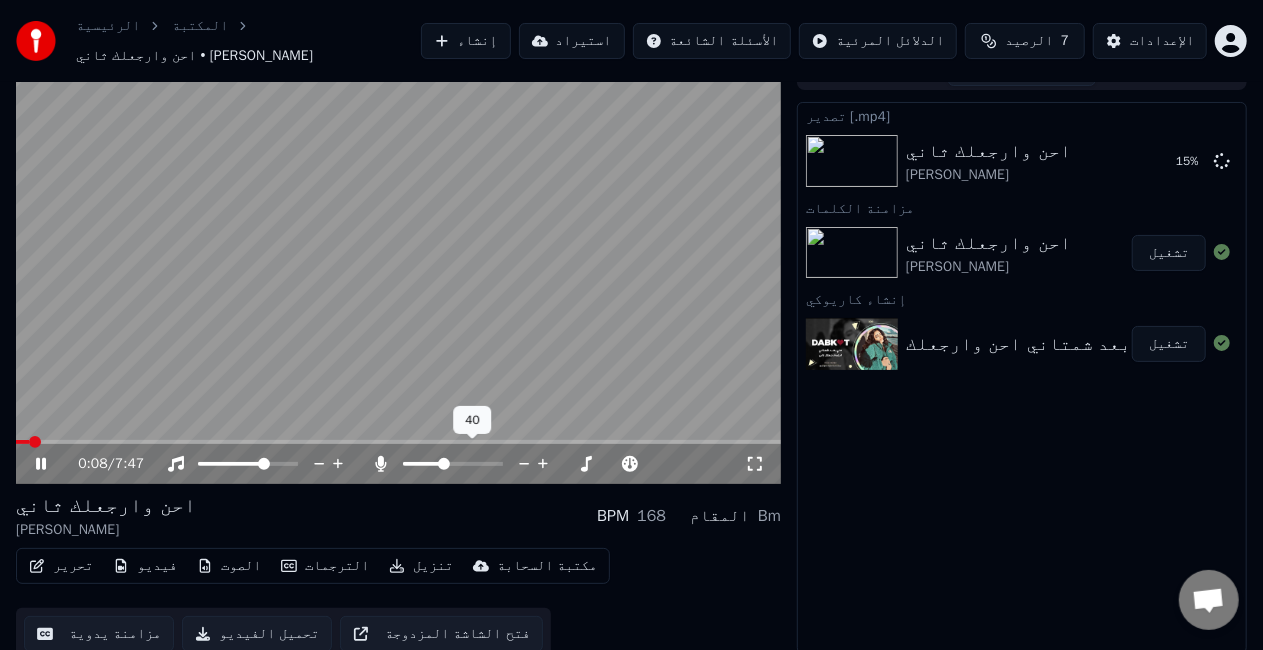click at bounding box center (453, 464) 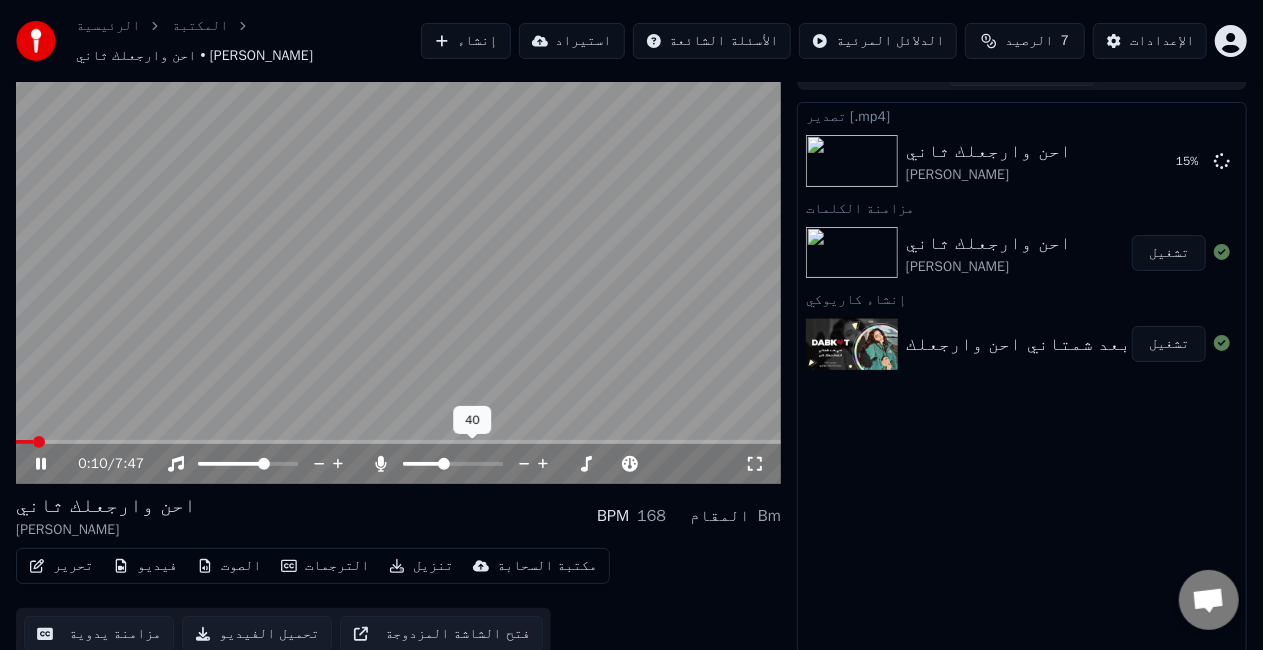 click at bounding box center [423, 464] 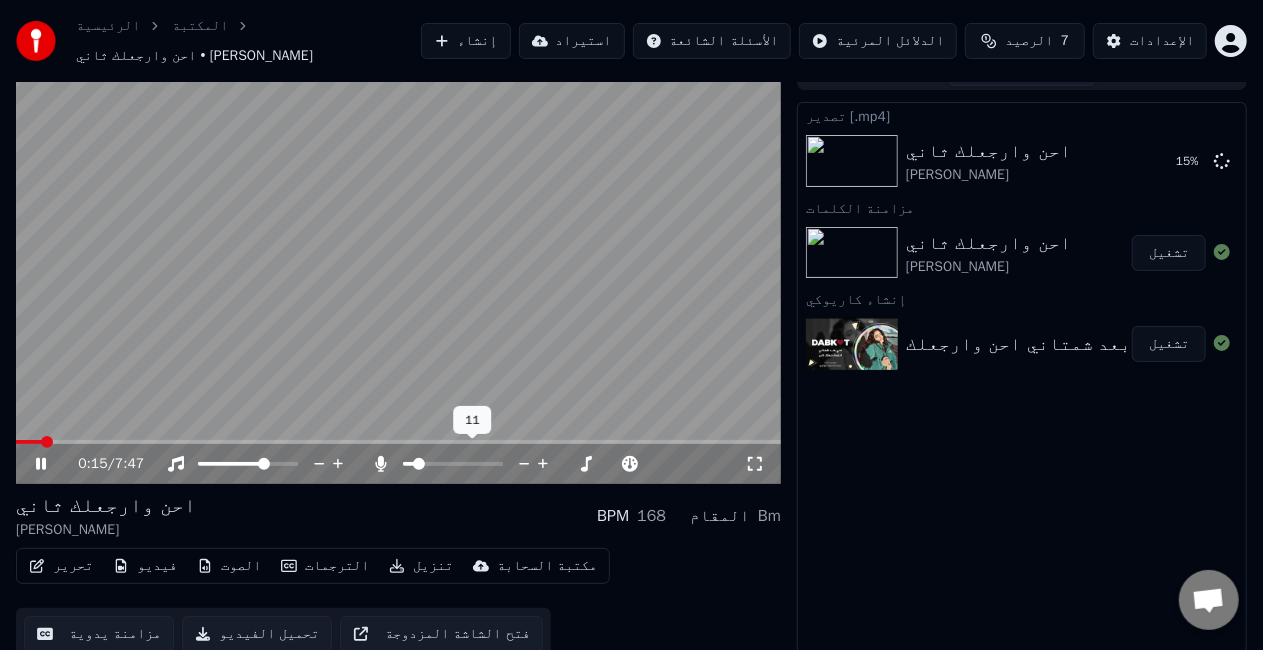 click at bounding box center [408, 464] 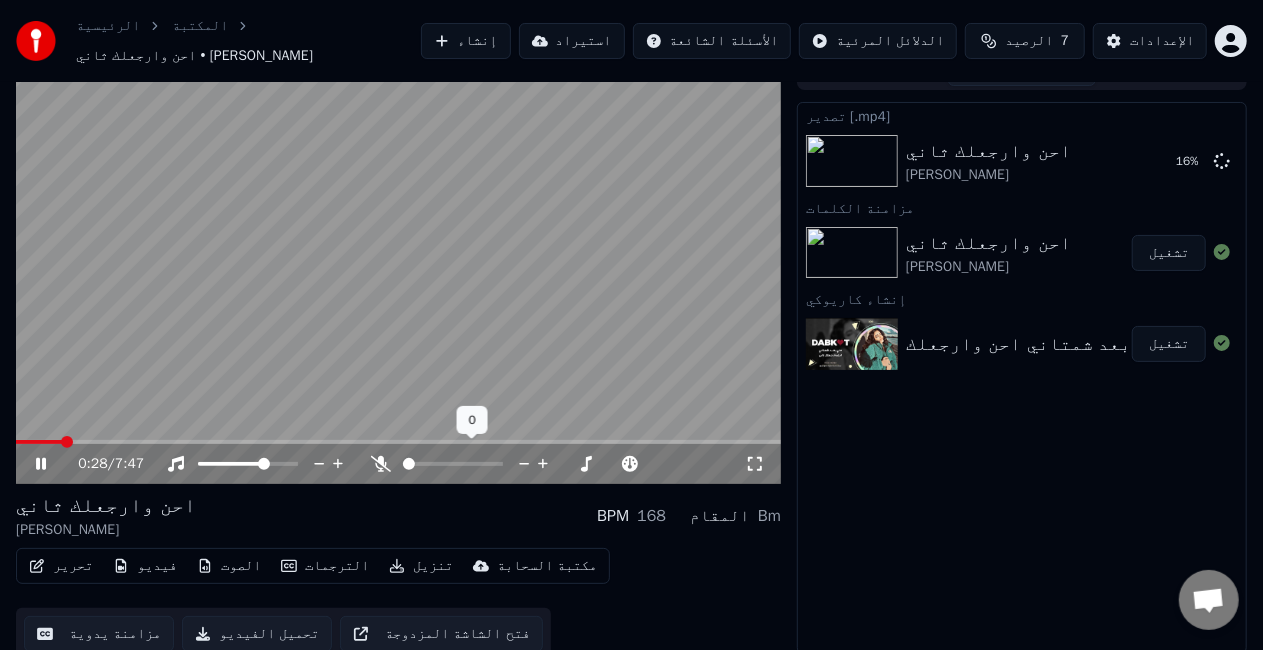 click at bounding box center (409, 464) 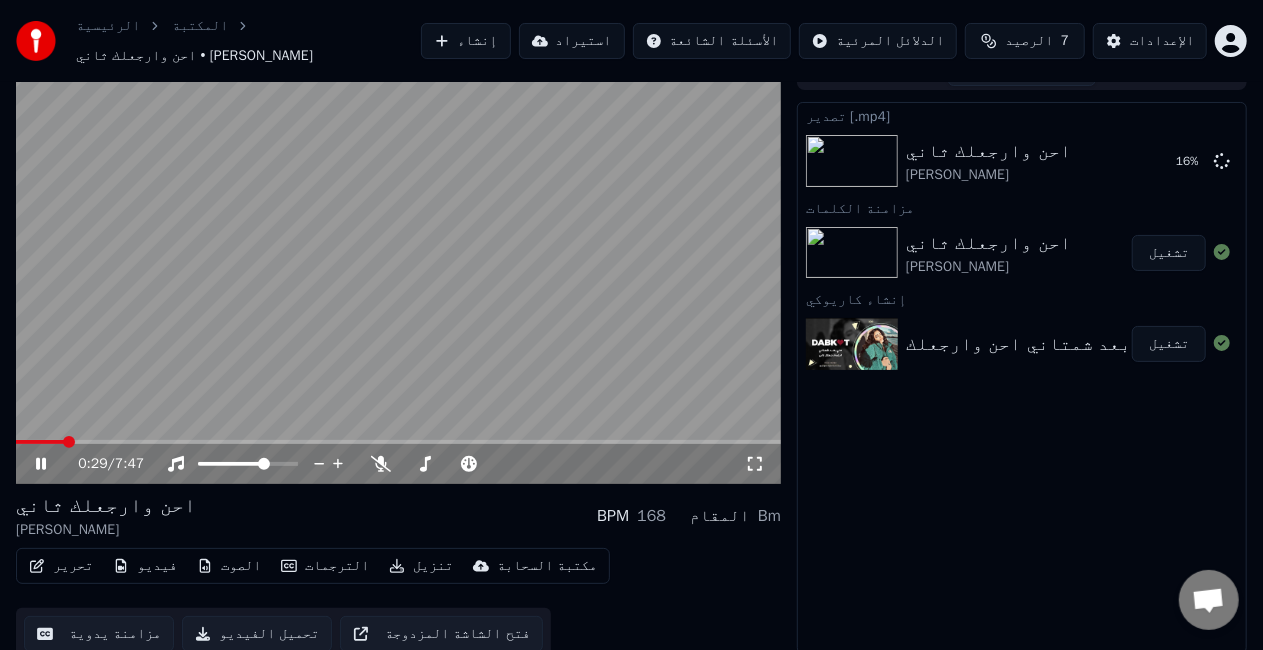 click at bounding box center (398, 269) 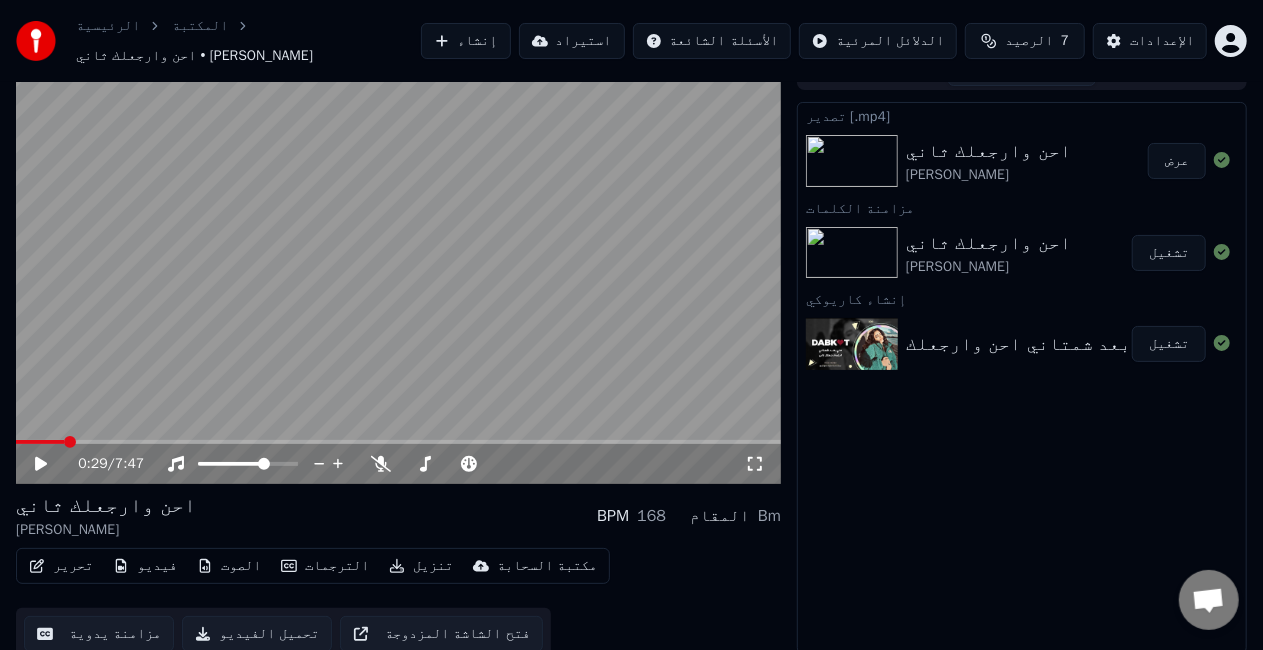 click on "عرض" at bounding box center (1177, 161) 